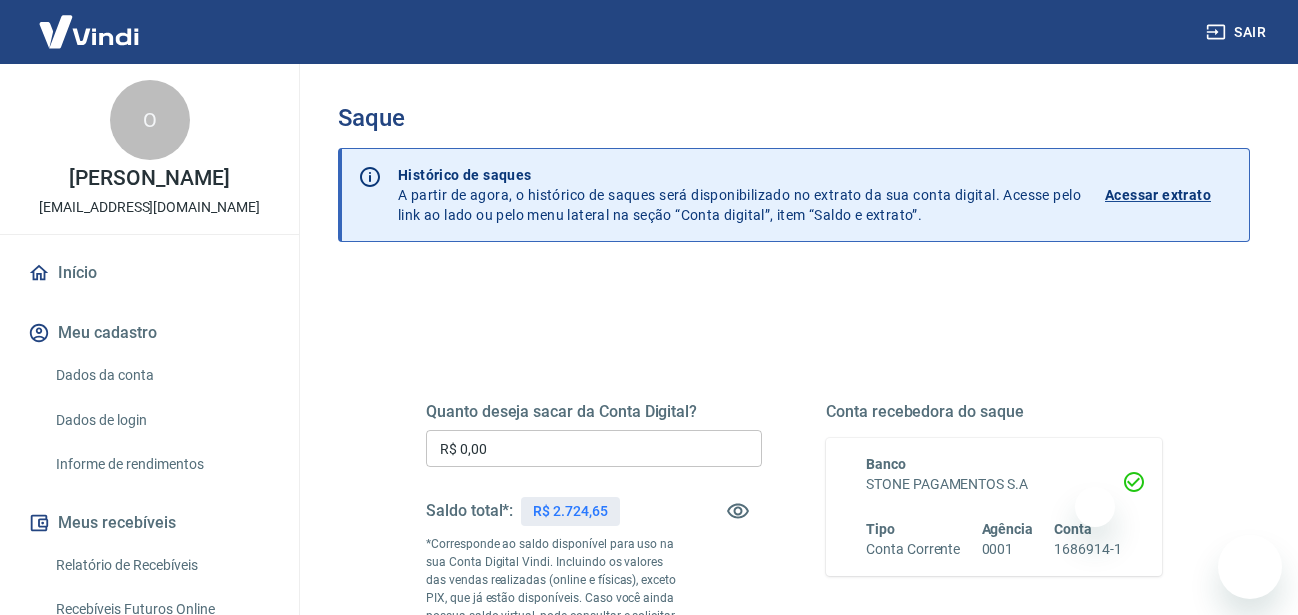 scroll, scrollTop: 223, scrollLeft: 0, axis: vertical 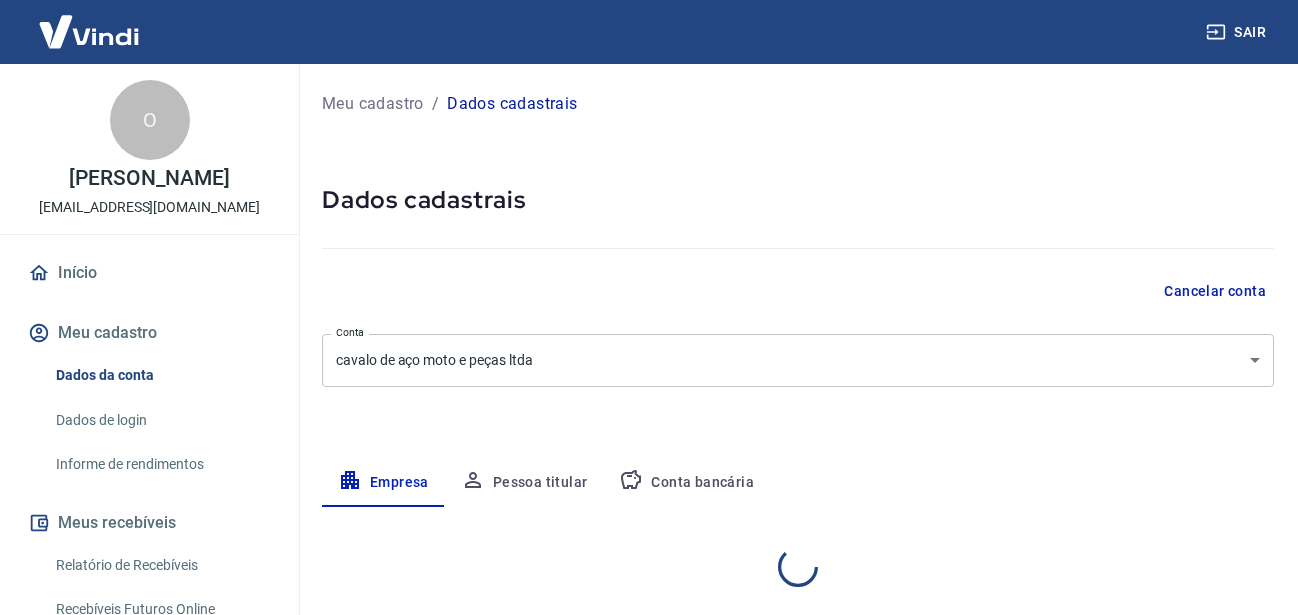 select on "SP" 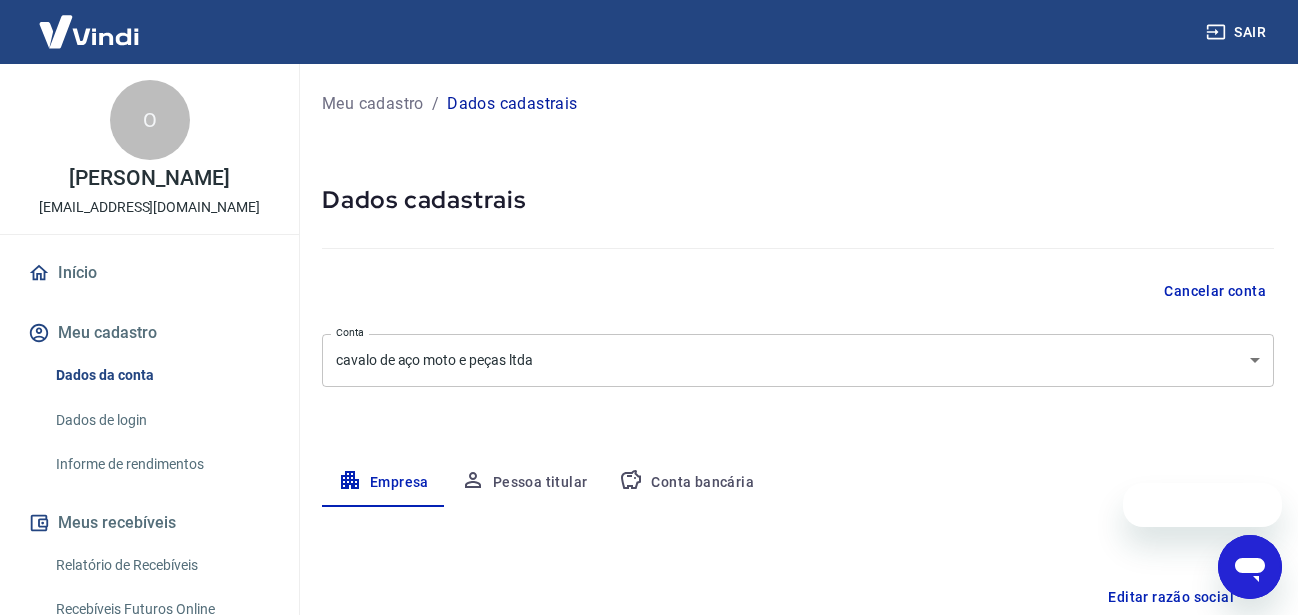 scroll, scrollTop: 0, scrollLeft: 0, axis: both 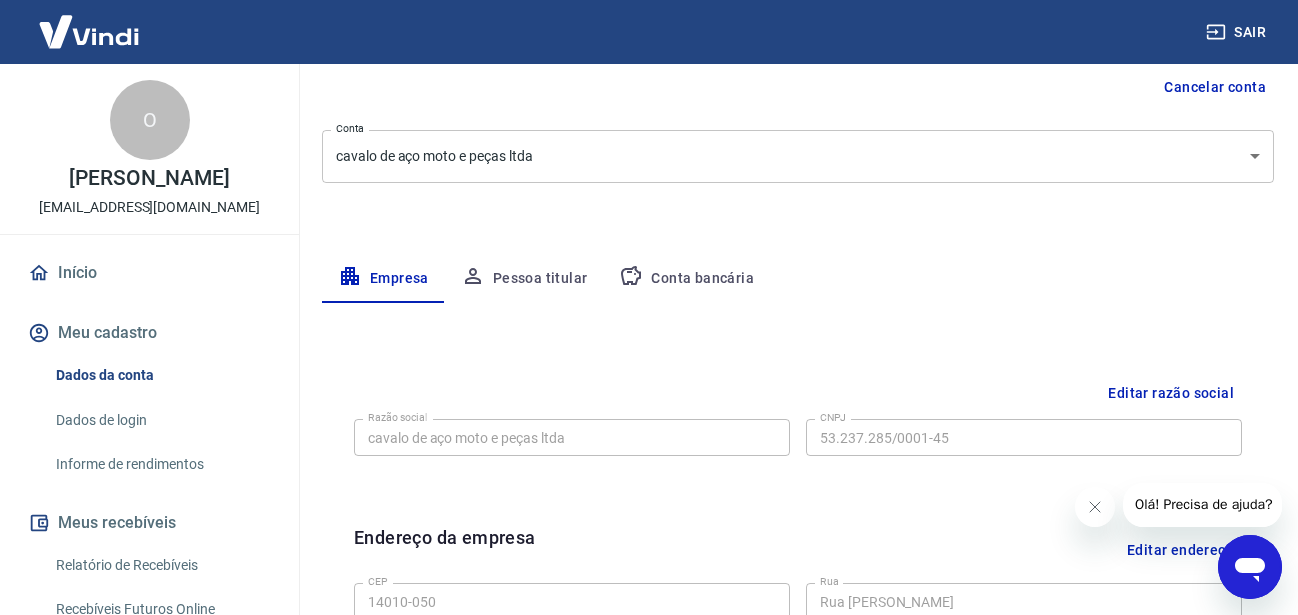 click on "Conta bancária" at bounding box center (686, 279) 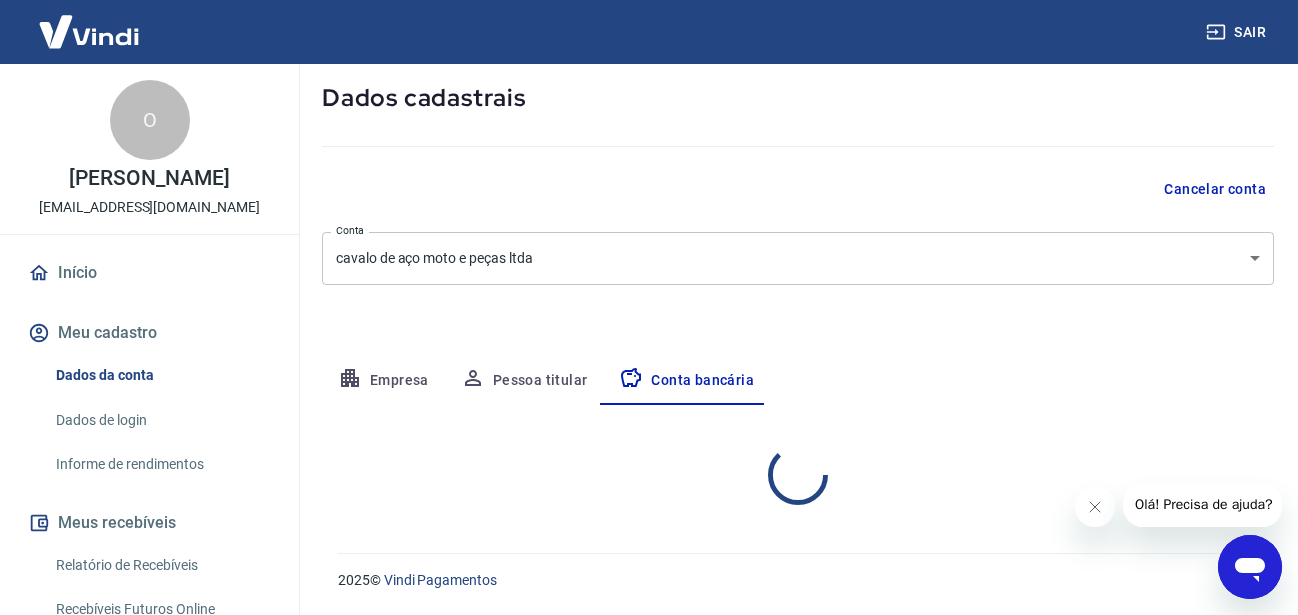 select on "1" 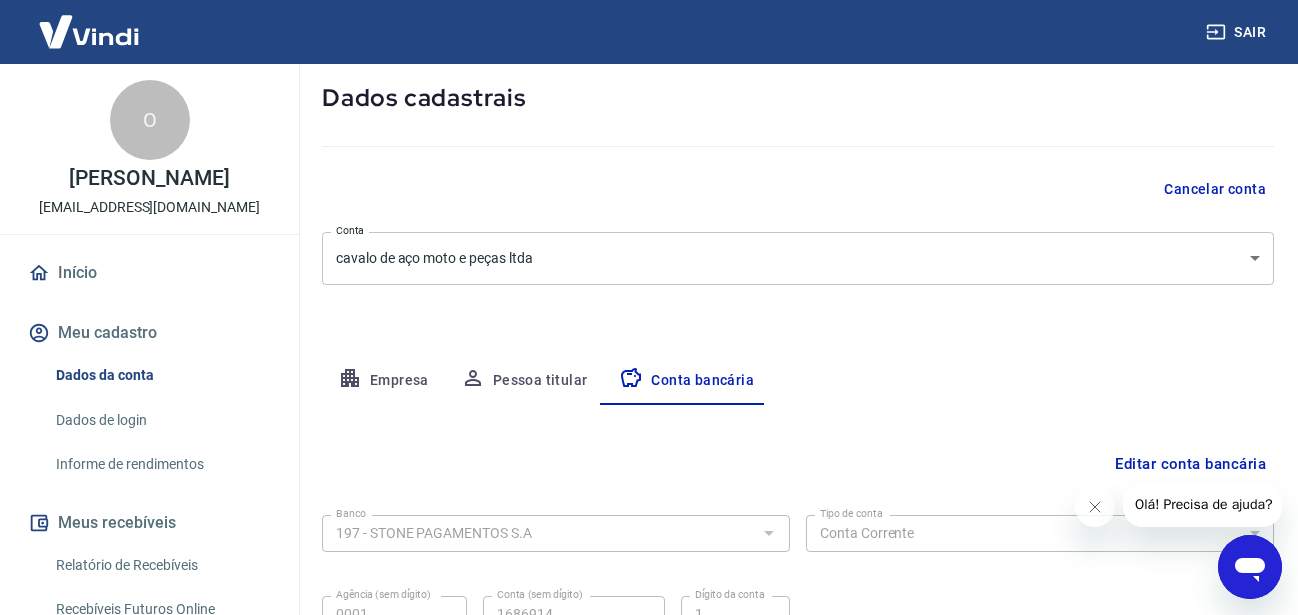 scroll, scrollTop: 296, scrollLeft: 0, axis: vertical 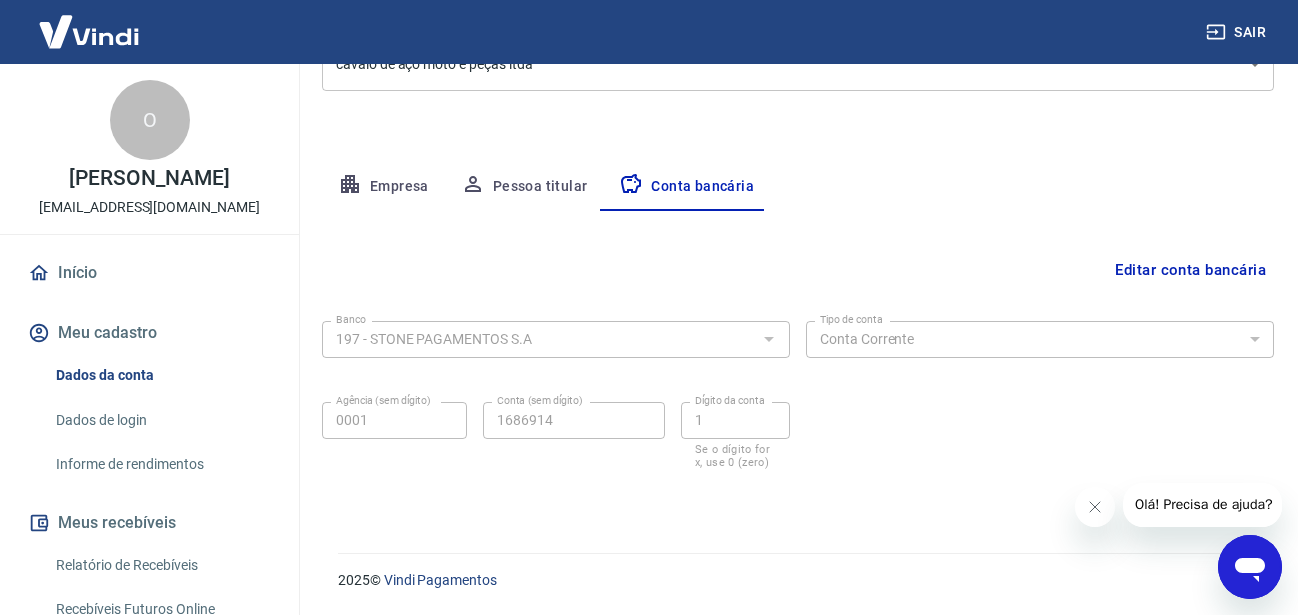 click on "Editar conta bancária" at bounding box center (1190, 270) 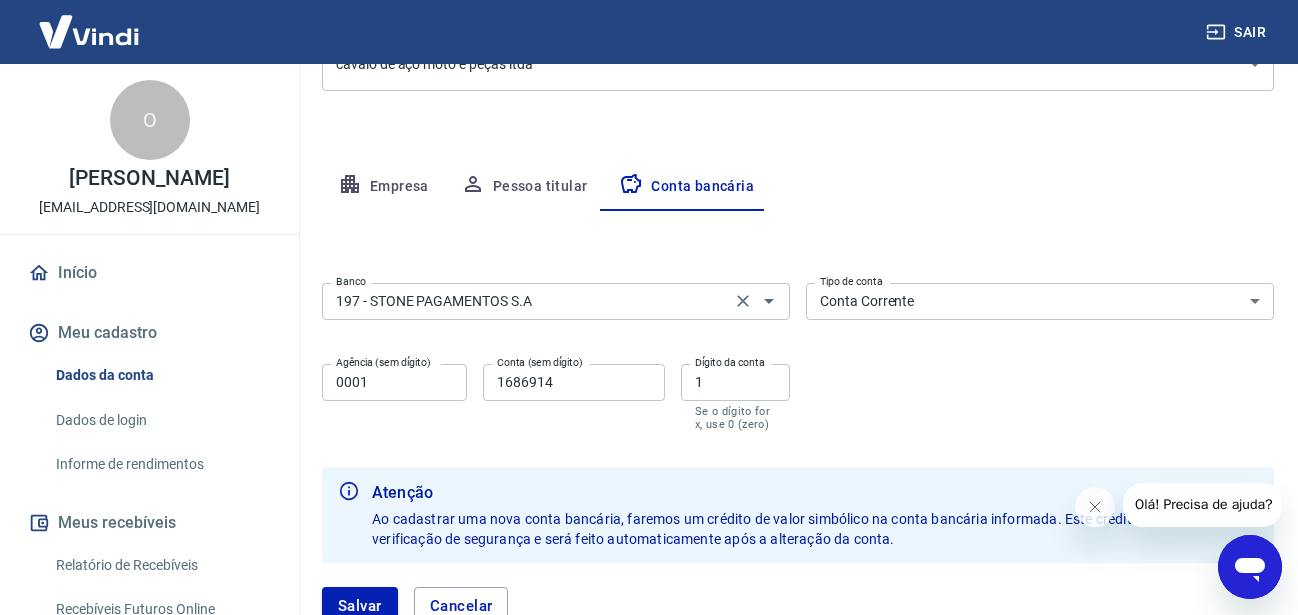 click on "197 - STONE PAGAMENTOS S.A" at bounding box center [526, 301] 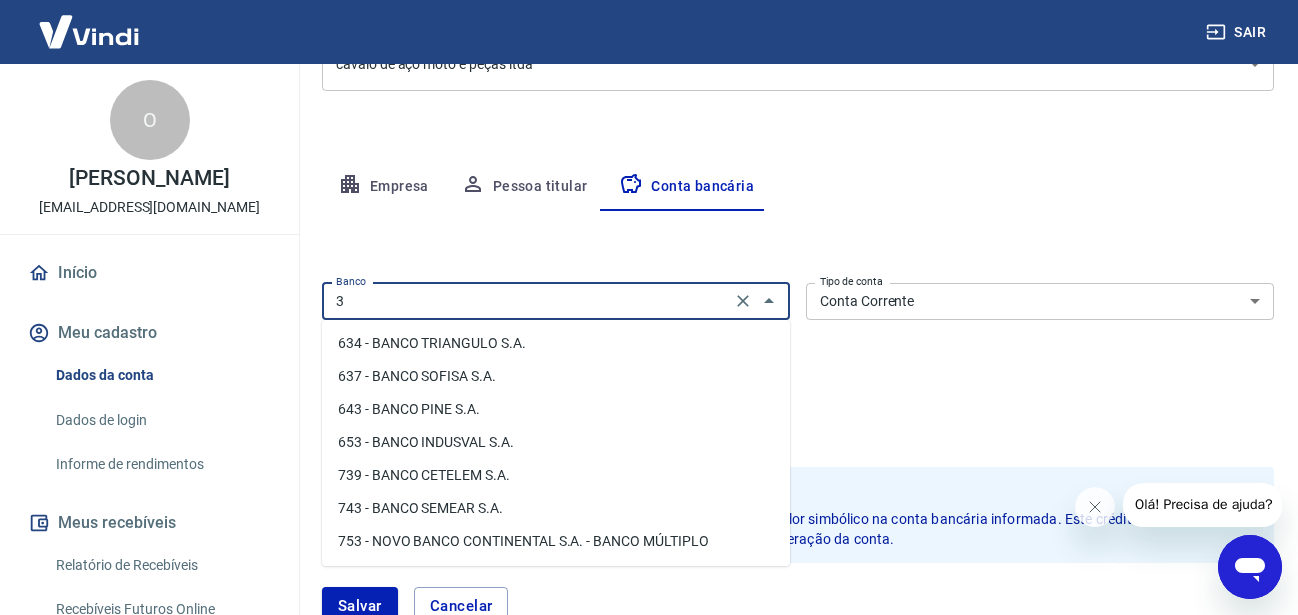 scroll, scrollTop: 0, scrollLeft: 0, axis: both 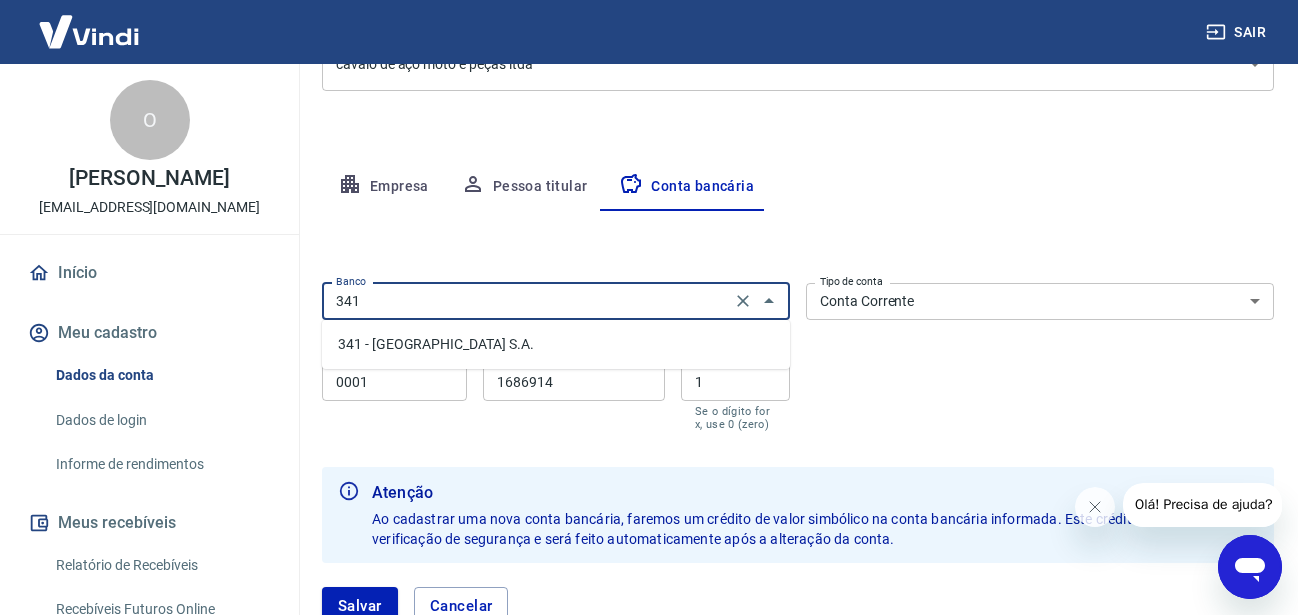 click on "341 - ITAÚ UNIBANCO S.A." at bounding box center [556, 344] 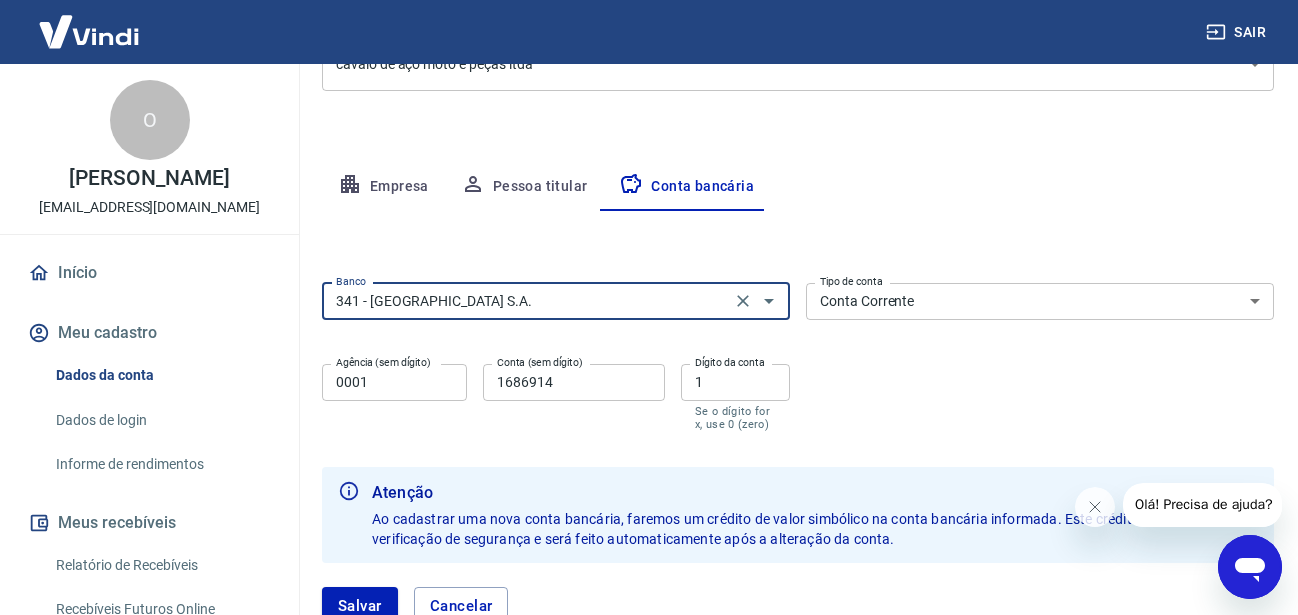type on "341 - ITAÚ UNIBANCO S.A." 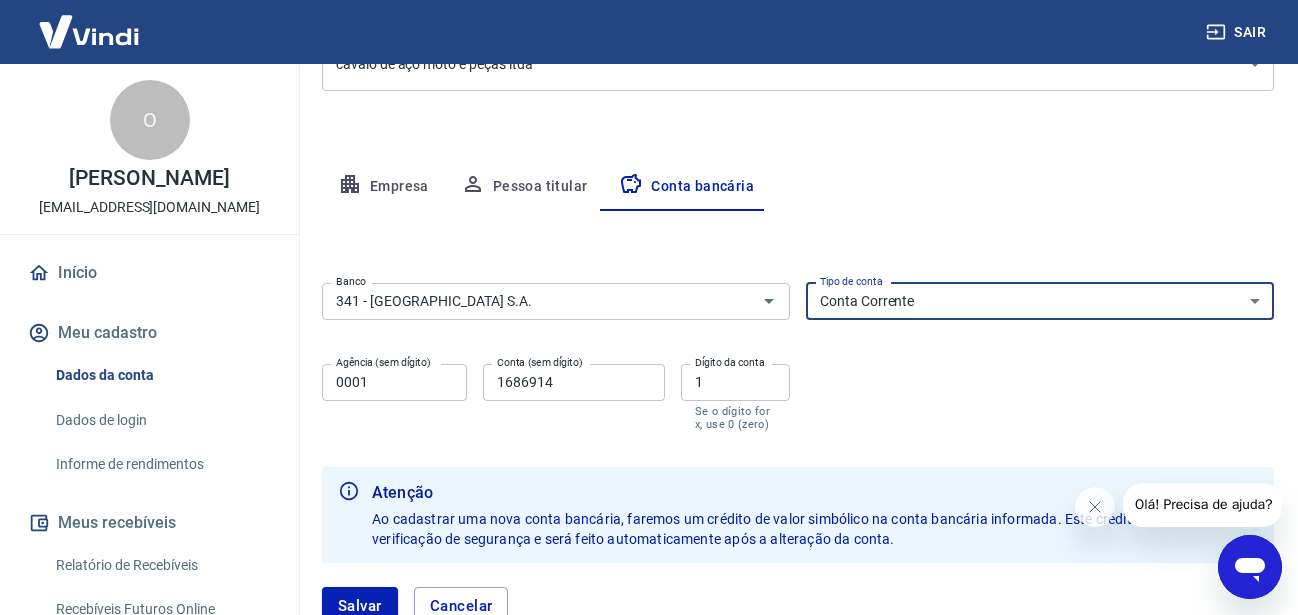 click on "Conta Corrente Conta Poupança" at bounding box center [1040, 301] 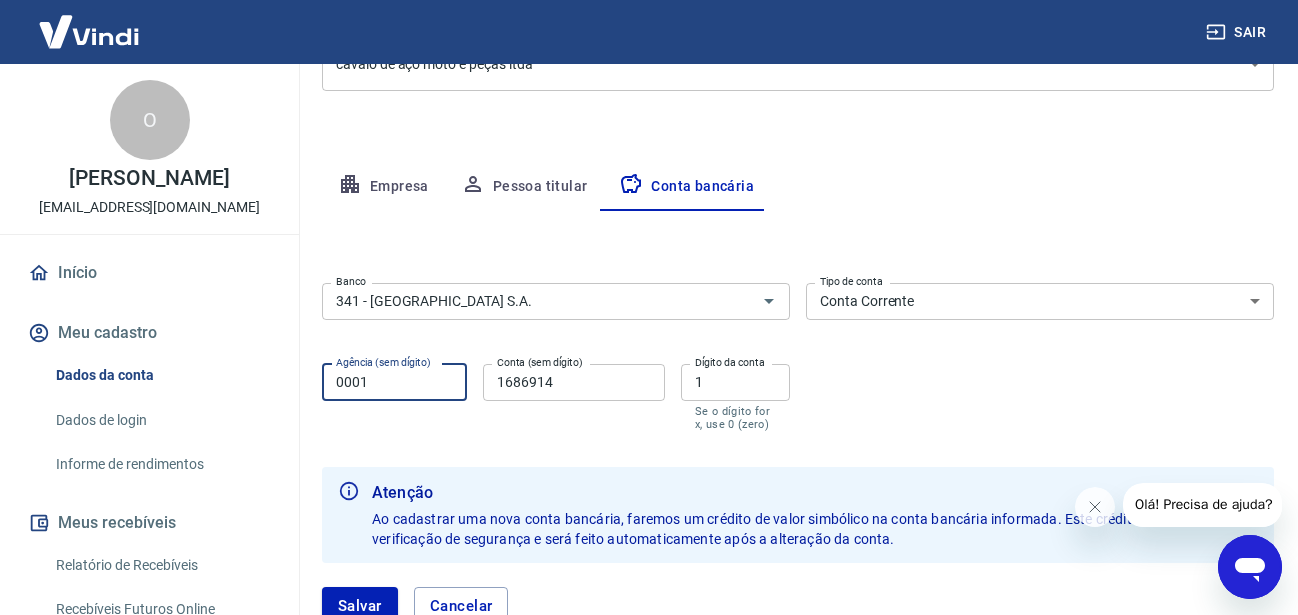 click on "0001" at bounding box center (394, 382) 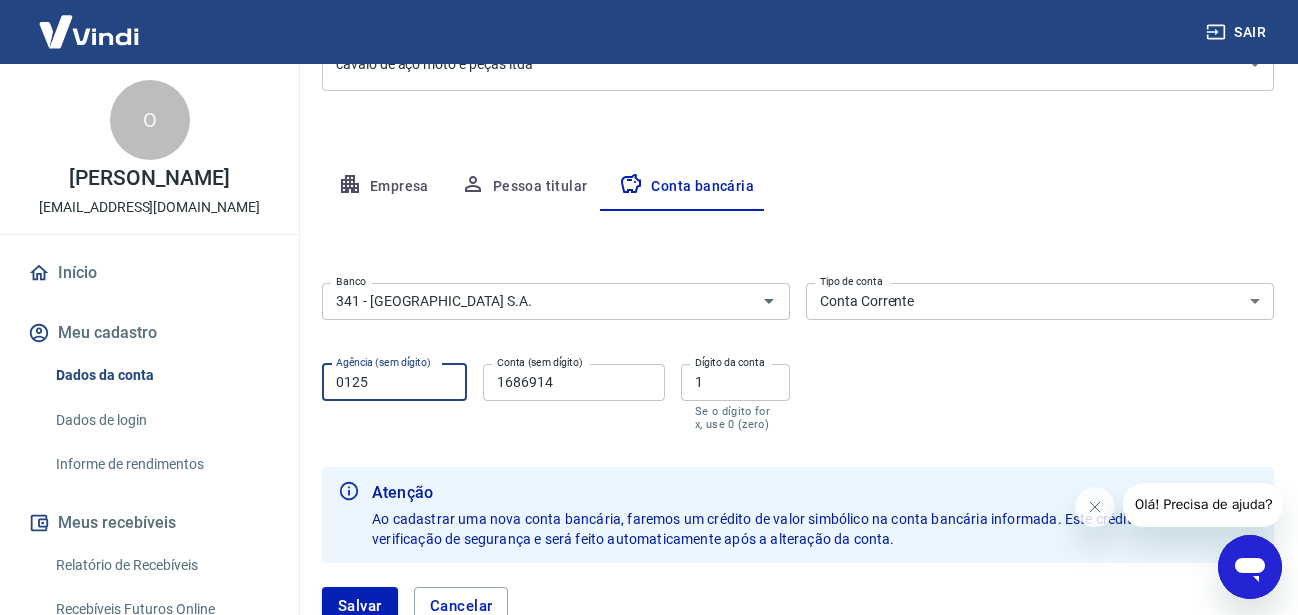 type on "0125" 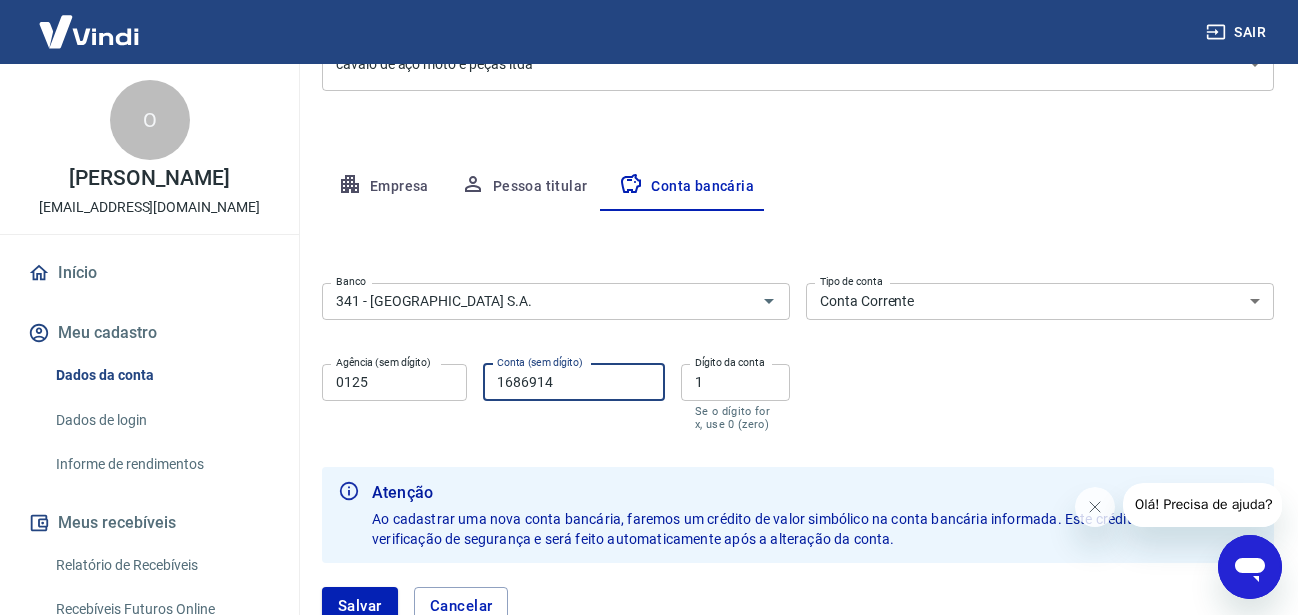click on "1686914" at bounding box center [574, 382] 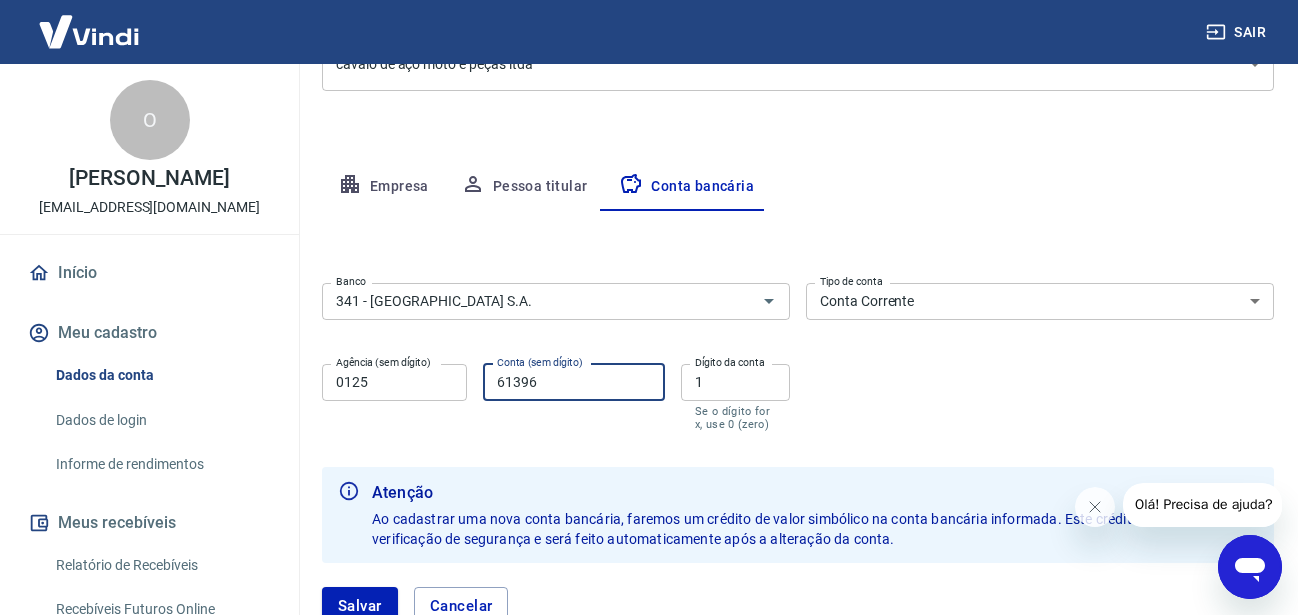 type on "61396" 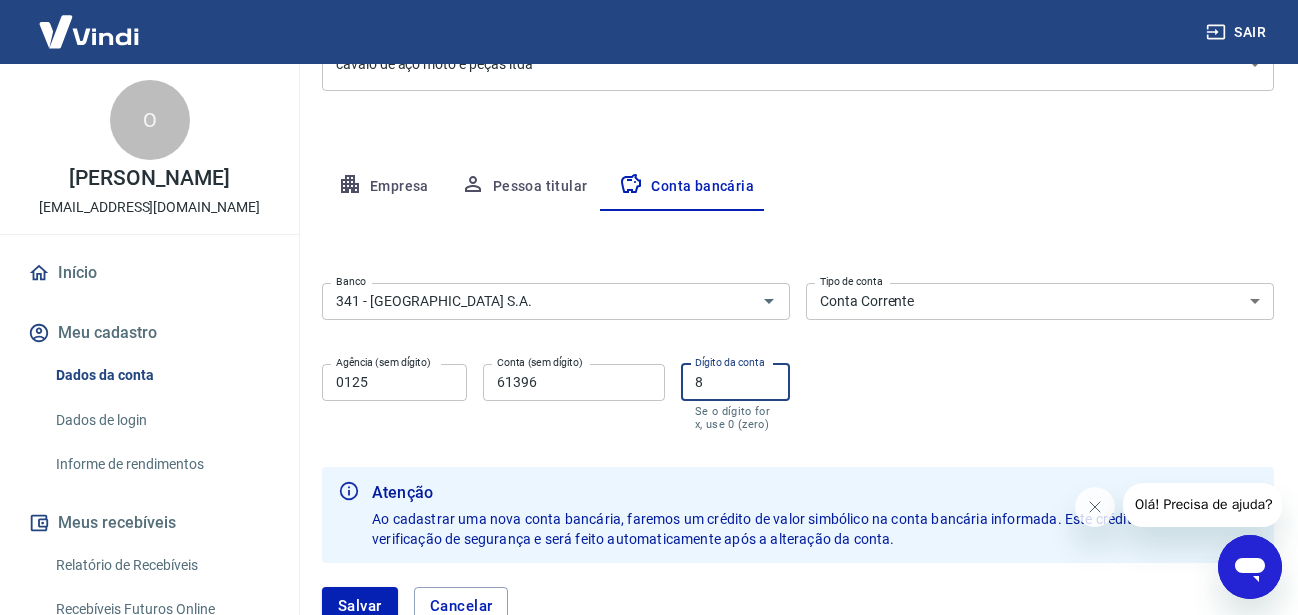type on "8" 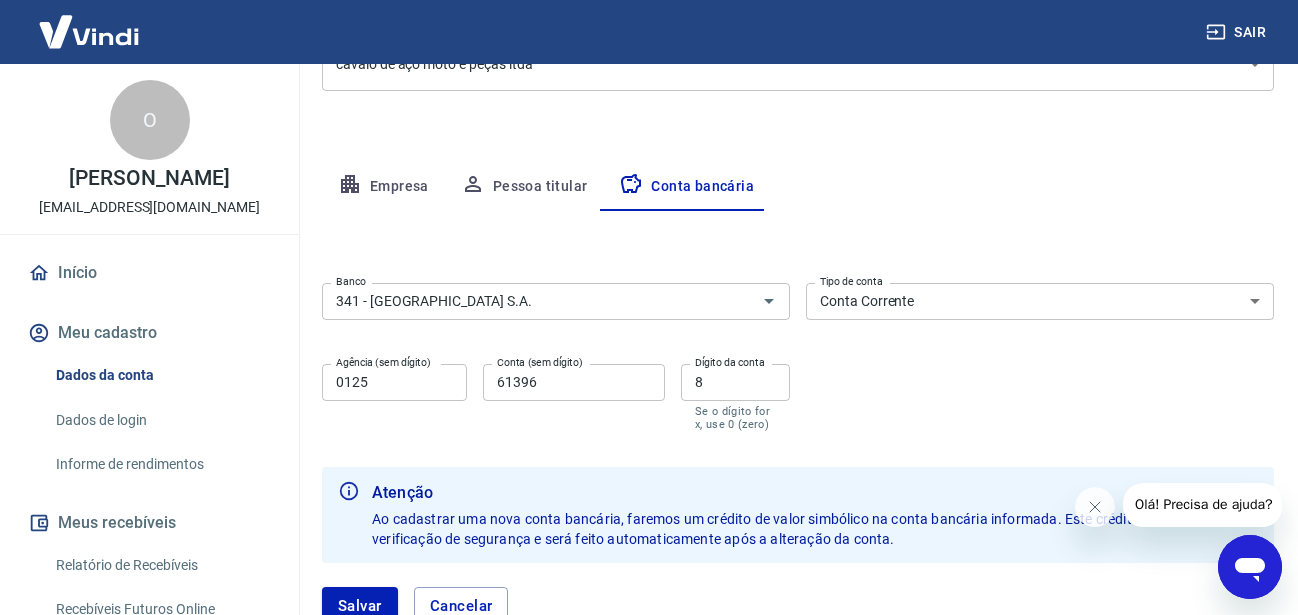 click on "Banco 341 - ITAÚ UNIBANCO S.A. Banco Tipo de conta Conta Corrente Conta Poupança Tipo de conta Agência (sem dígito) 0125 Agência (sem dígito) Conta (sem dígito) 61396 Conta (sem dígito) Dígito da conta 8 Dígito da conta Se o dígito for x, use 0 (zero)" at bounding box center (798, 355) 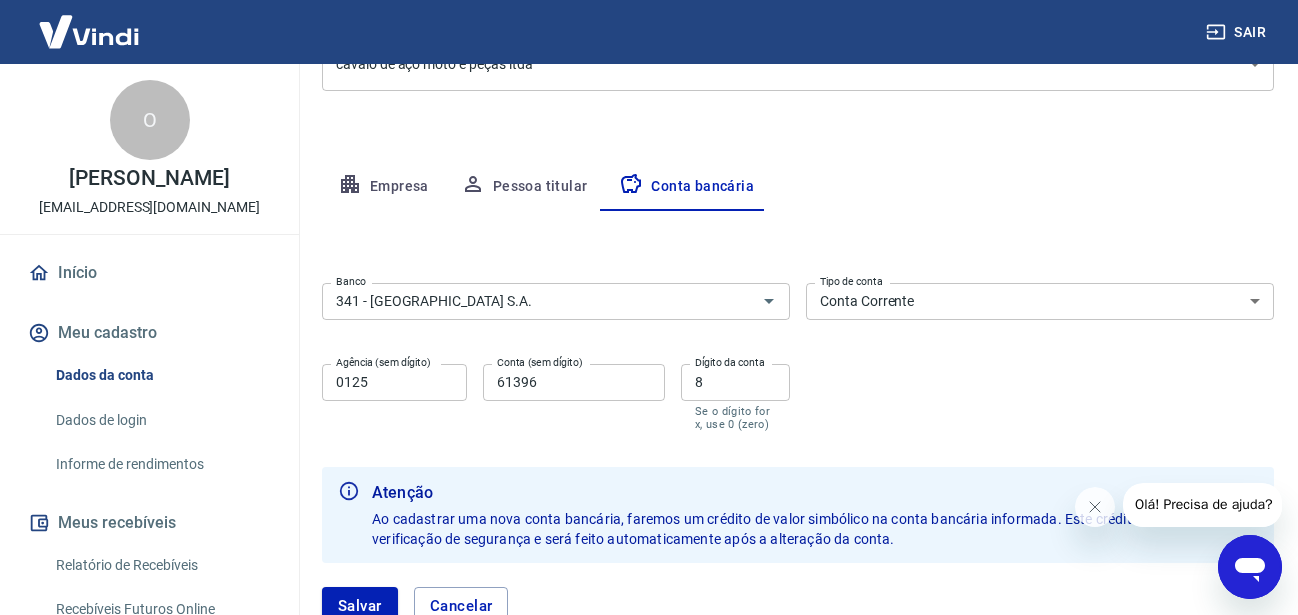 scroll, scrollTop: 440, scrollLeft: 0, axis: vertical 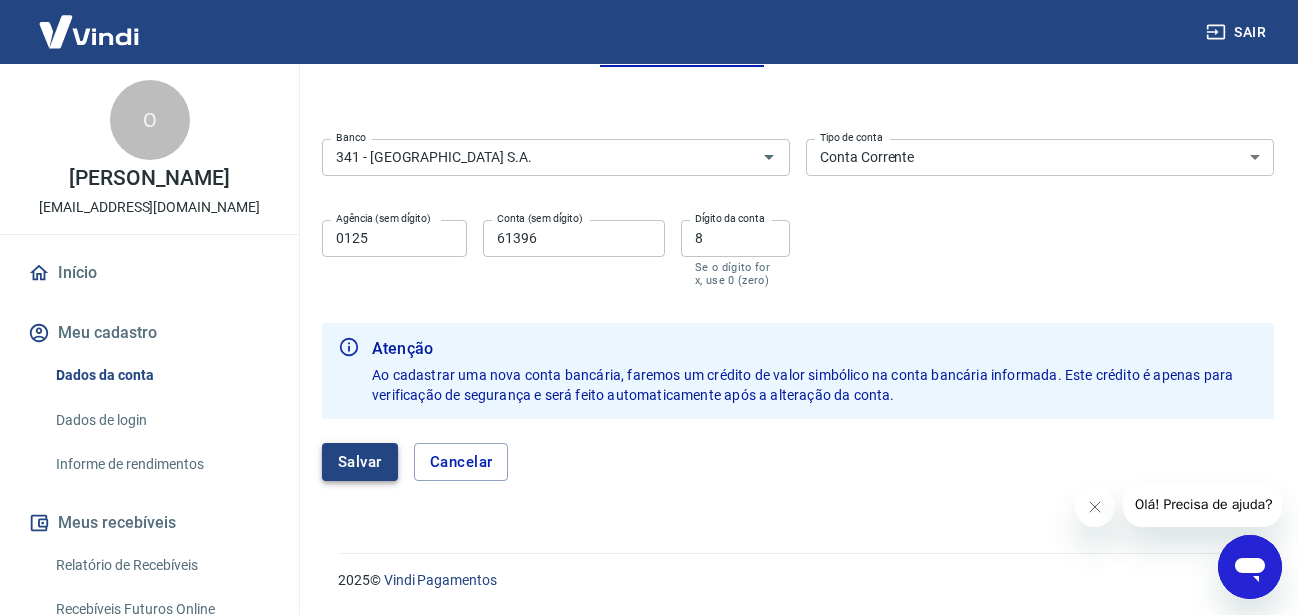 click on "Salvar" at bounding box center (360, 462) 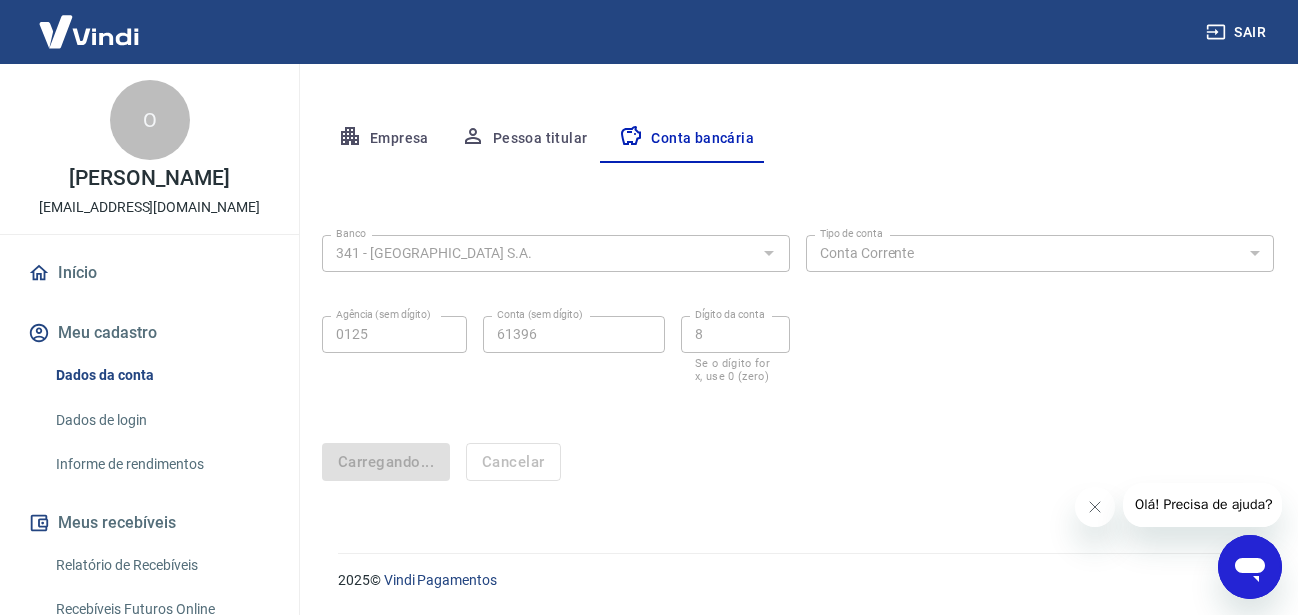 scroll, scrollTop: 102, scrollLeft: 0, axis: vertical 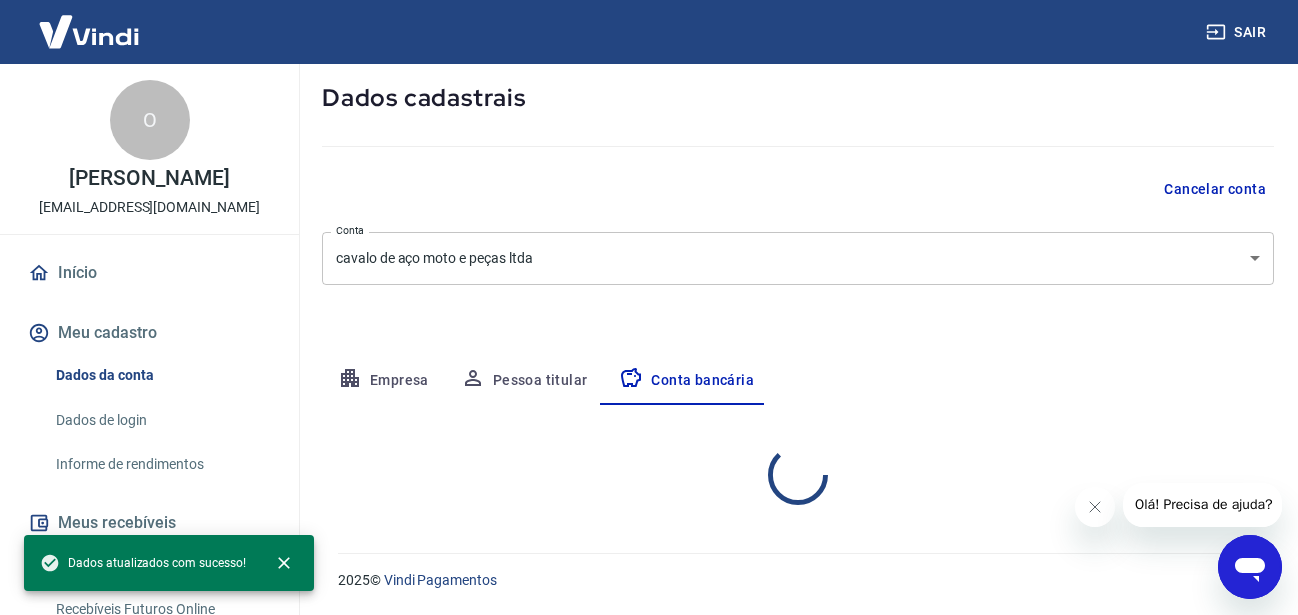 select on "1" 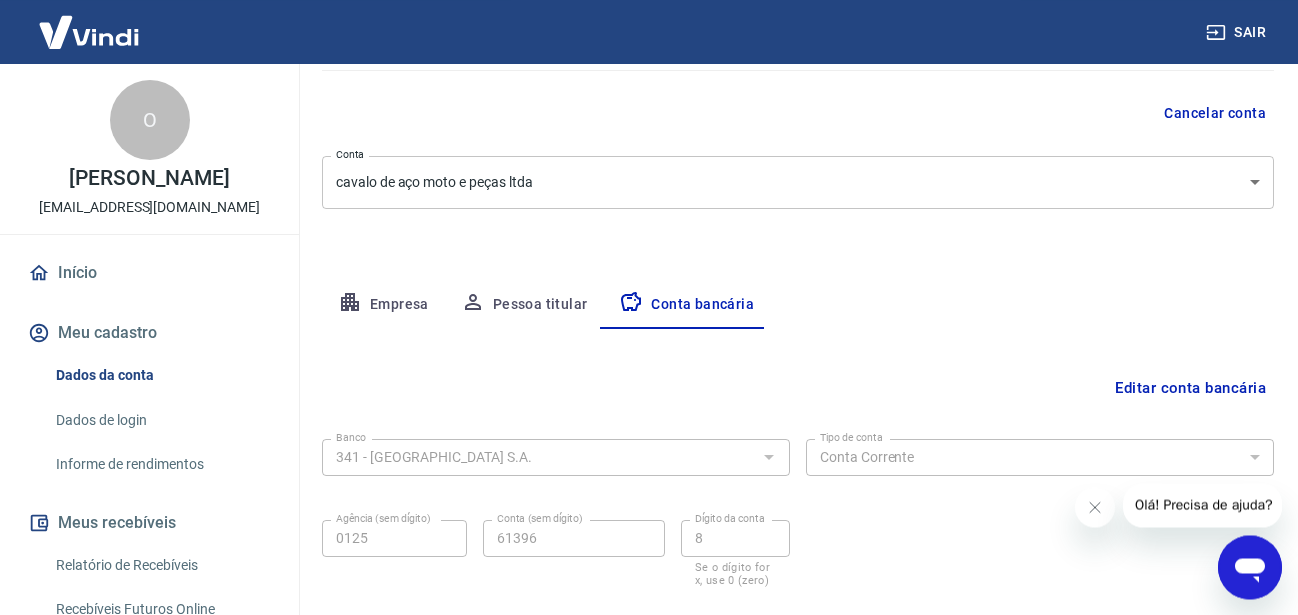 scroll, scrollTop: 0, scrollLeft: 0, axis: both 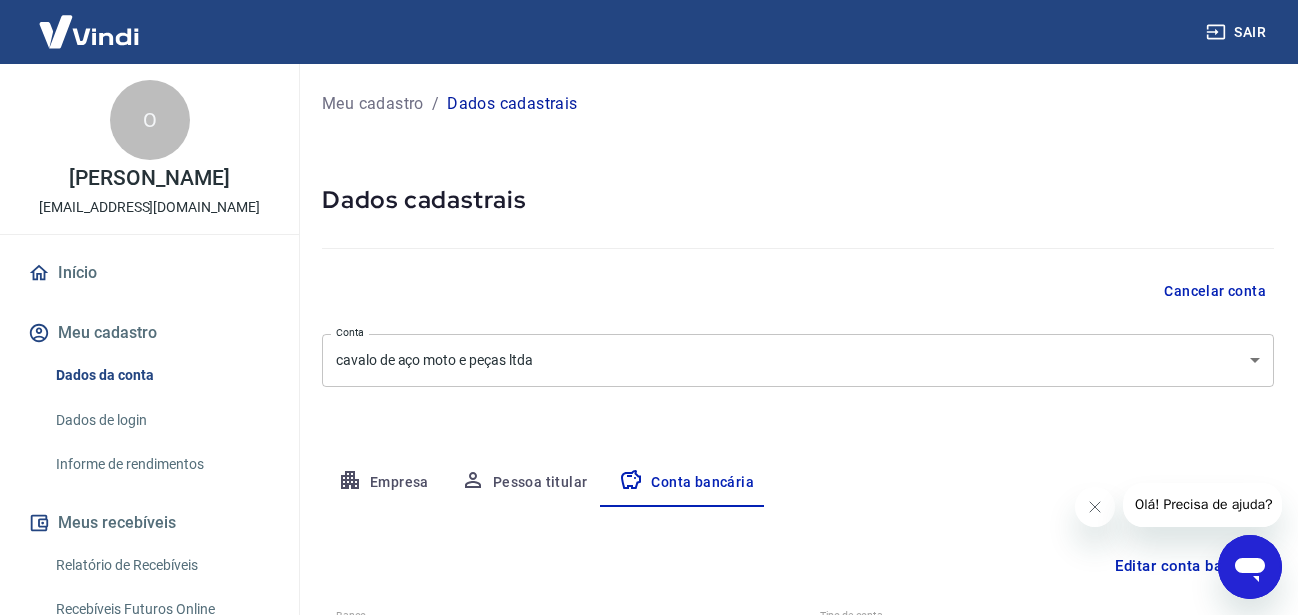 click on "Início" at bounding box center (149, 273) 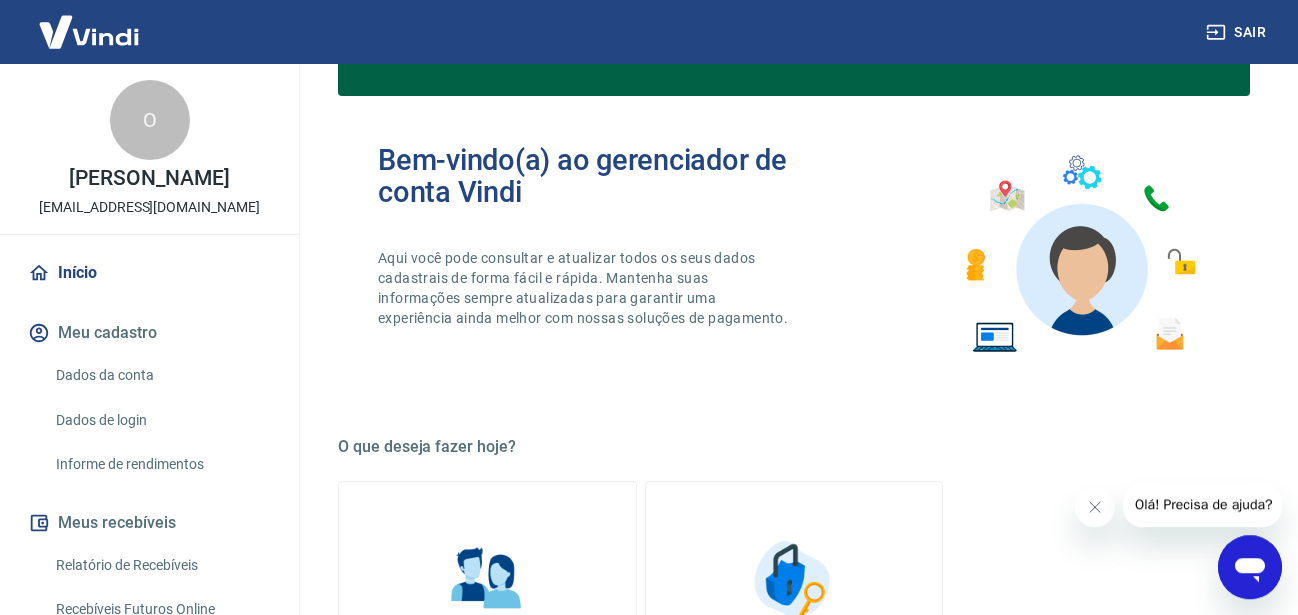 scroll, scrollTop: 204, scrollLeft: 0, axis: vertical 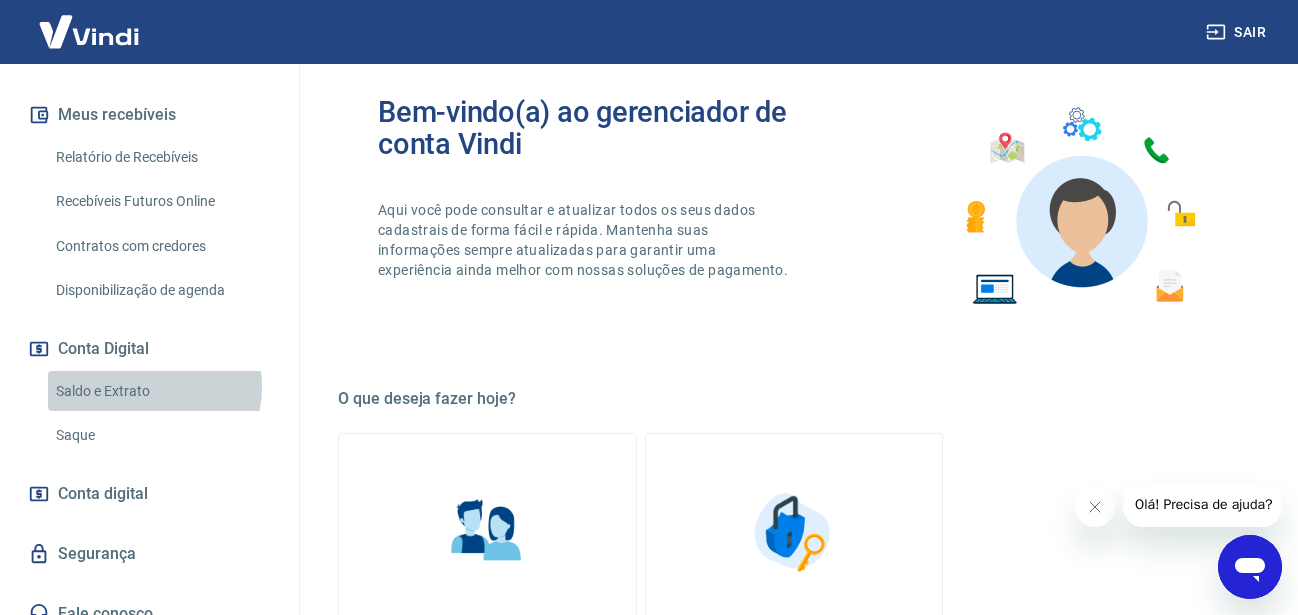 click on "Saldo e Extrato" at bounding box center [161, 391] 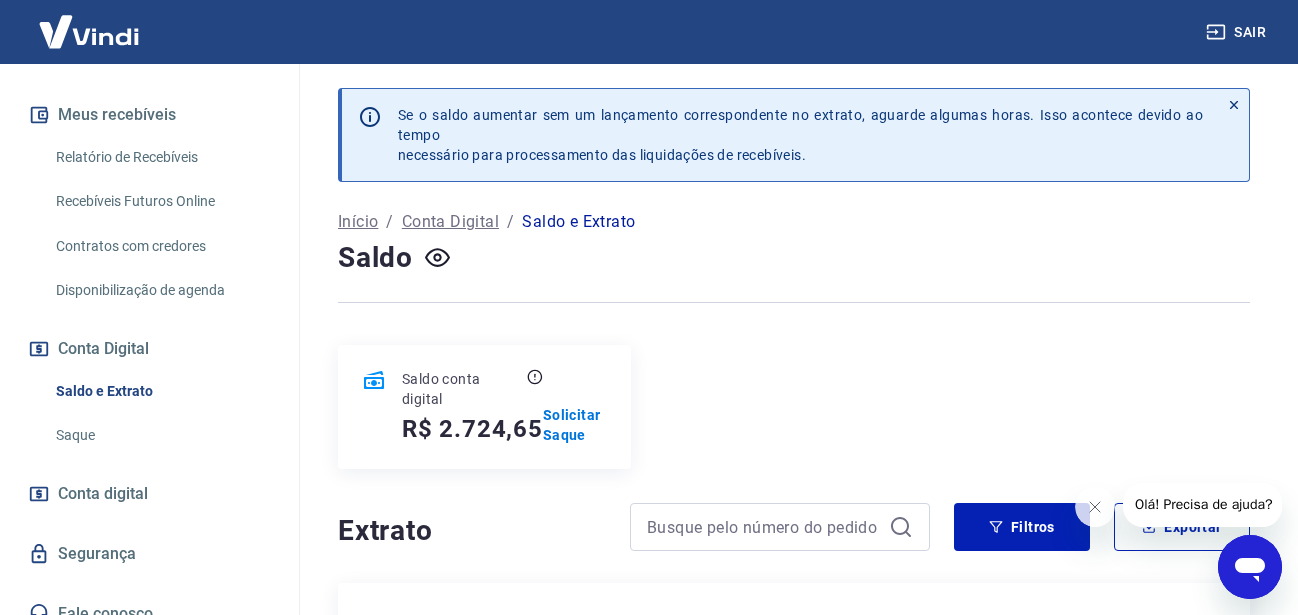 scroll, scrollTop: 204, scrollLeft: 0, axis: vertical 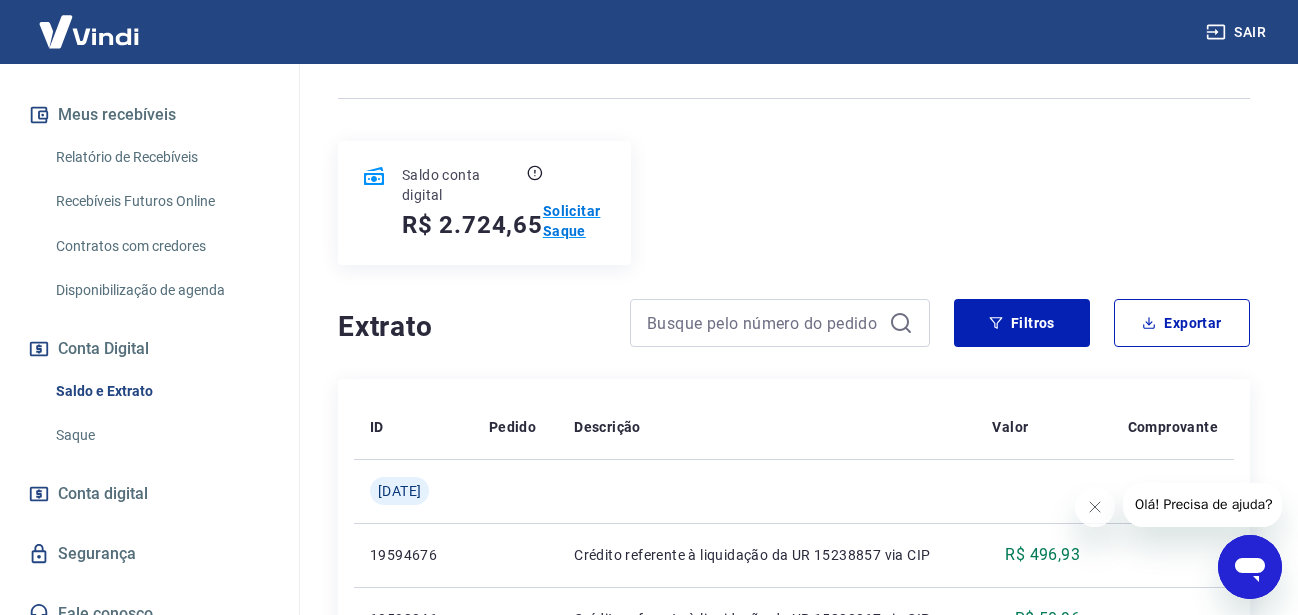click on "Solicitar Saque" at bounding box center [575, 221] 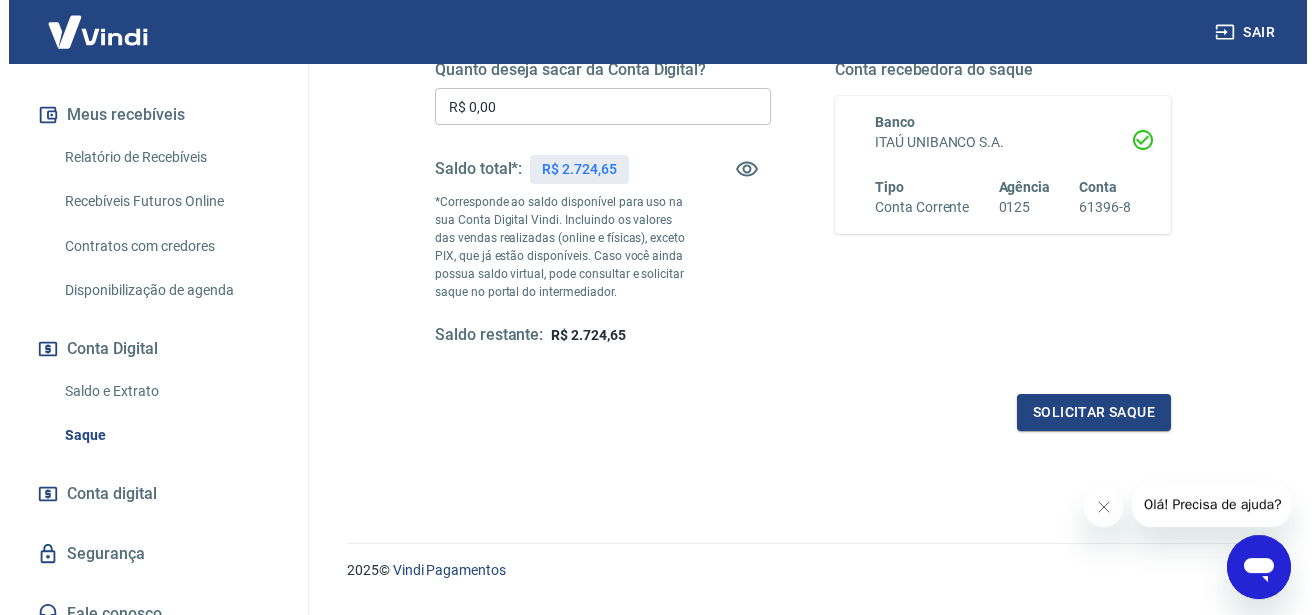 scroll, scrollTop: 290, scrollLeft: 0, axis: vertical 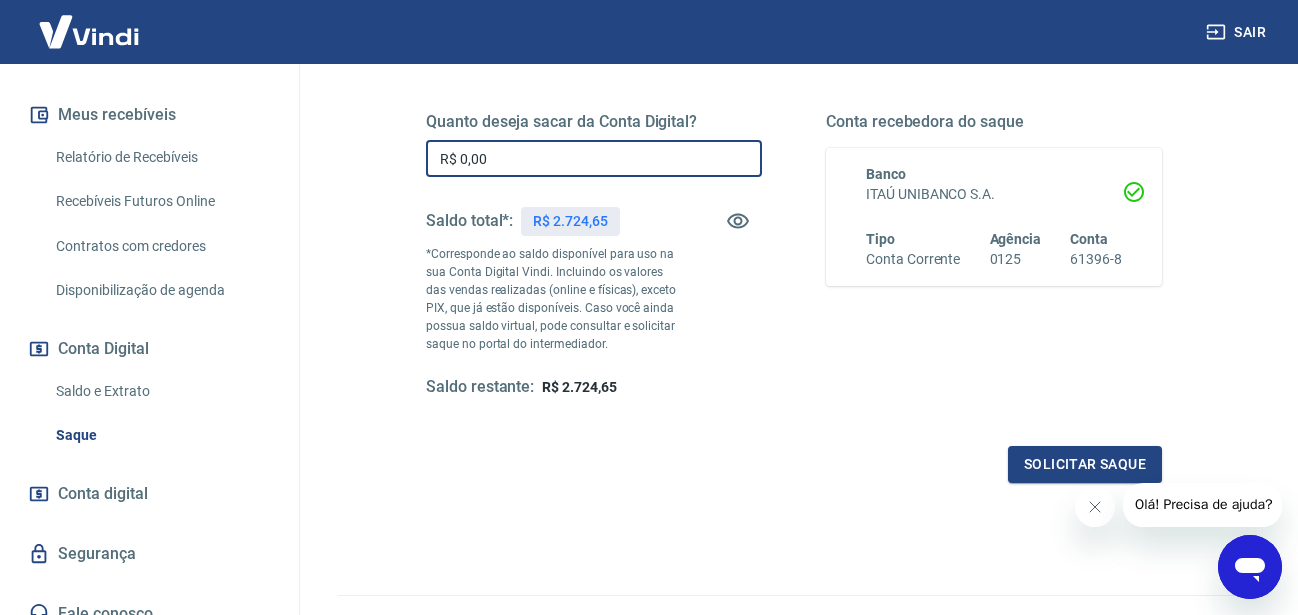 click on "R$ 0,00" at bounding box center (594, 158) 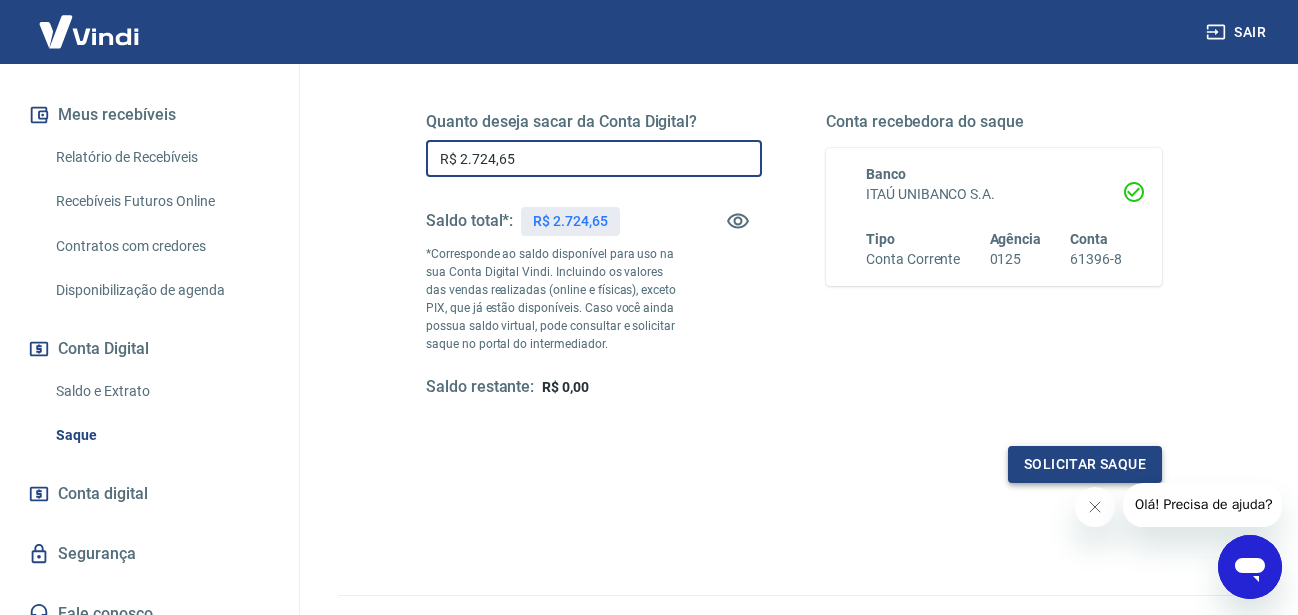 type on "R$ 2.724,65" 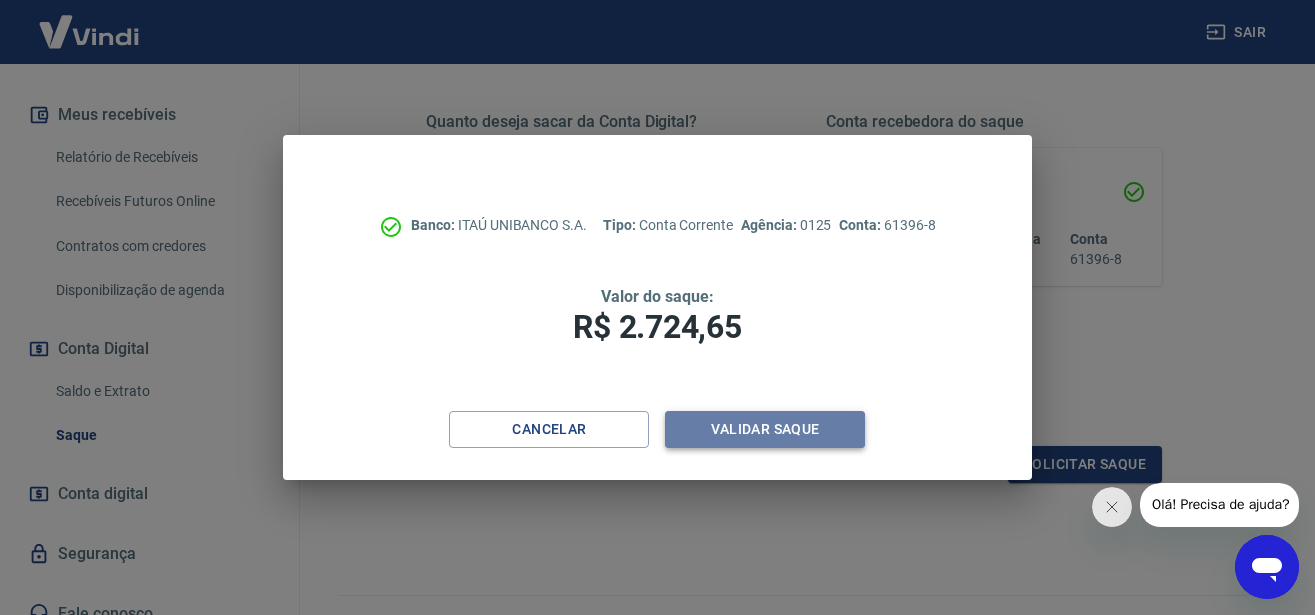 click on "Validar saque" at bounding box center (765, 429) 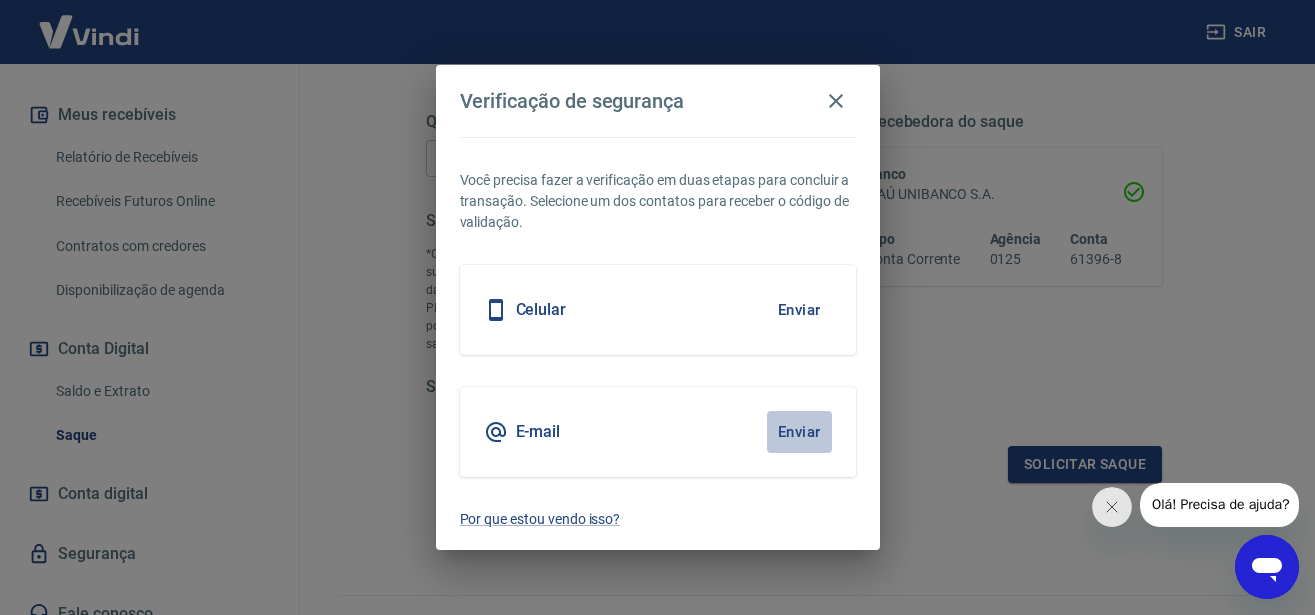 click on "Enviar" at bounding box center [799, 432] 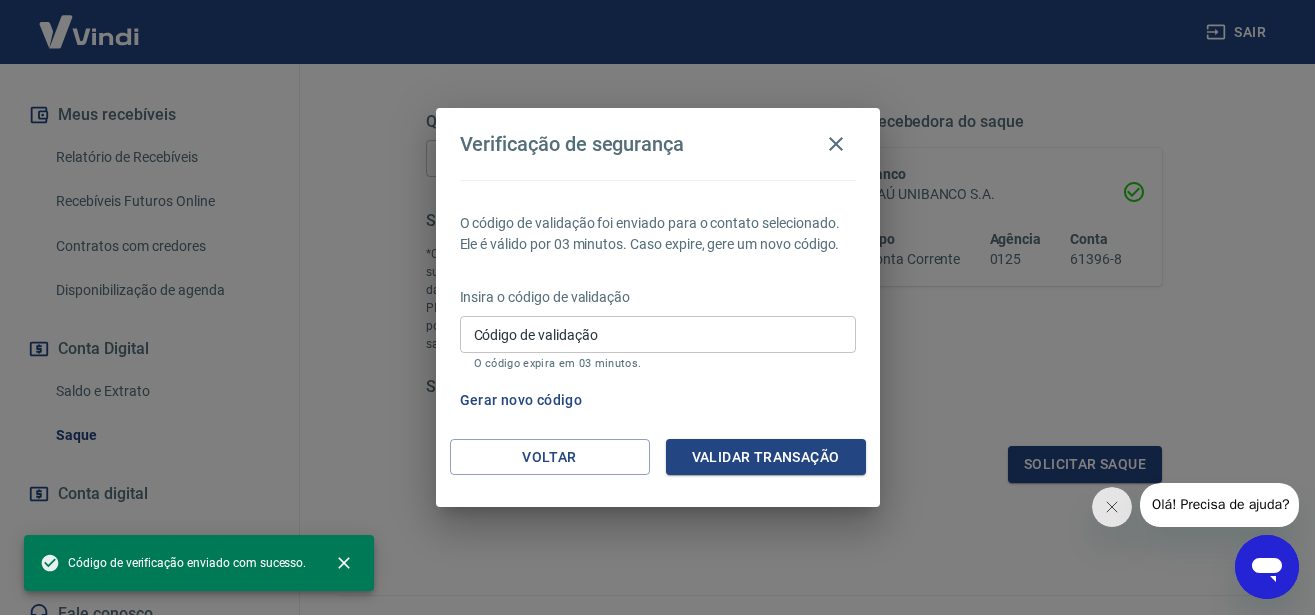 click on "Código de validação" at bounding box center [658, 334] 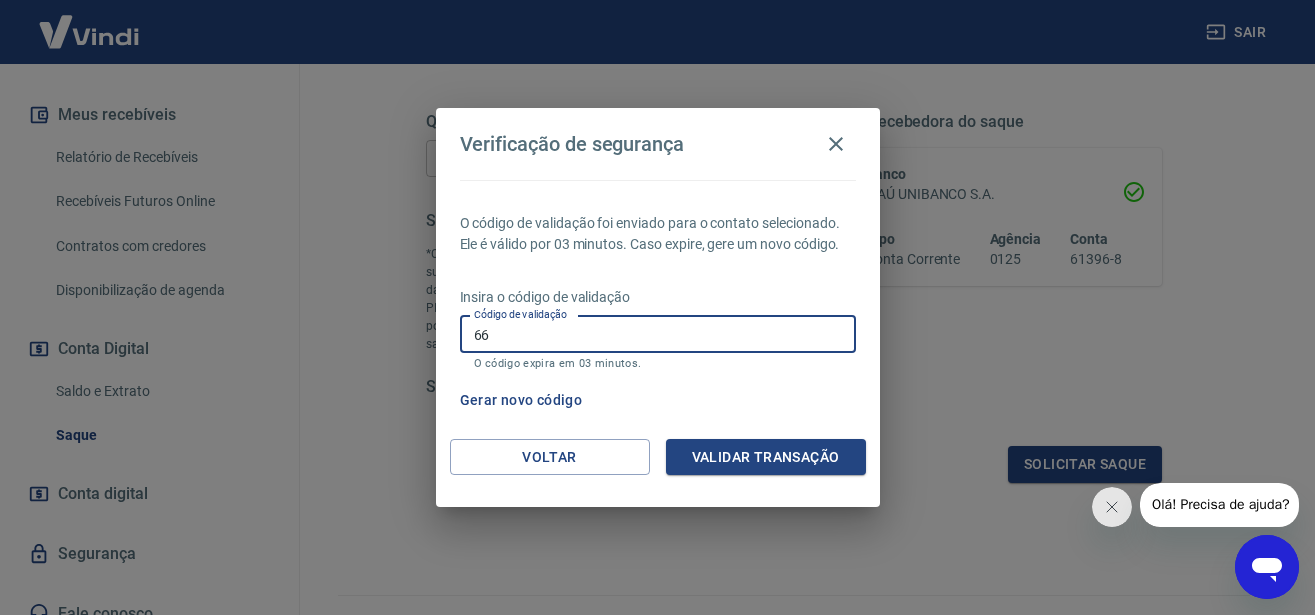 type on "6" 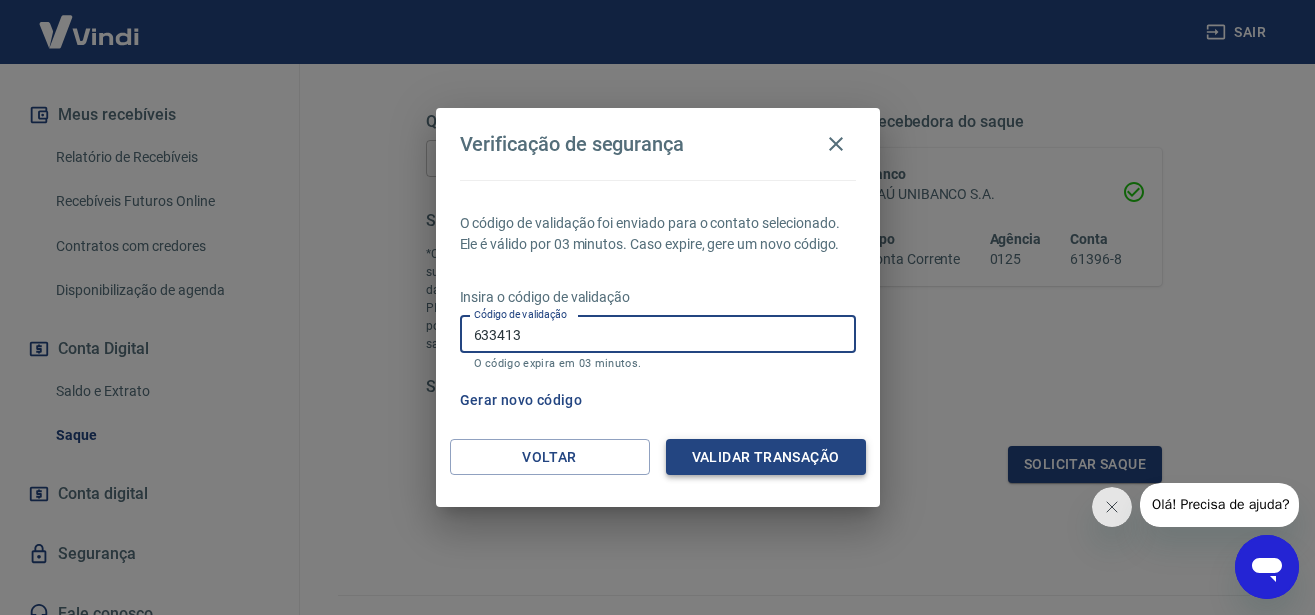 type on "633413" 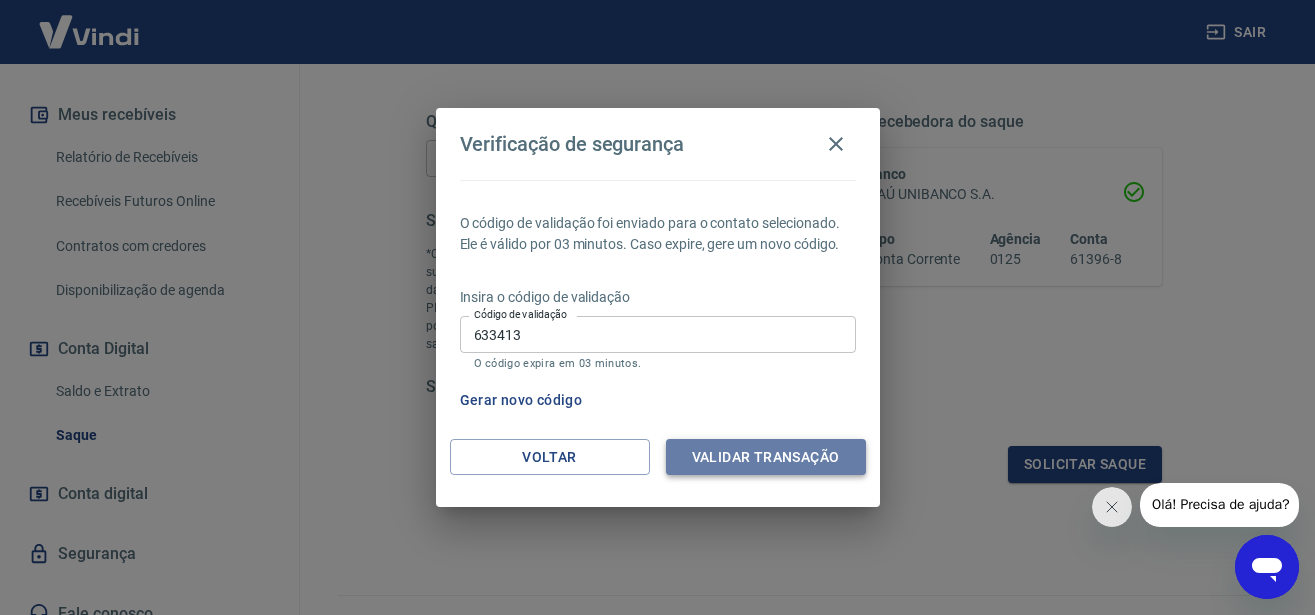 click on "Validar transação" at bounding box center [766, 457] 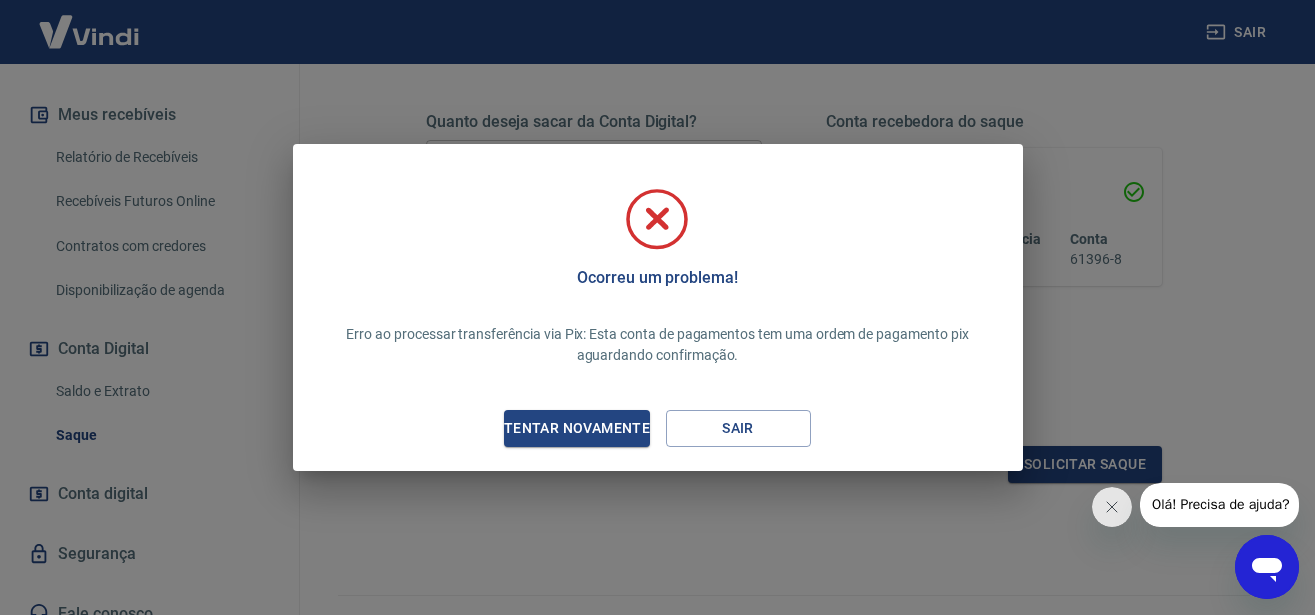 click 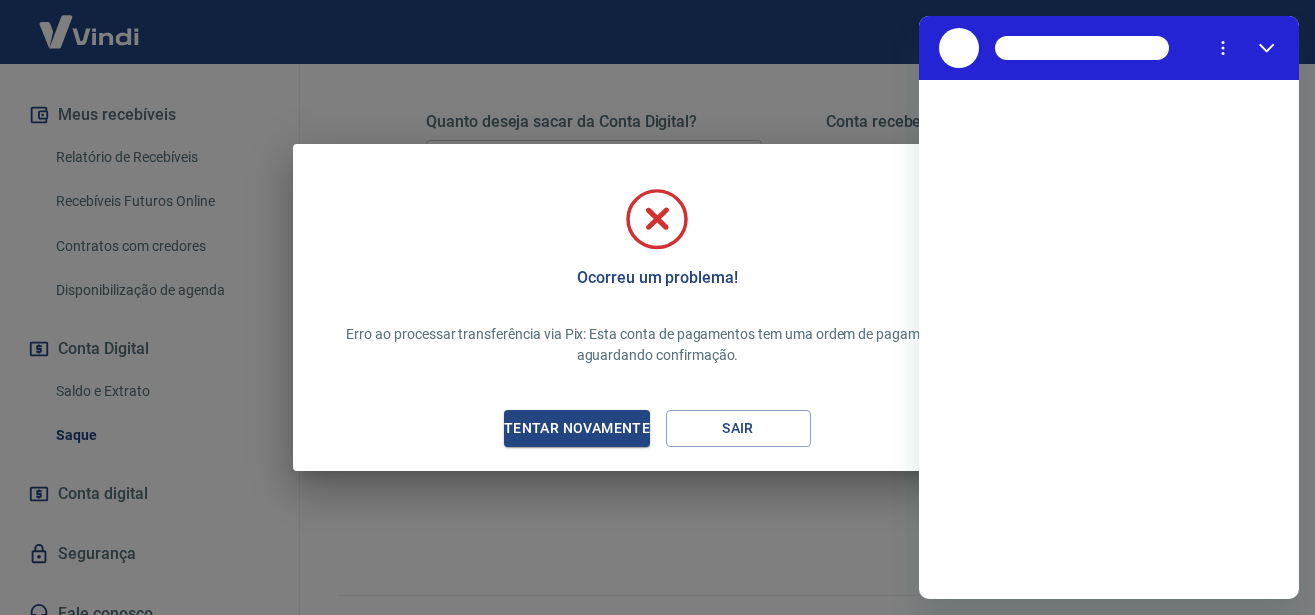 scroll, scrollTop: 0, scrollLeft: 0, axis: both 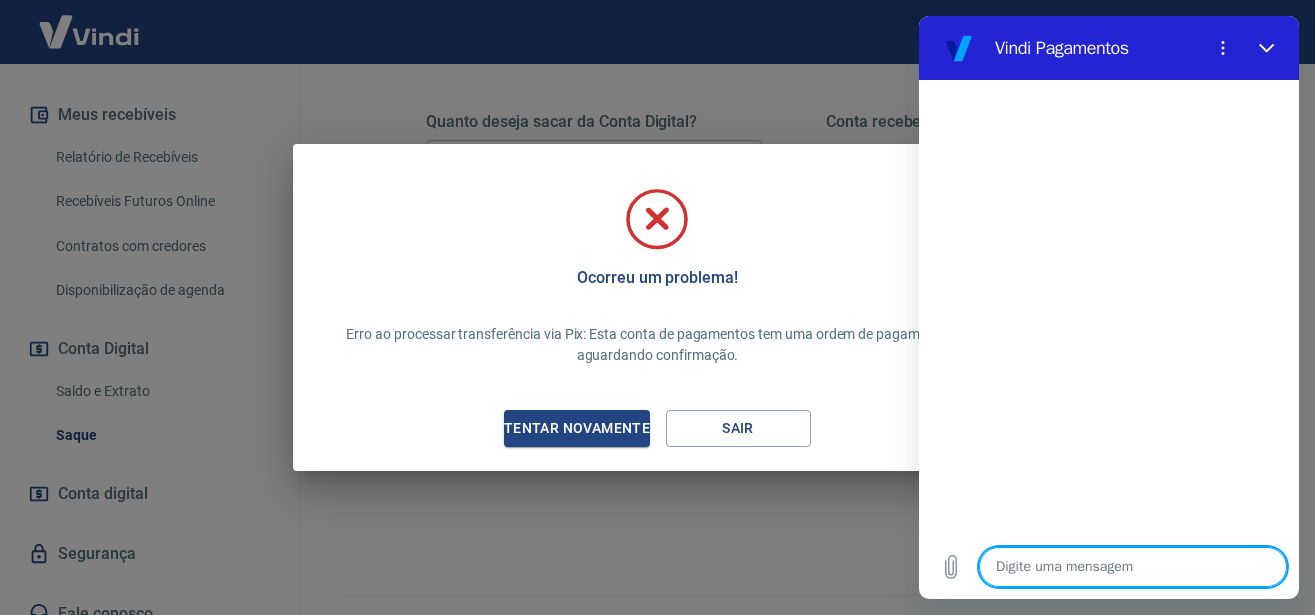 type on "b" 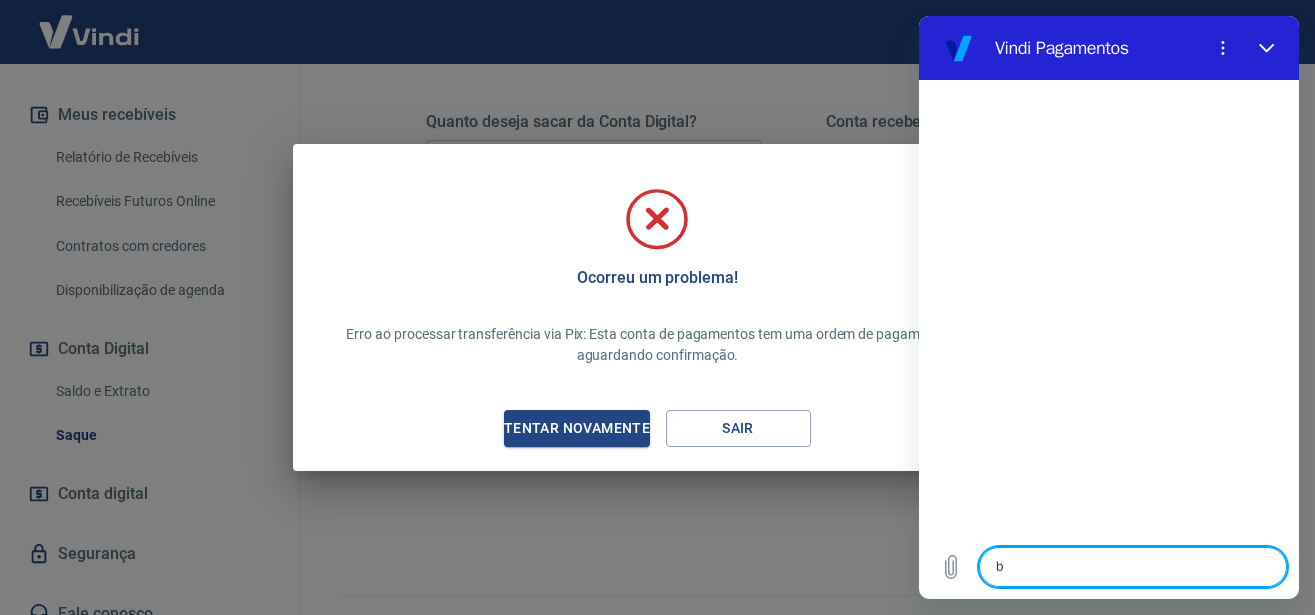 type on "bo" 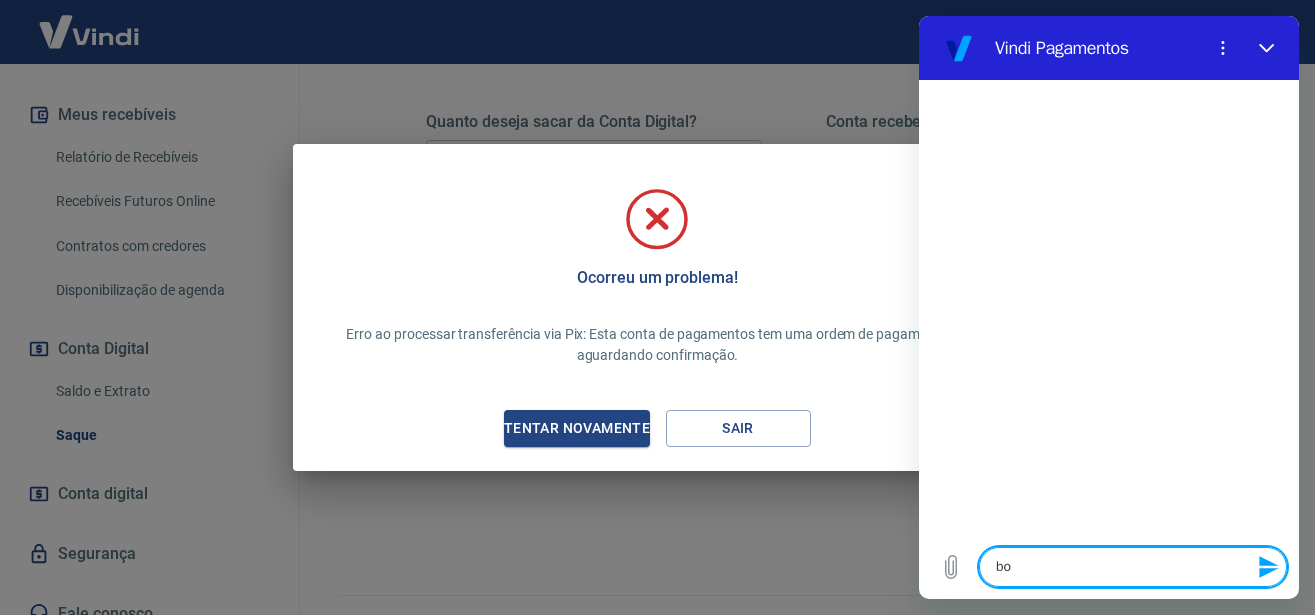 type on "bom" 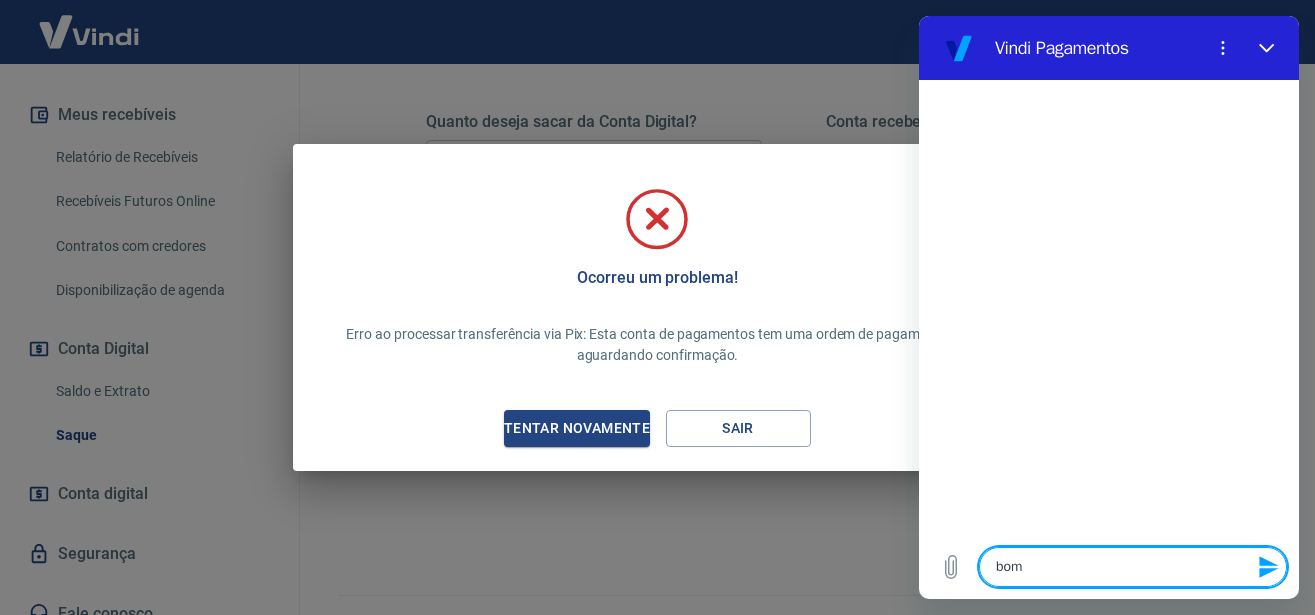 type on "bom" 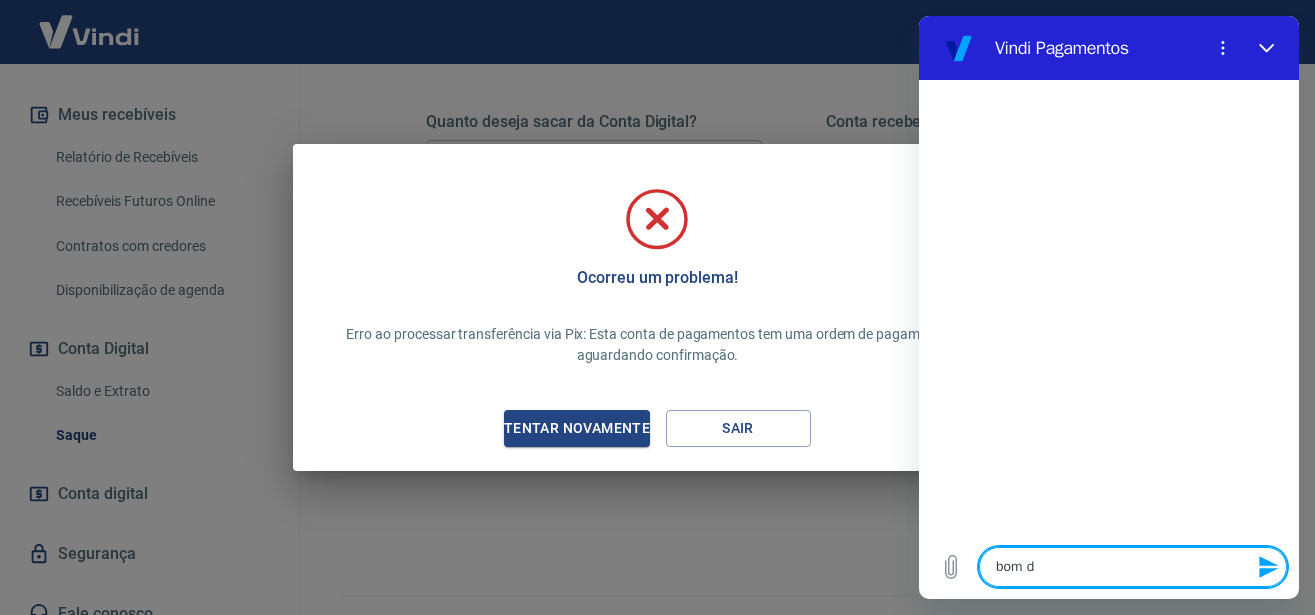 type on "bom di" 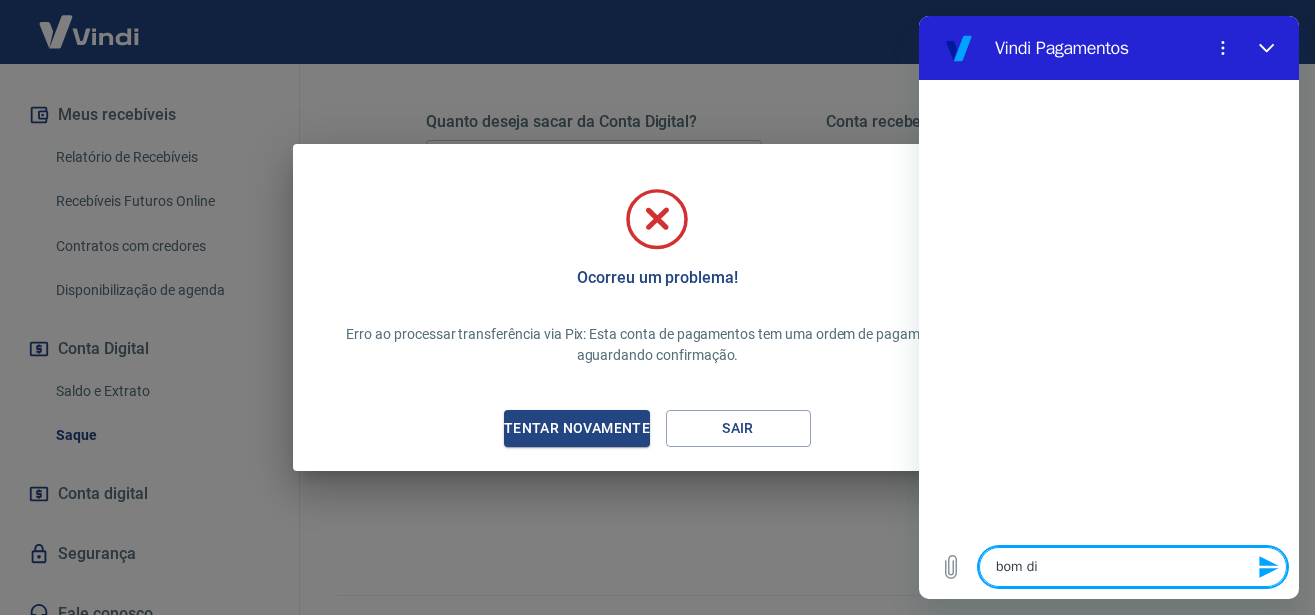 type on "x" 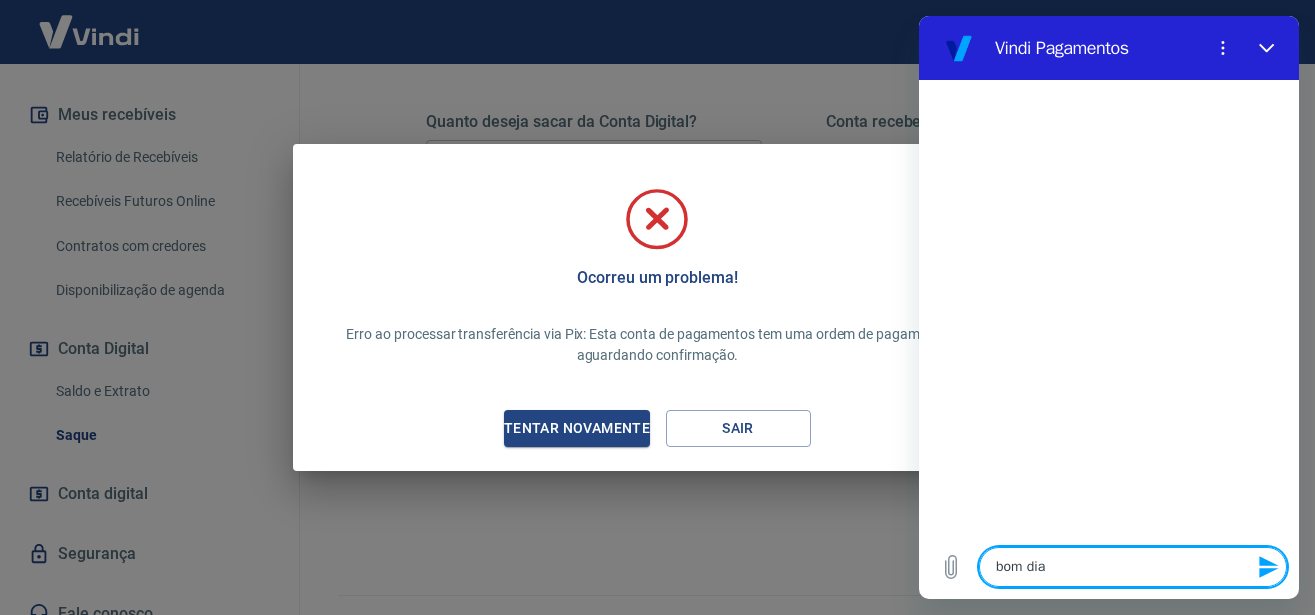 type on "bom dia." 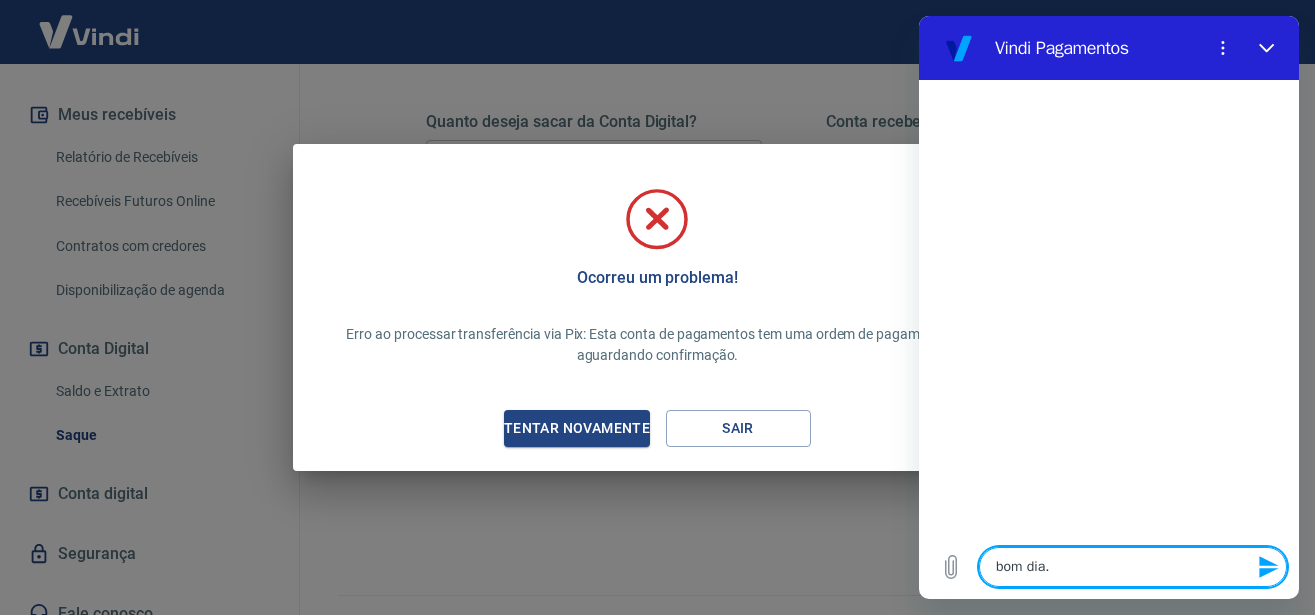 type on "bom dia." 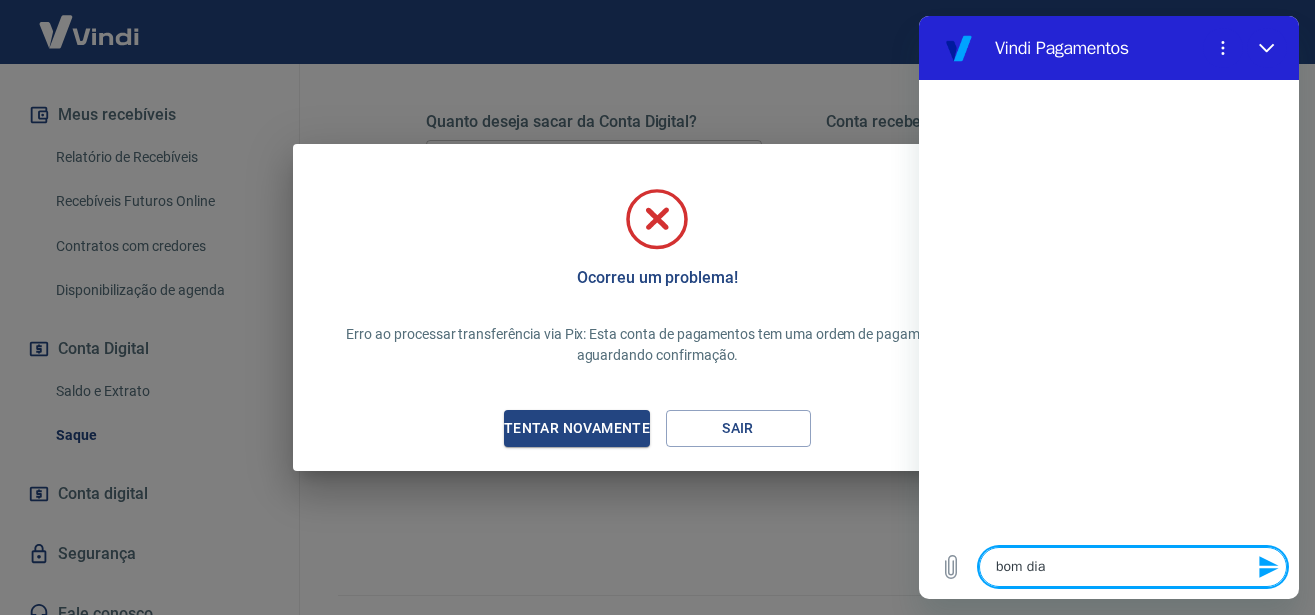 type on "x" 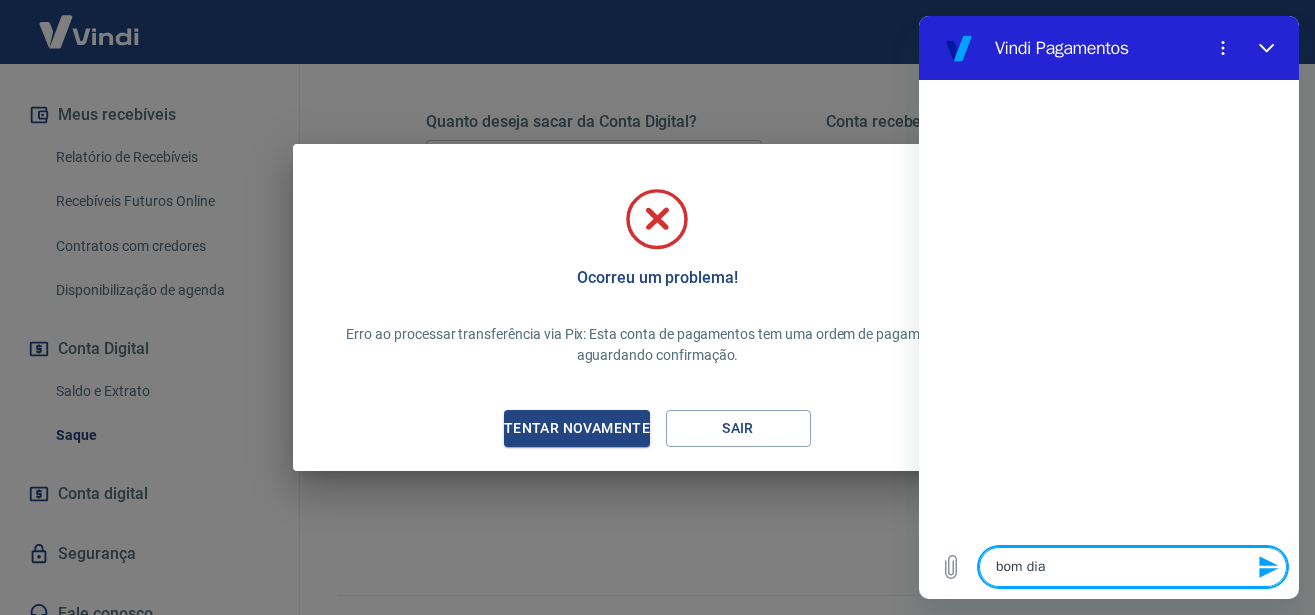 type 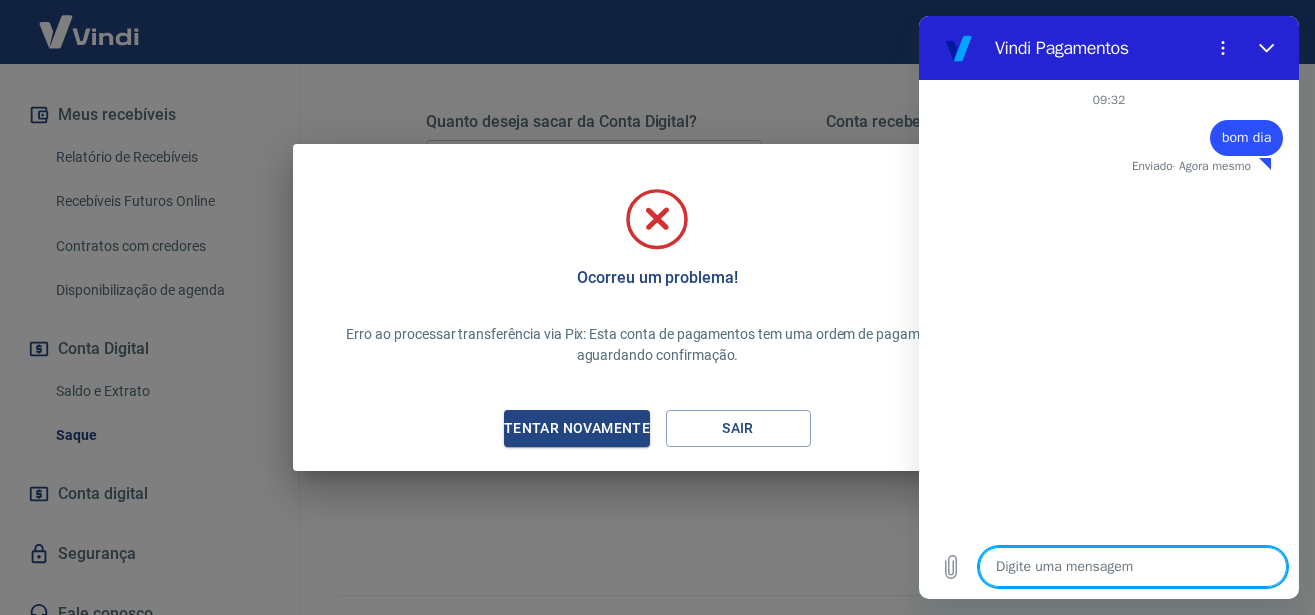 type on "x" 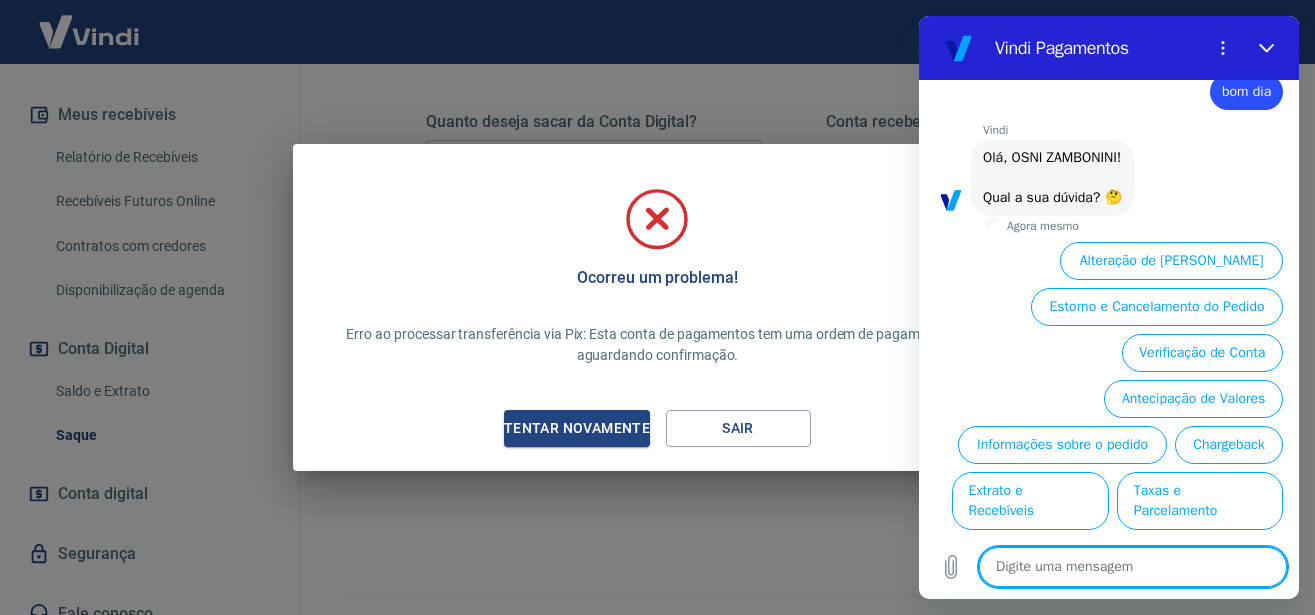 scroll, scrollTop: 72, scrollLeft: 0, axis: vertical 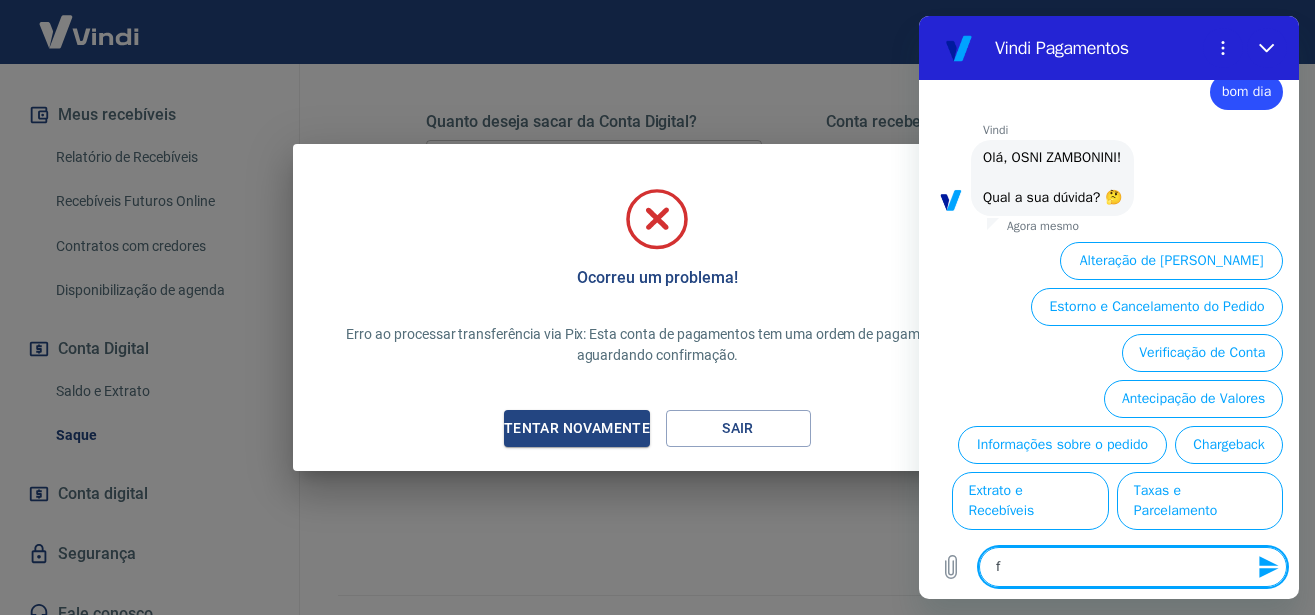 type on "fa" 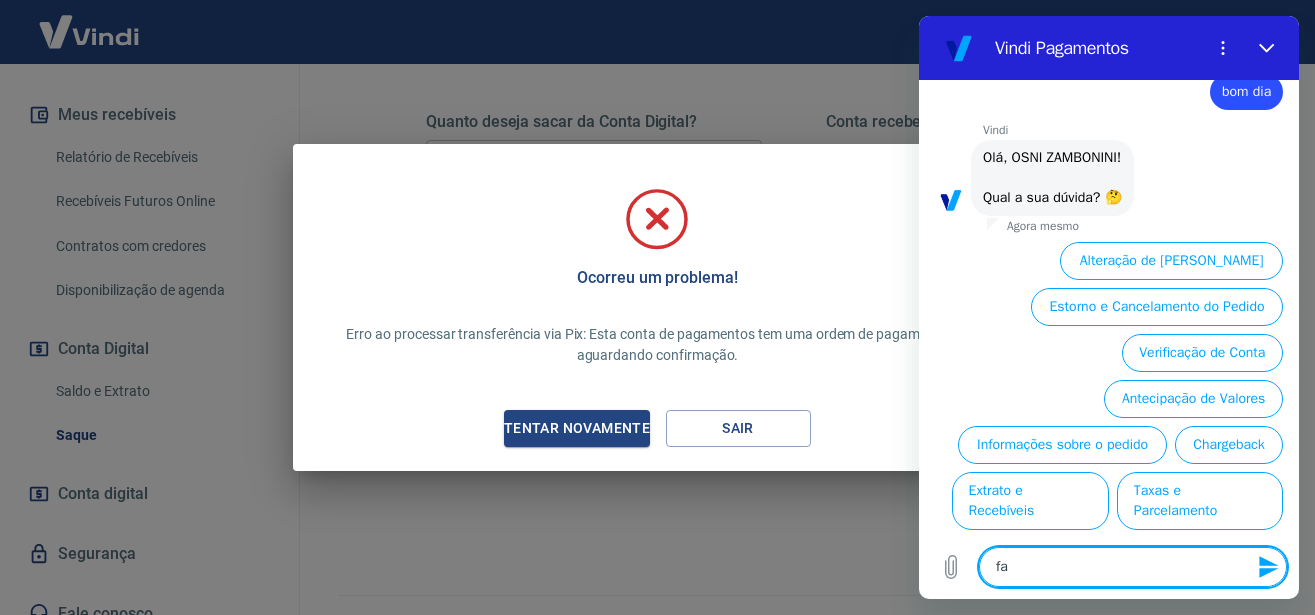 type on "fal" 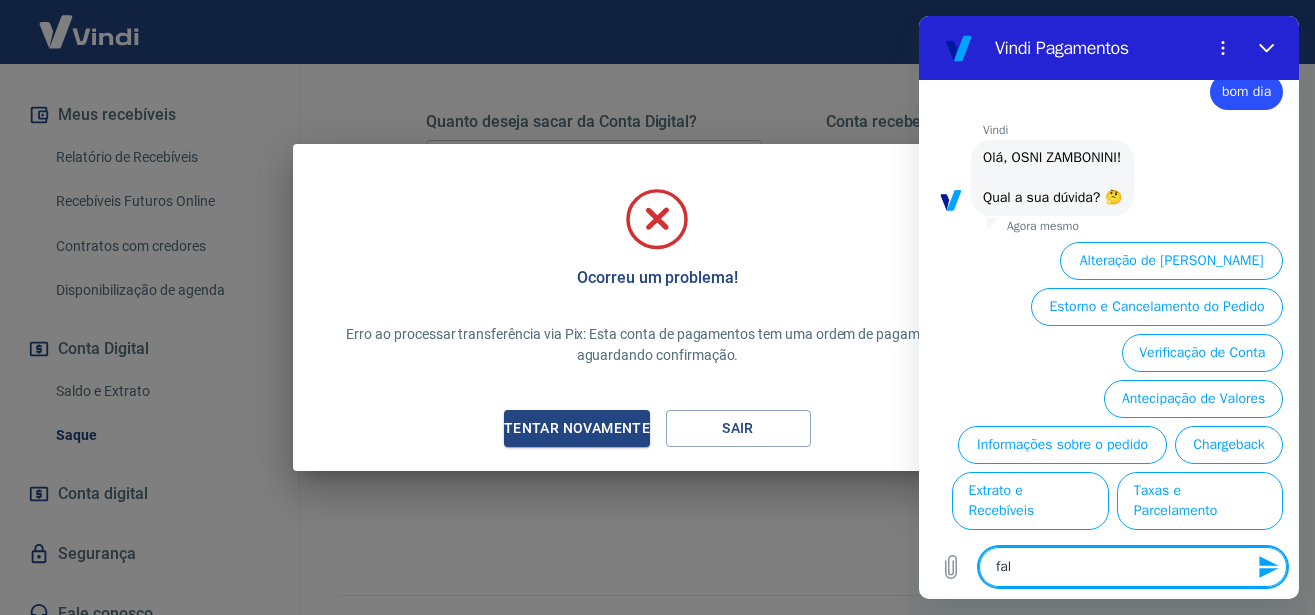 type on "x" 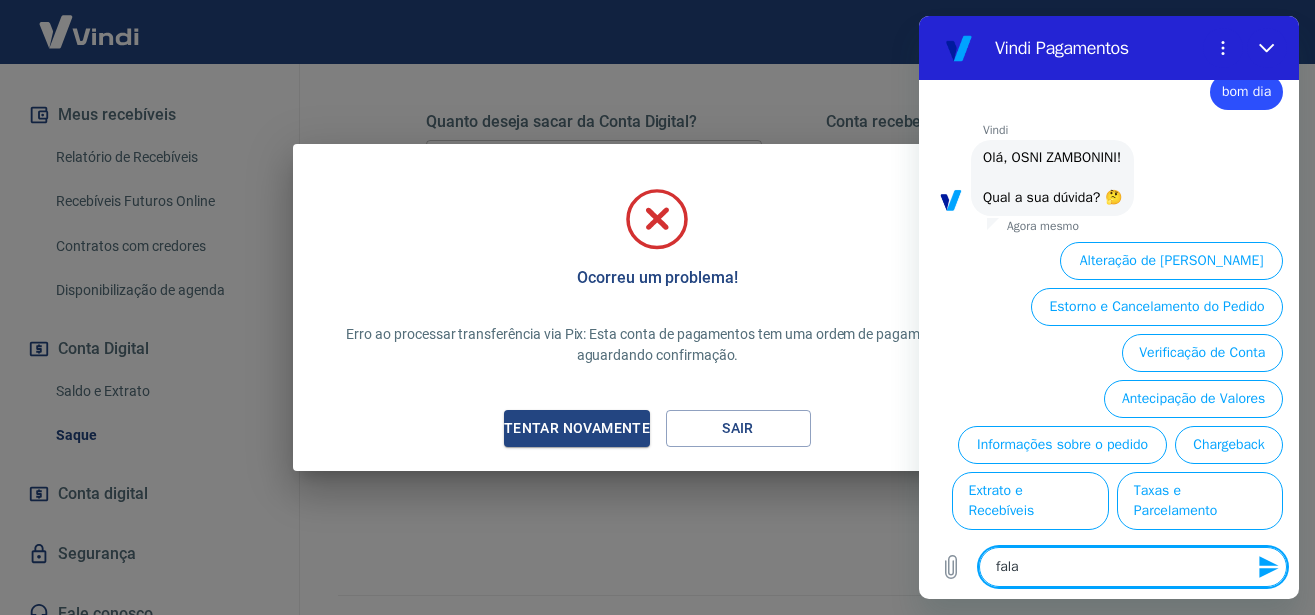 type on "falar" 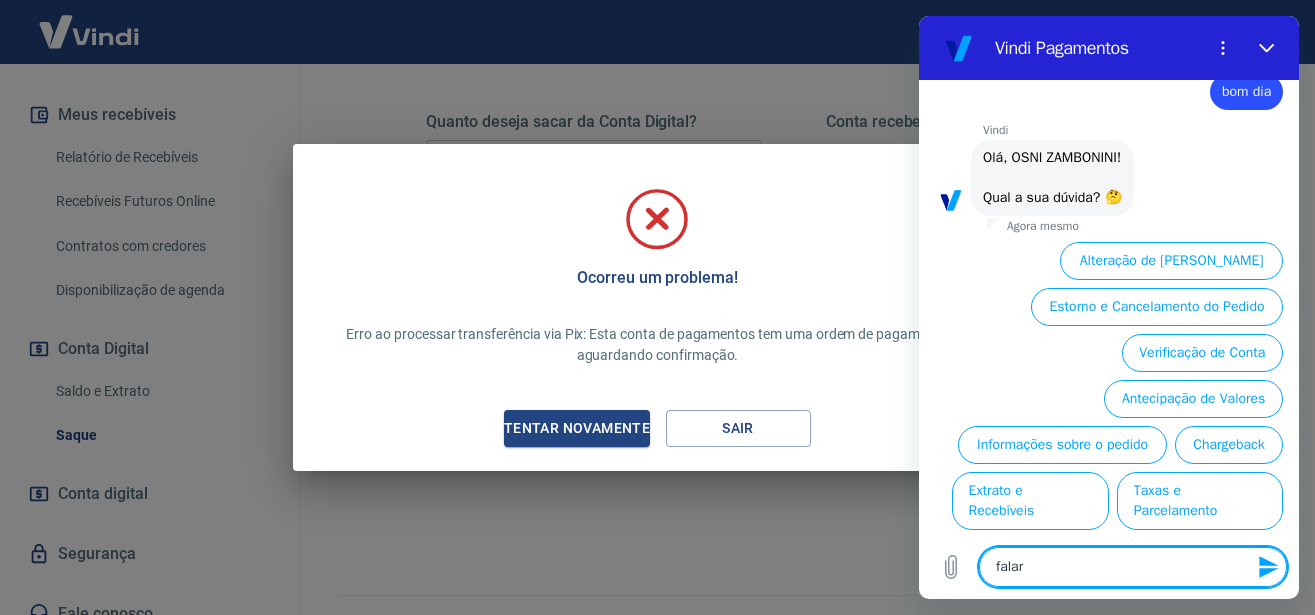 type on "falar" 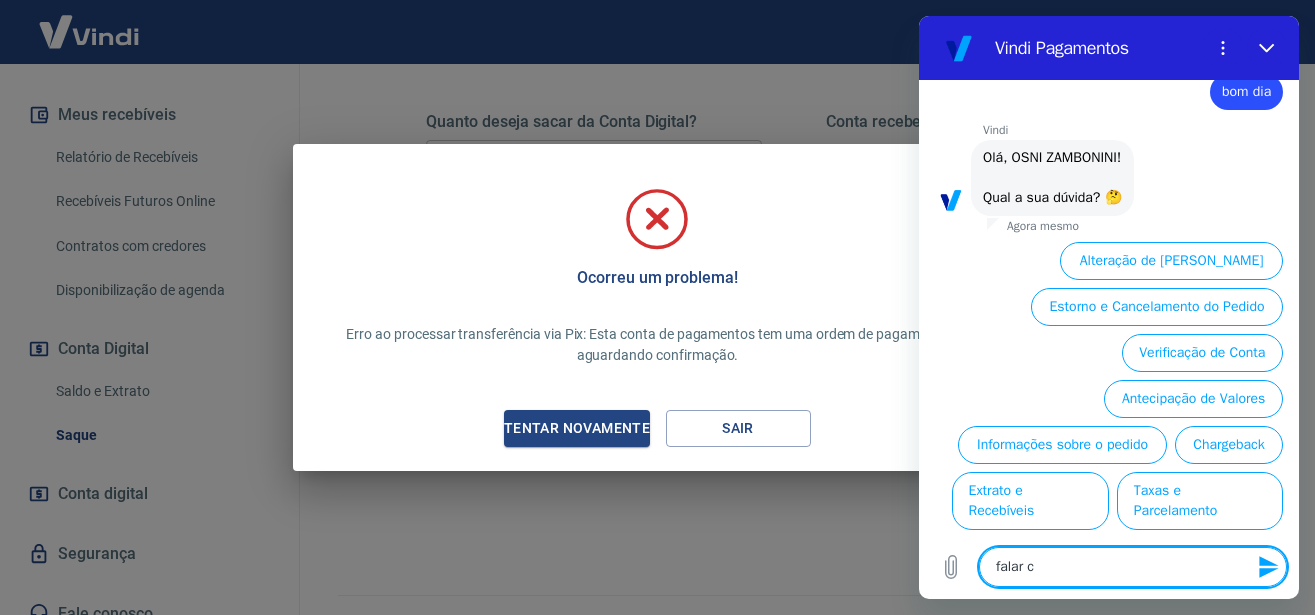 type on "falar co" 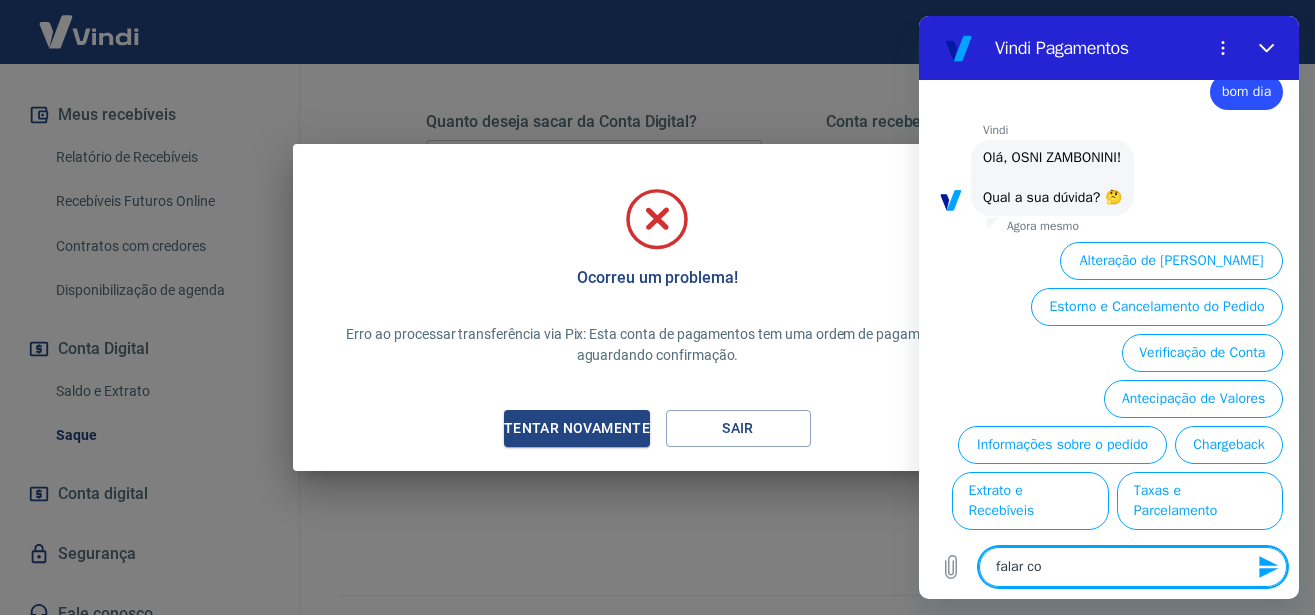 type on "x" 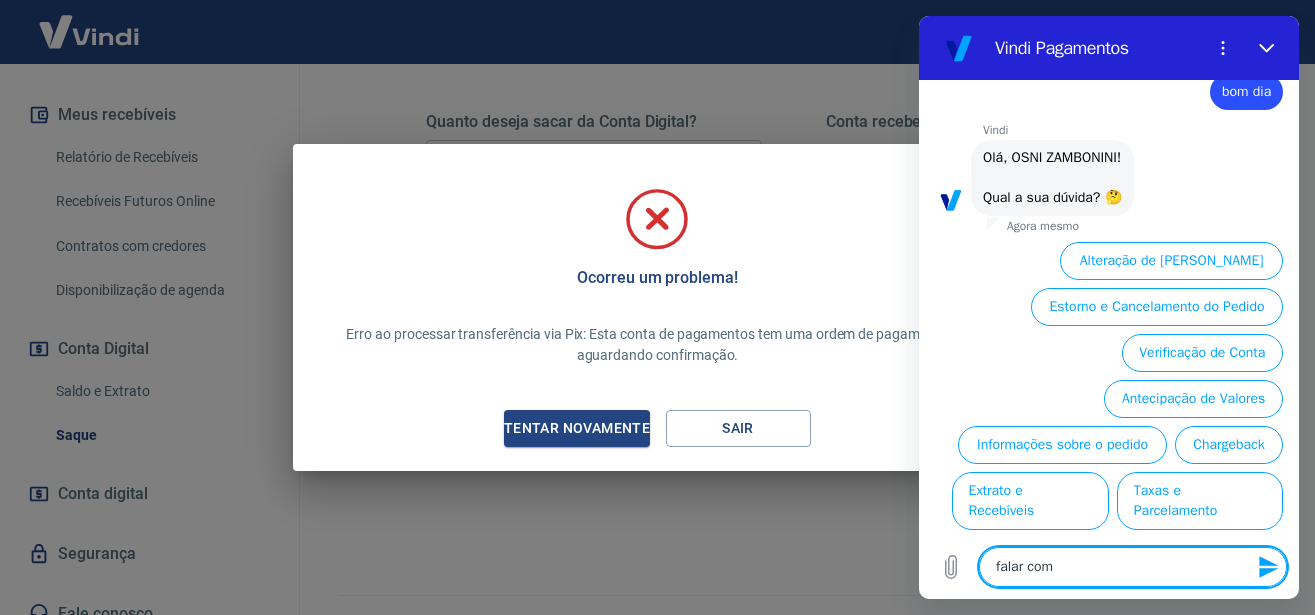 type on "falar com" 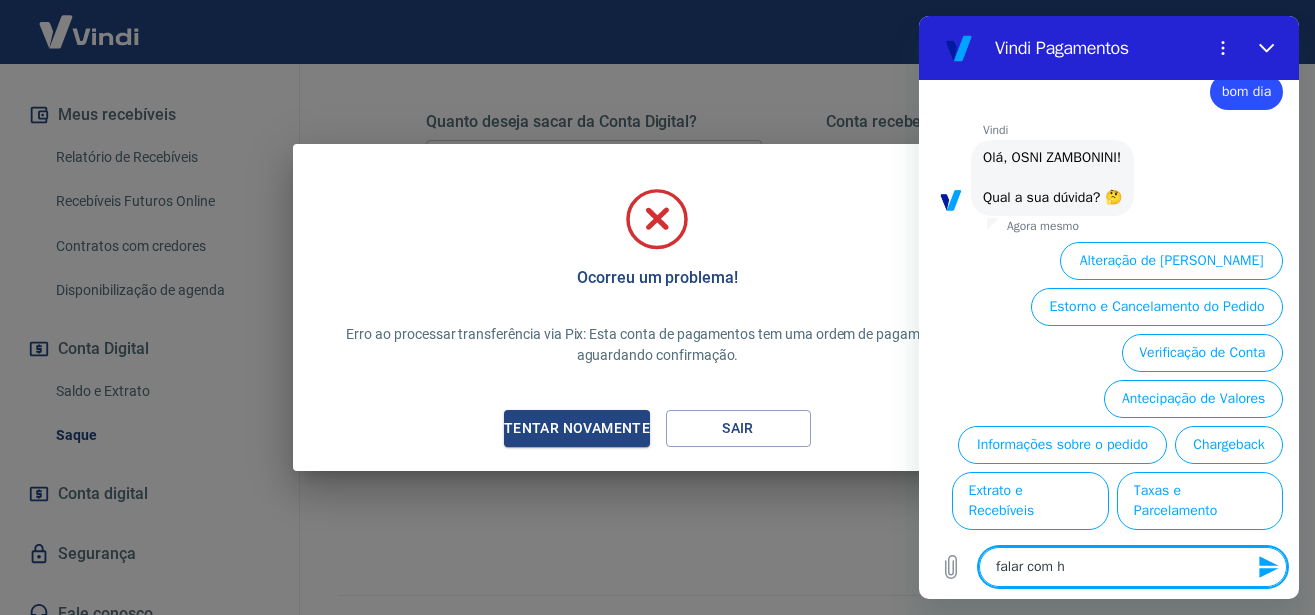 type on "falar com hu" 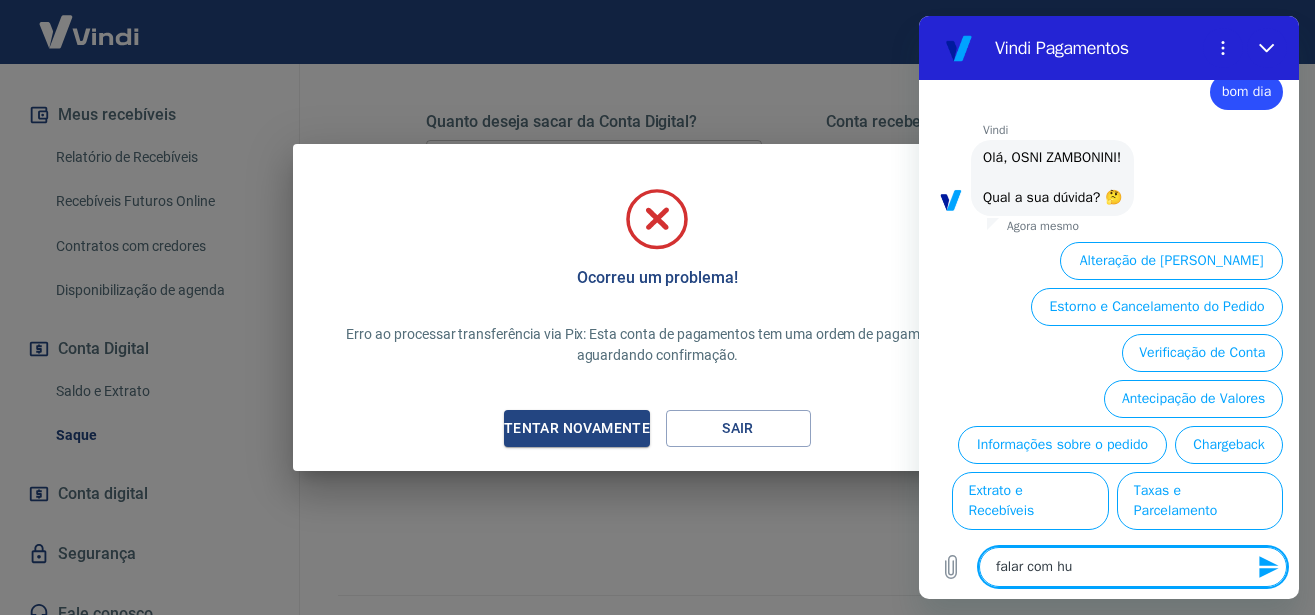 type on "falar com hum" 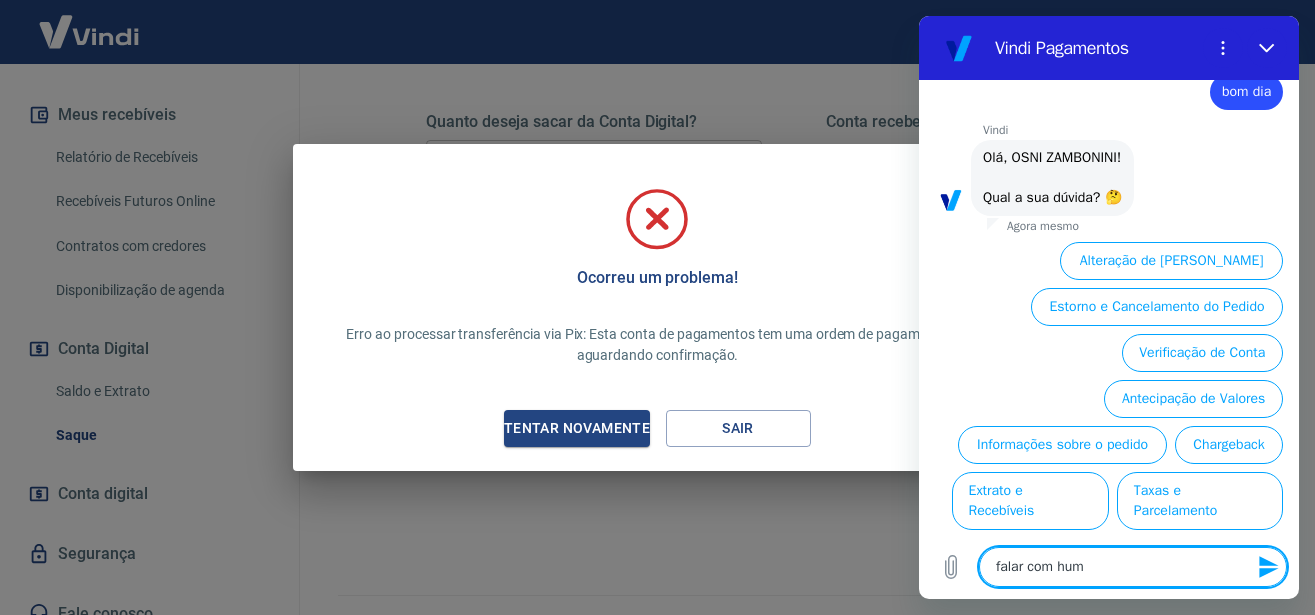 type on "falar com huma" 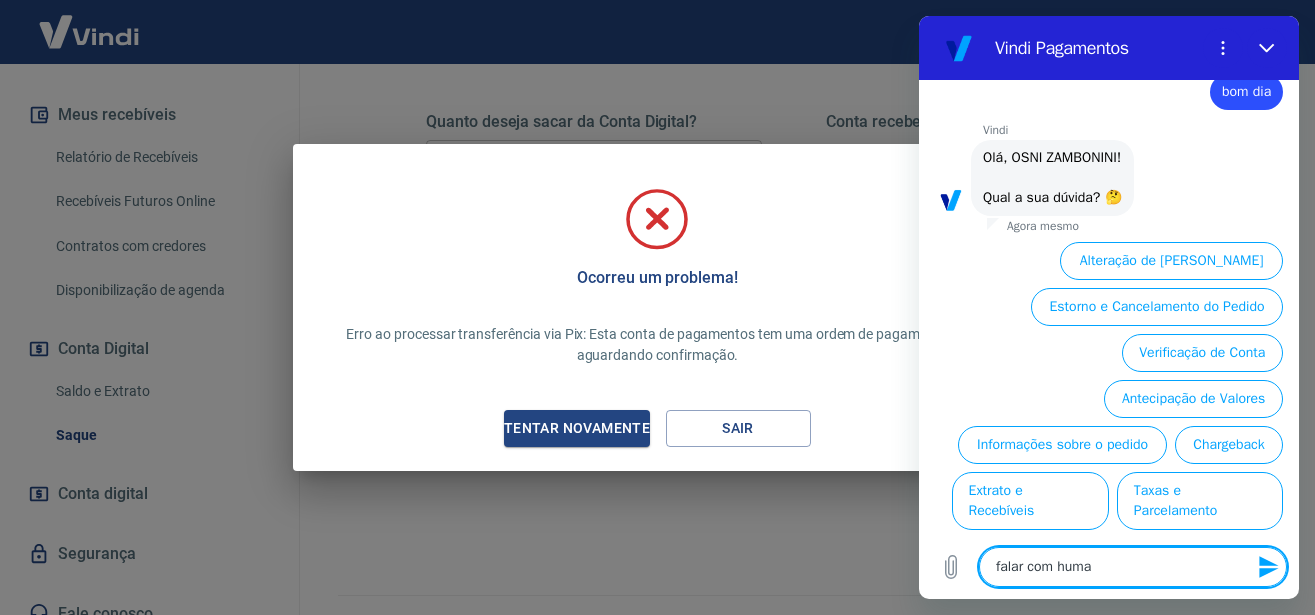 type on "falar com human" 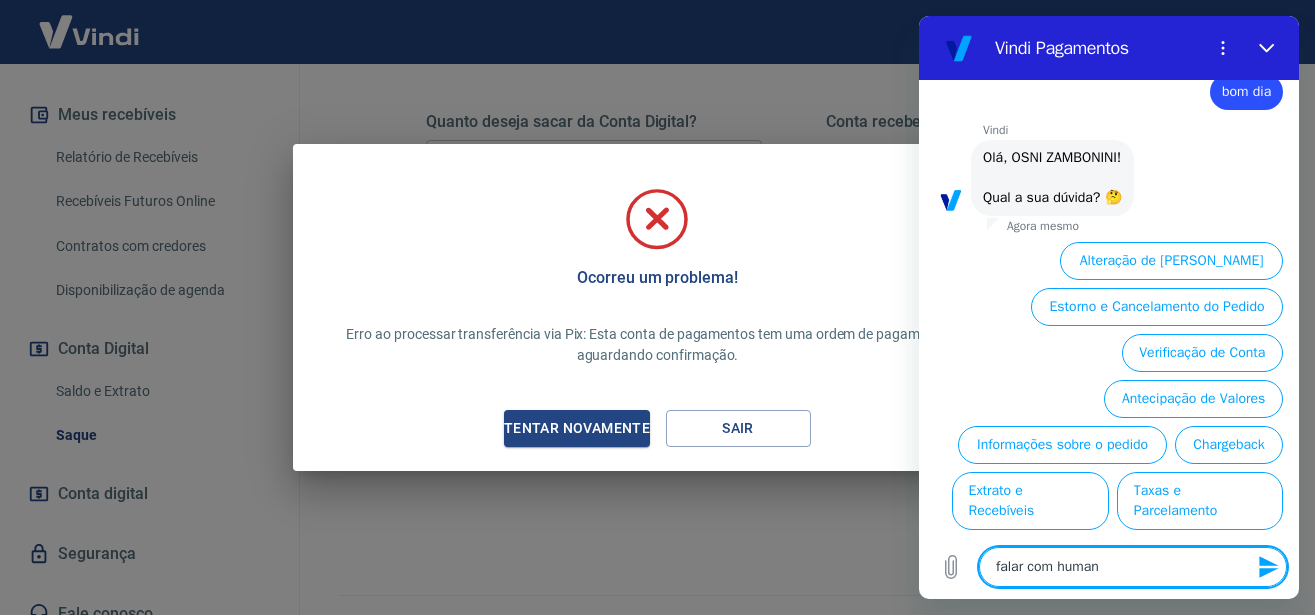 type on "falar com humano" 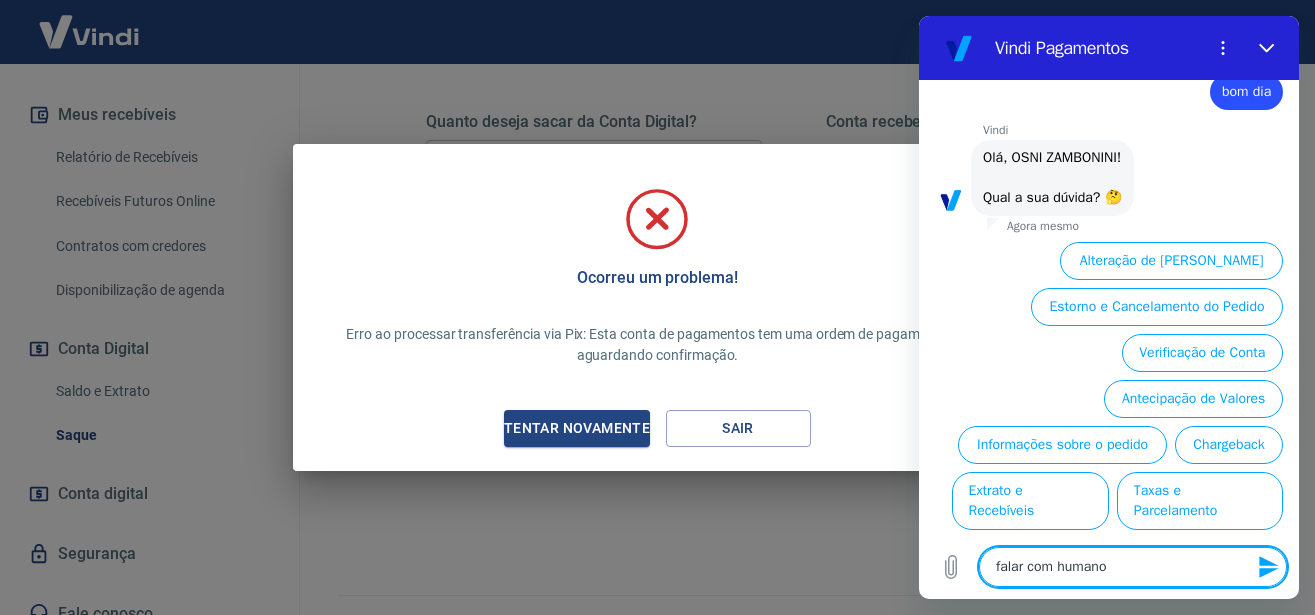 type 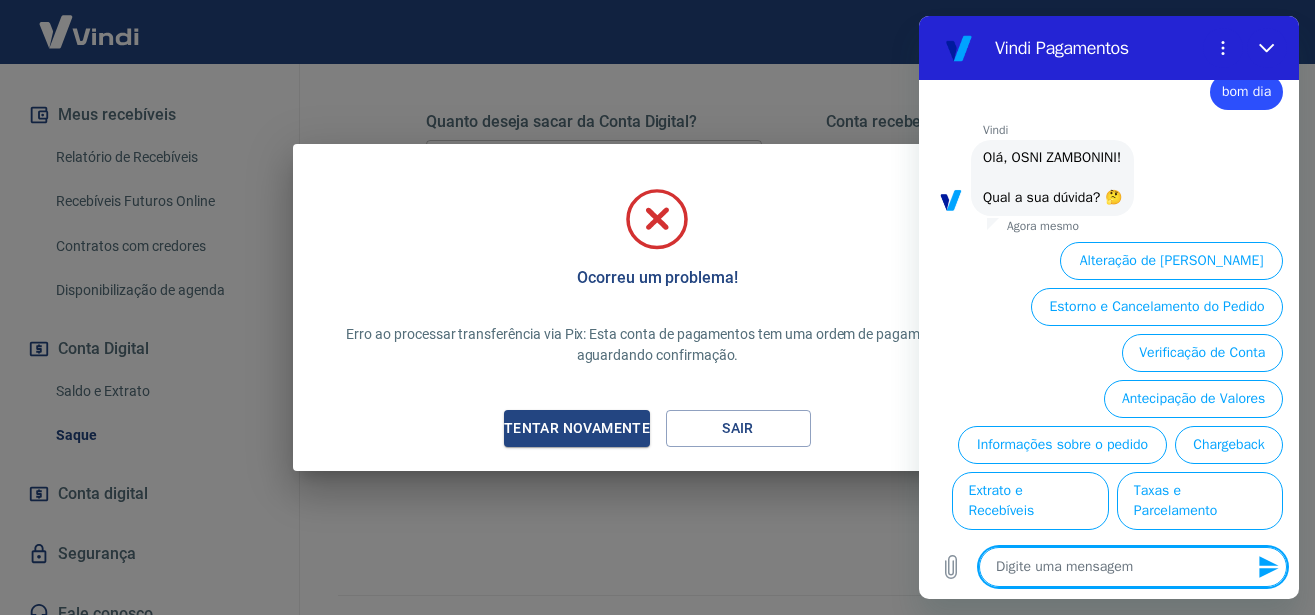scroll, scrollTop: 0, scrollLeft: 0, axis: both 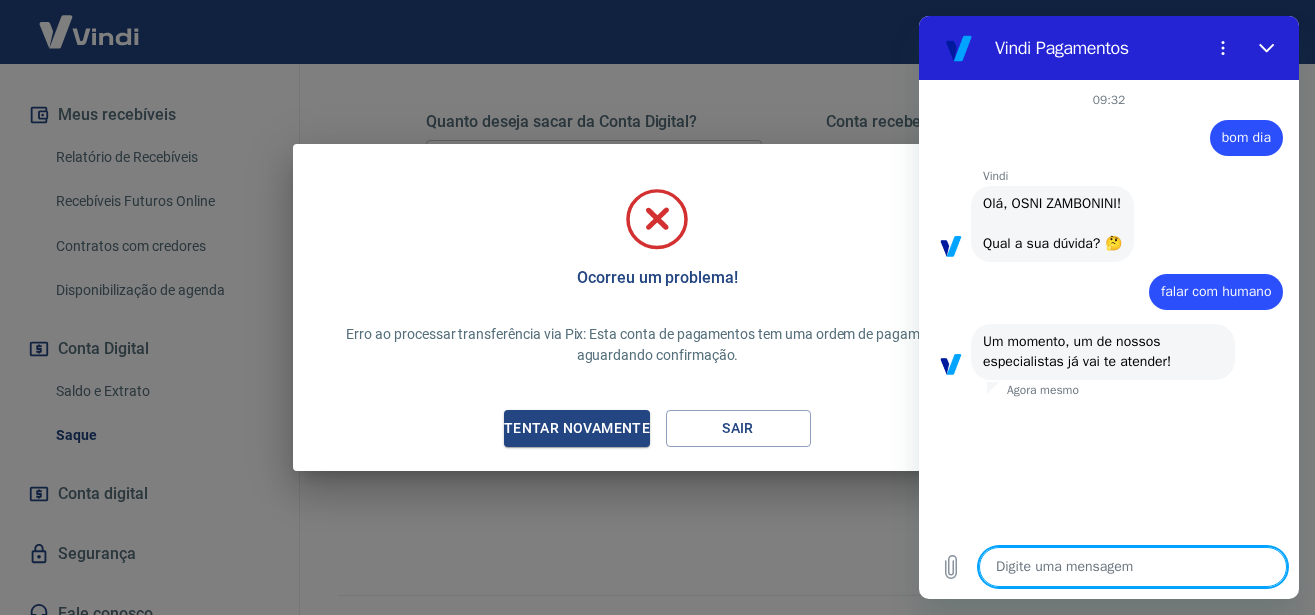 type on "x" 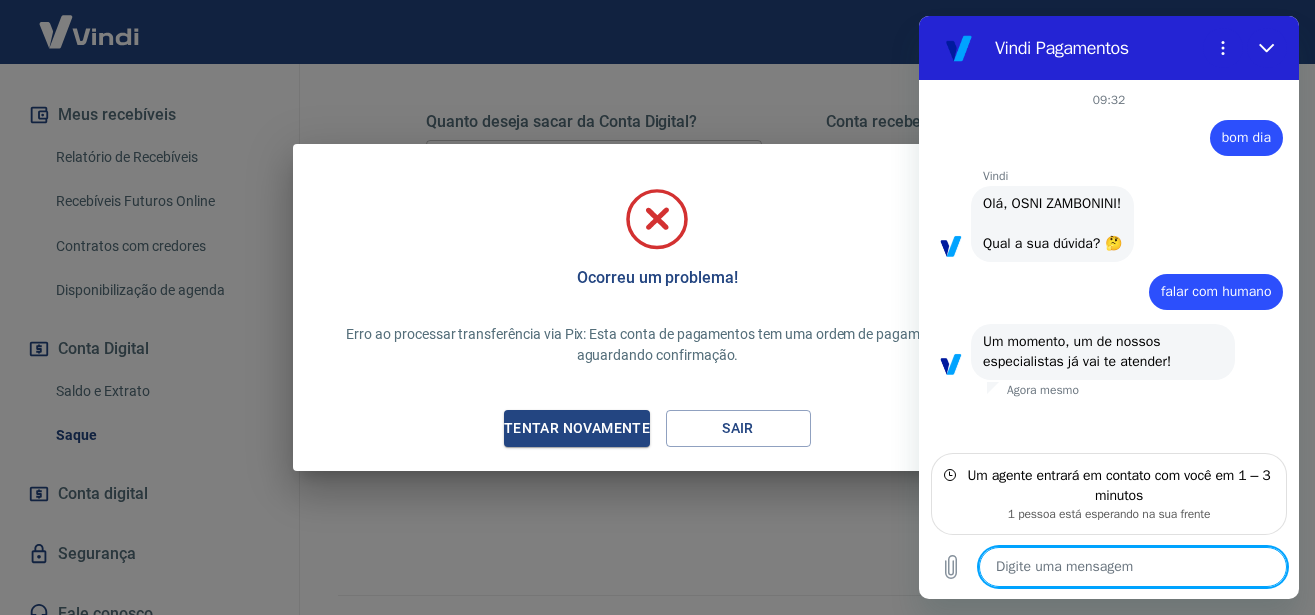 type on "t" 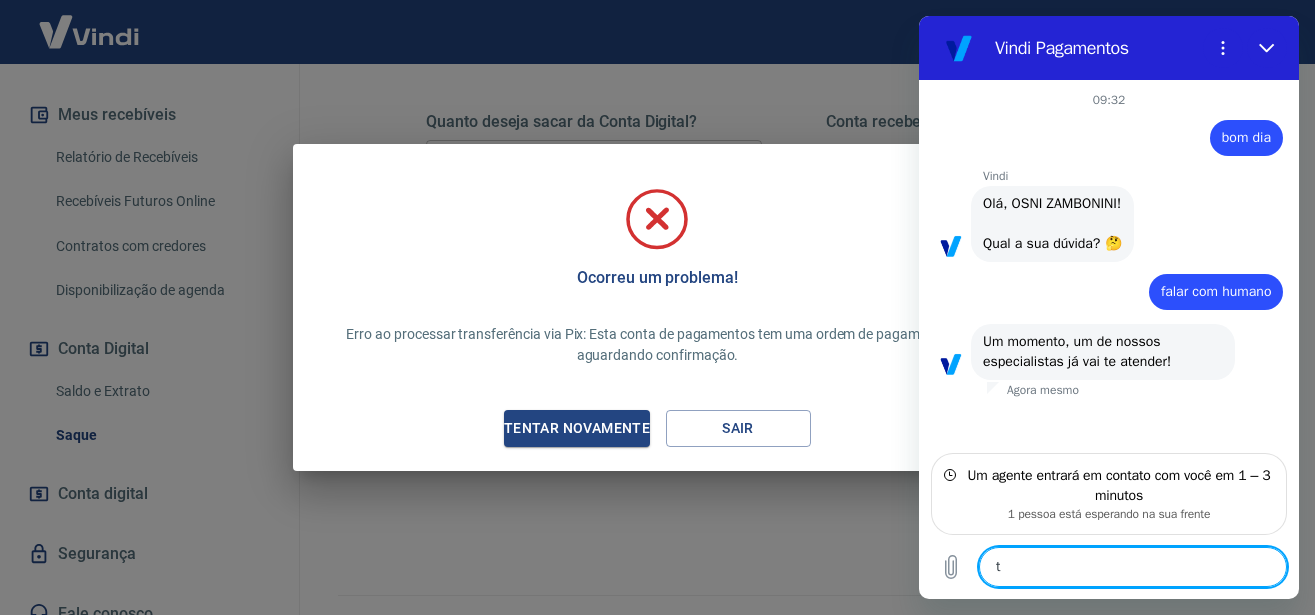 type on "te" 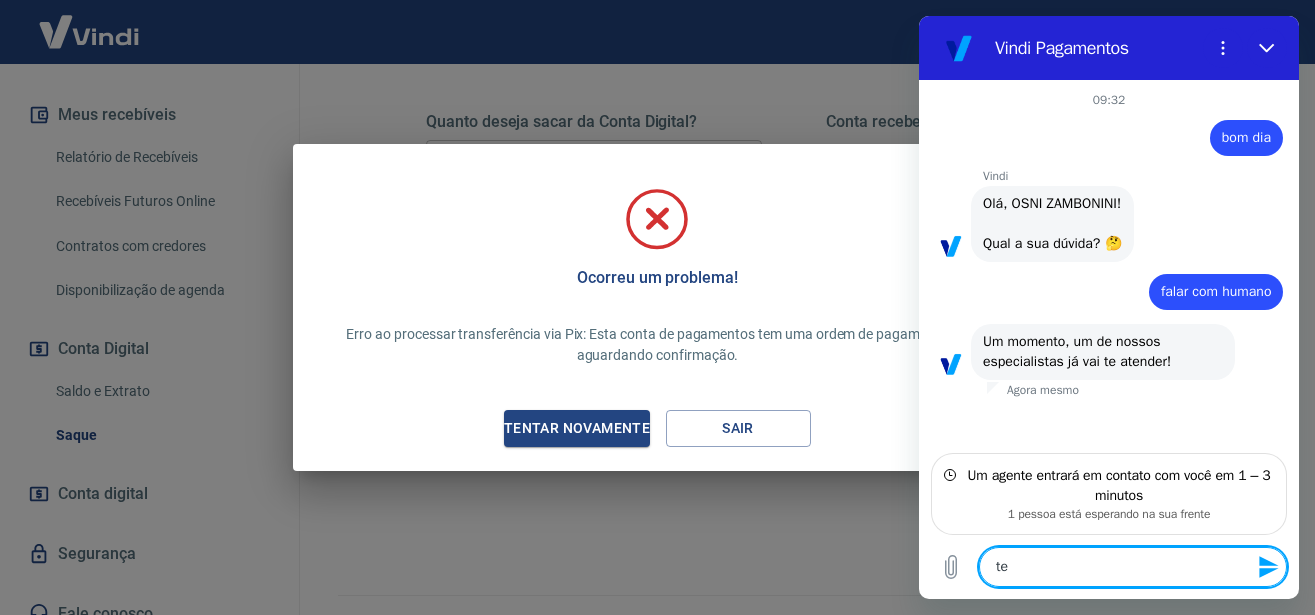 type on "ten" 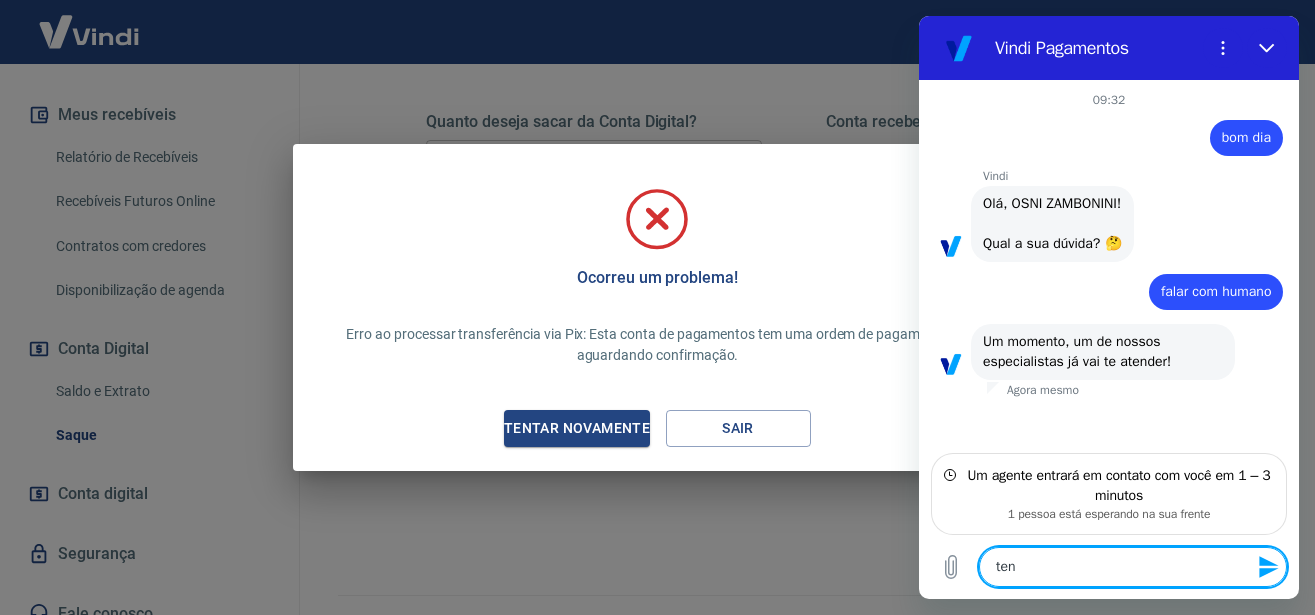 type on "x" 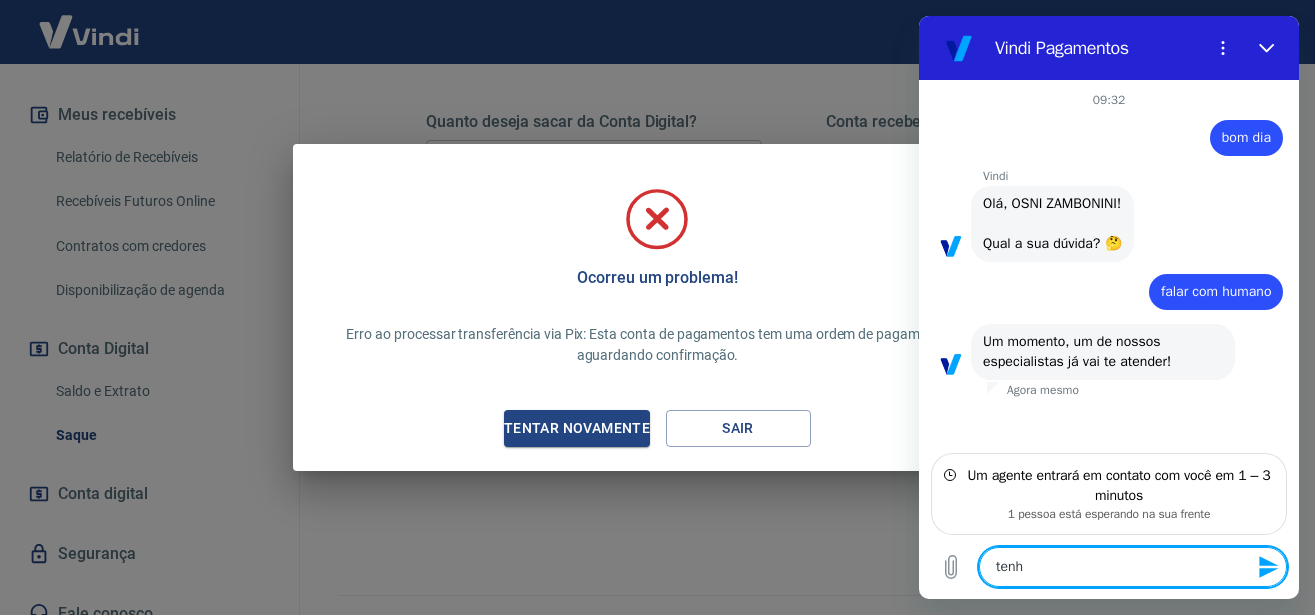 type on "tenho" 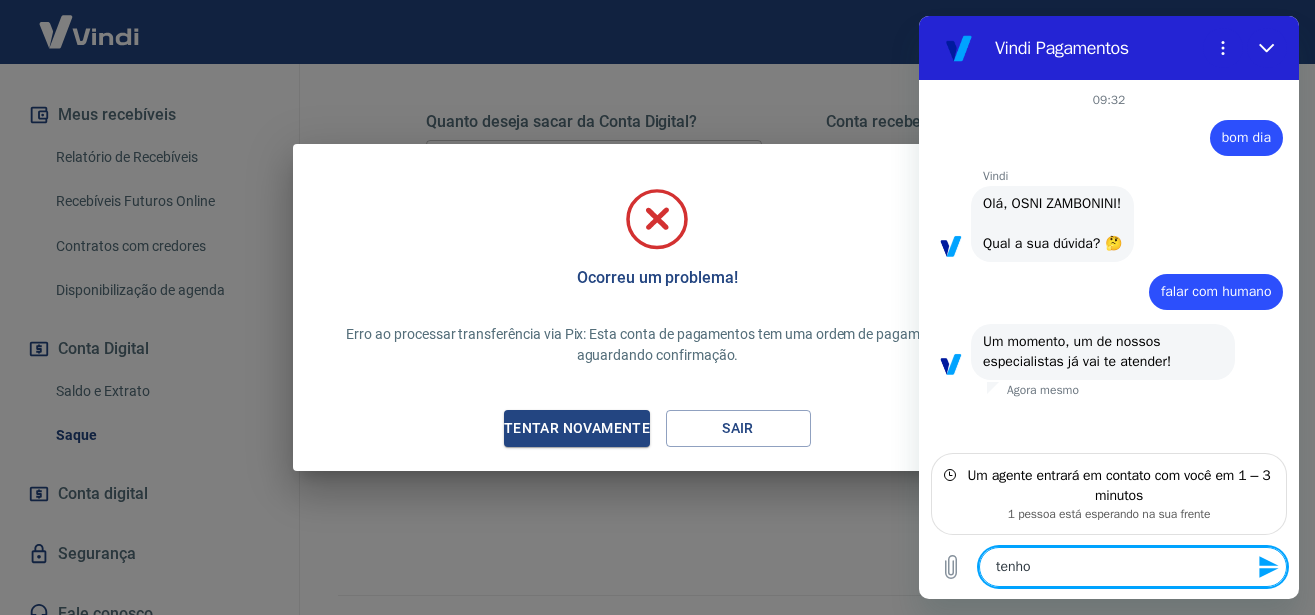 type on "tenho" 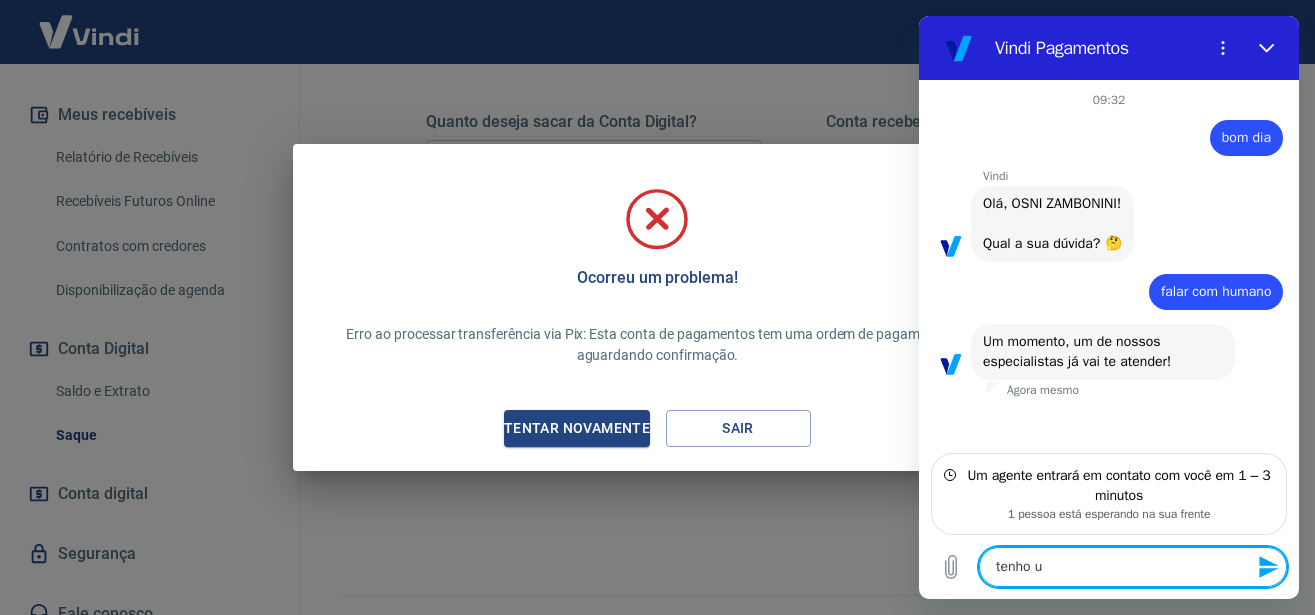 type on "x" 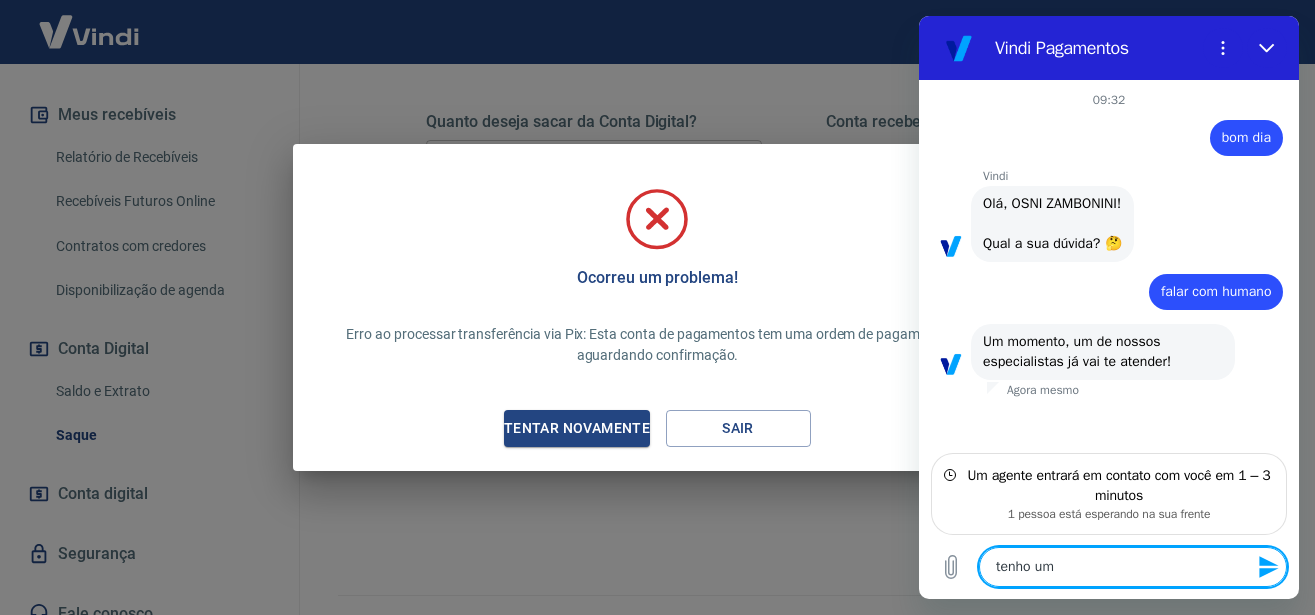 type on "tenho um" 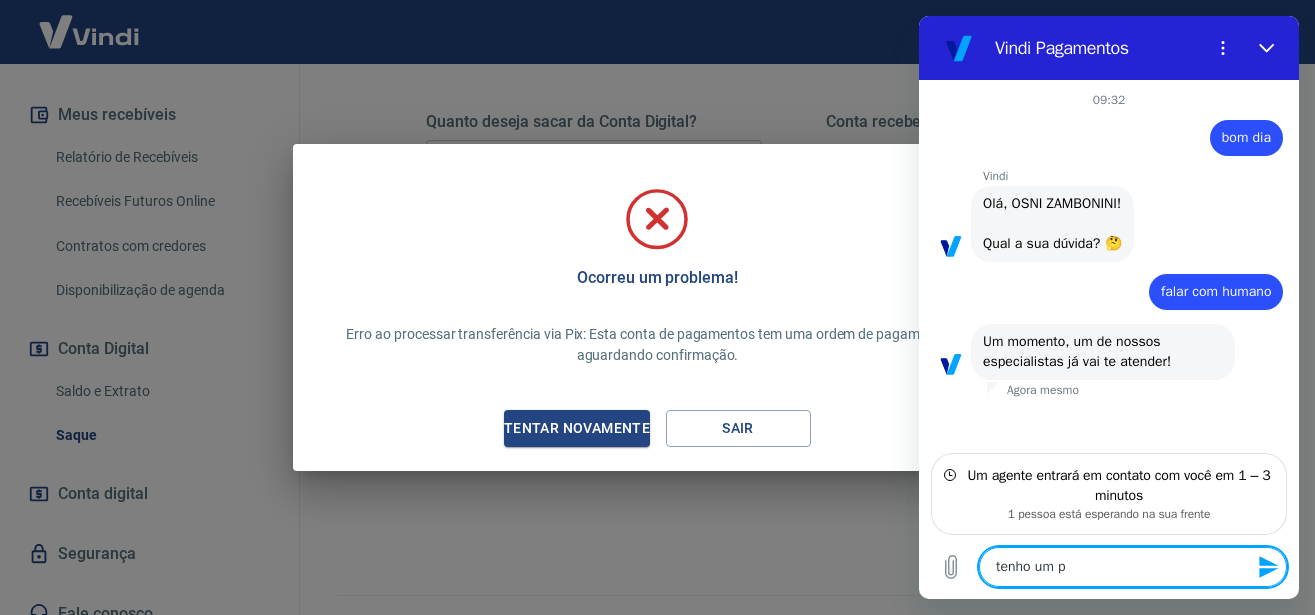 type on "tenho um pr" 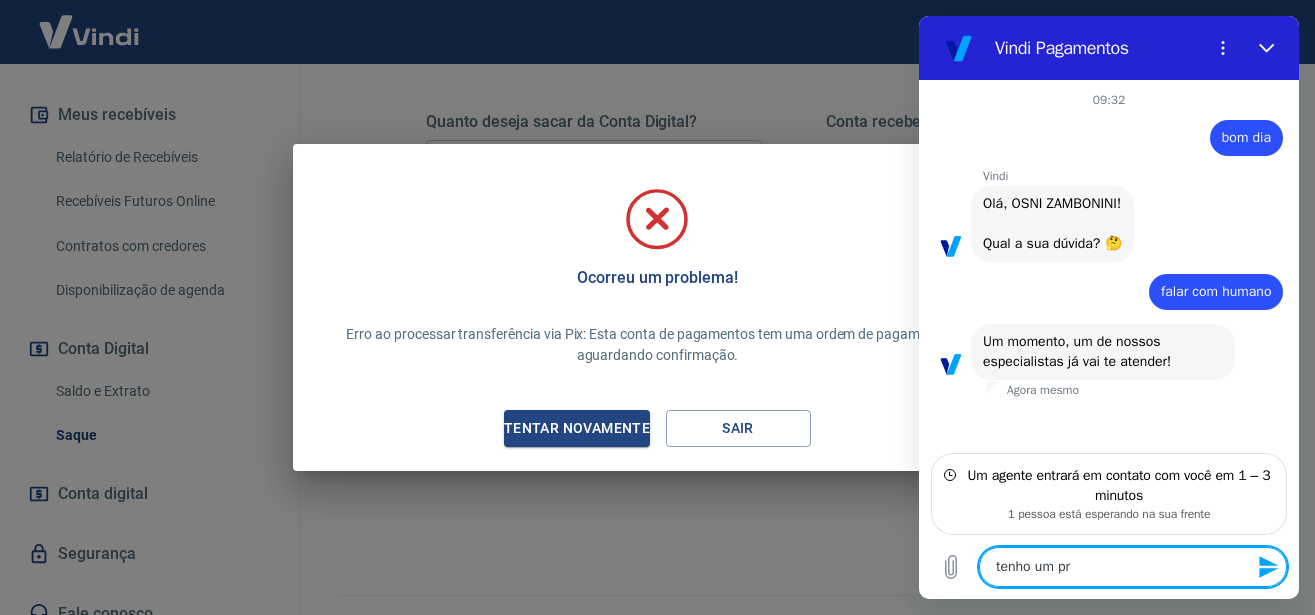 type on "tenho um pro" 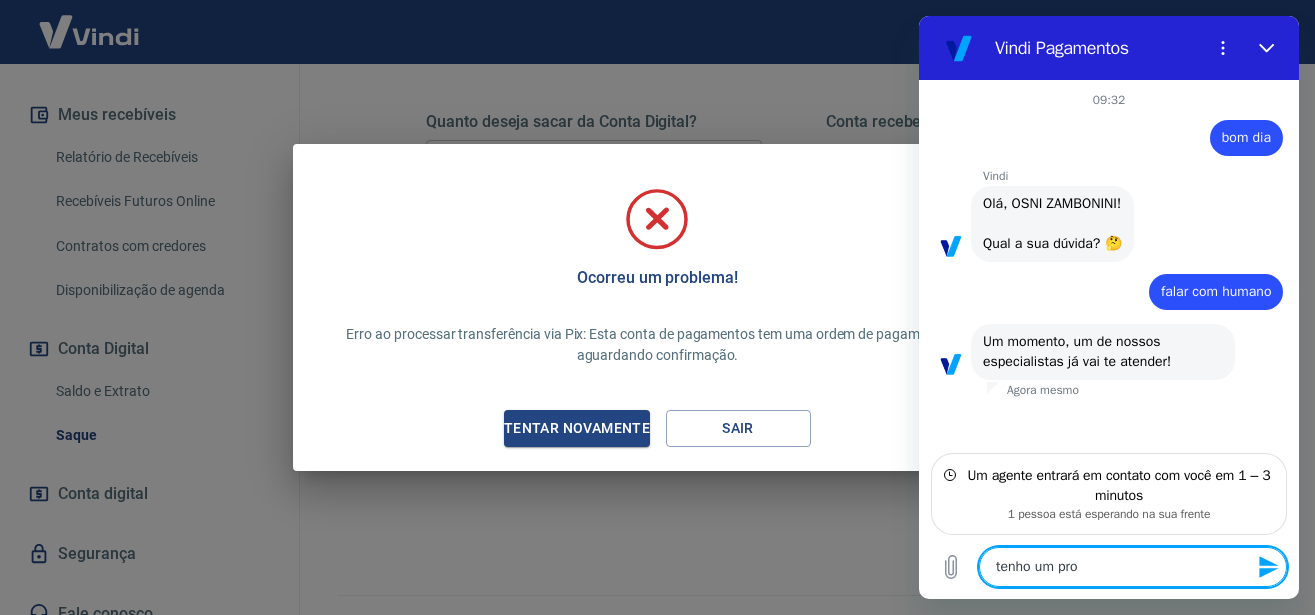 type on "tenho um prot" 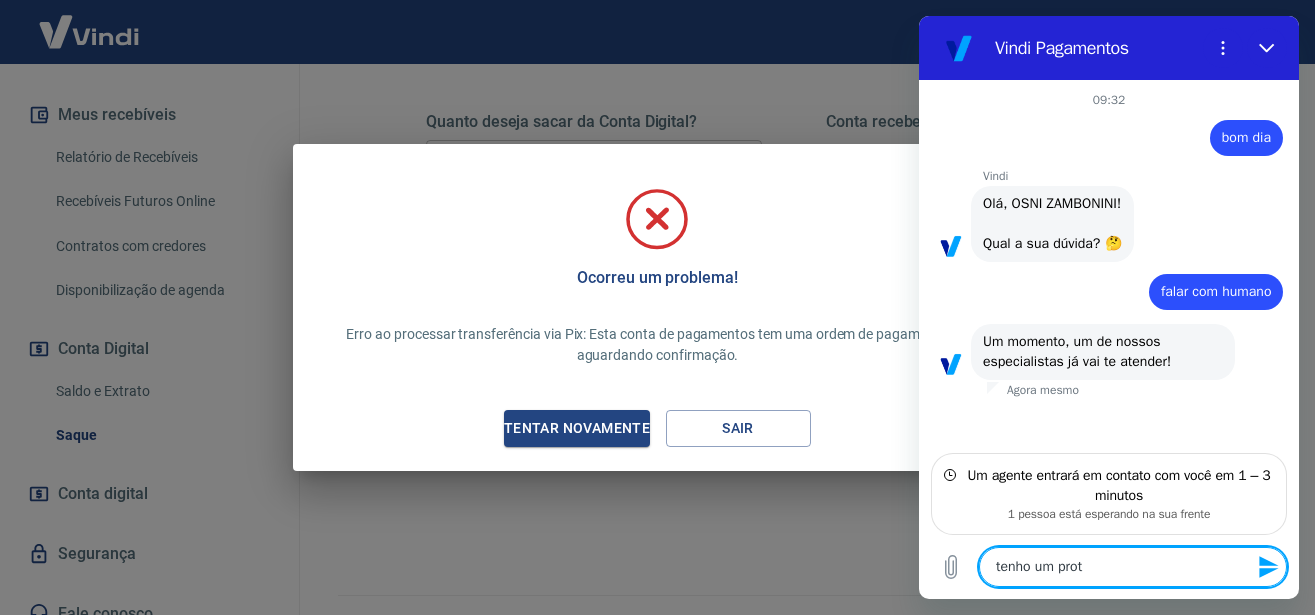type on "tenho um proto" 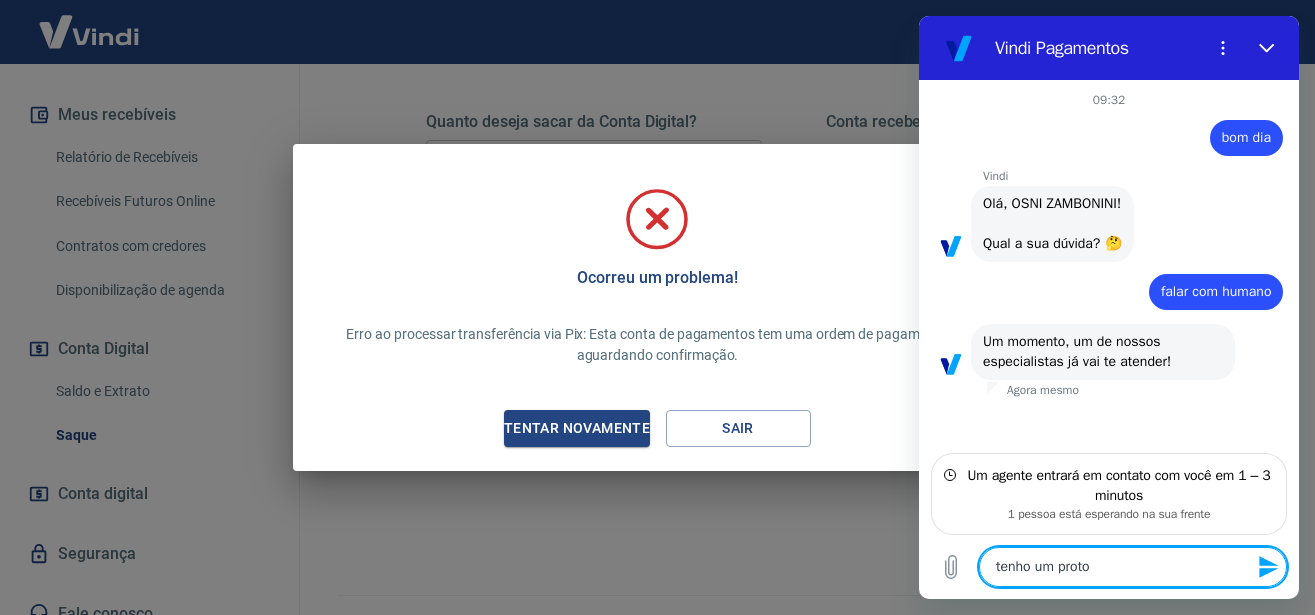 type on "tenho um protoc" 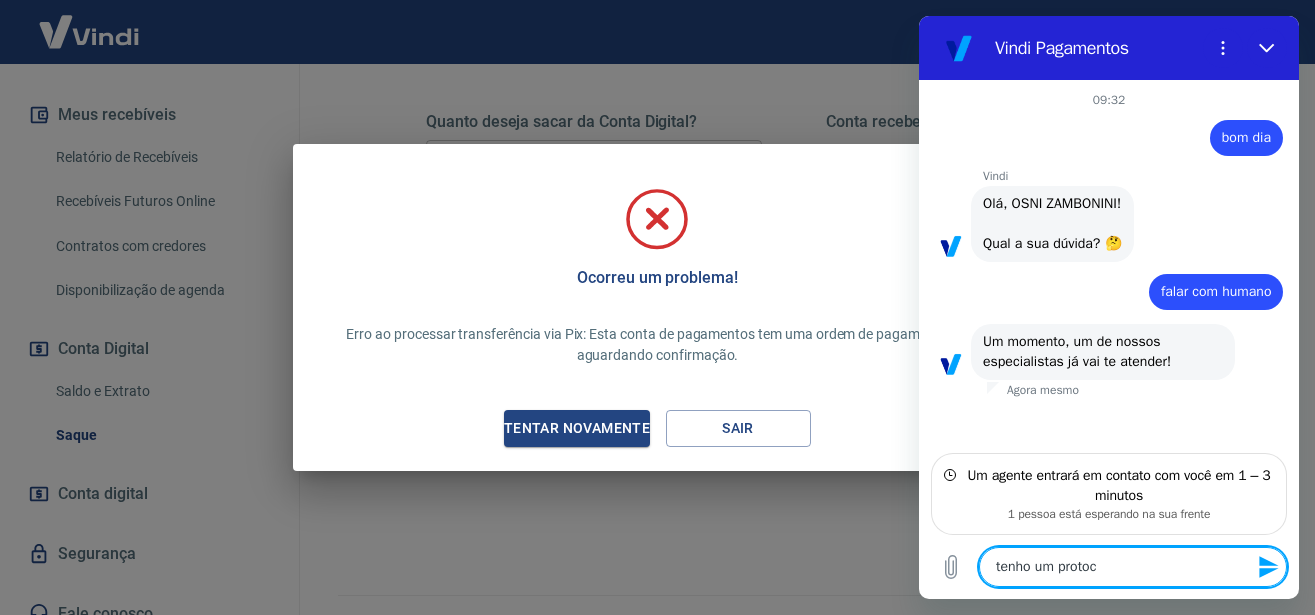 type on "tenho um protoco" 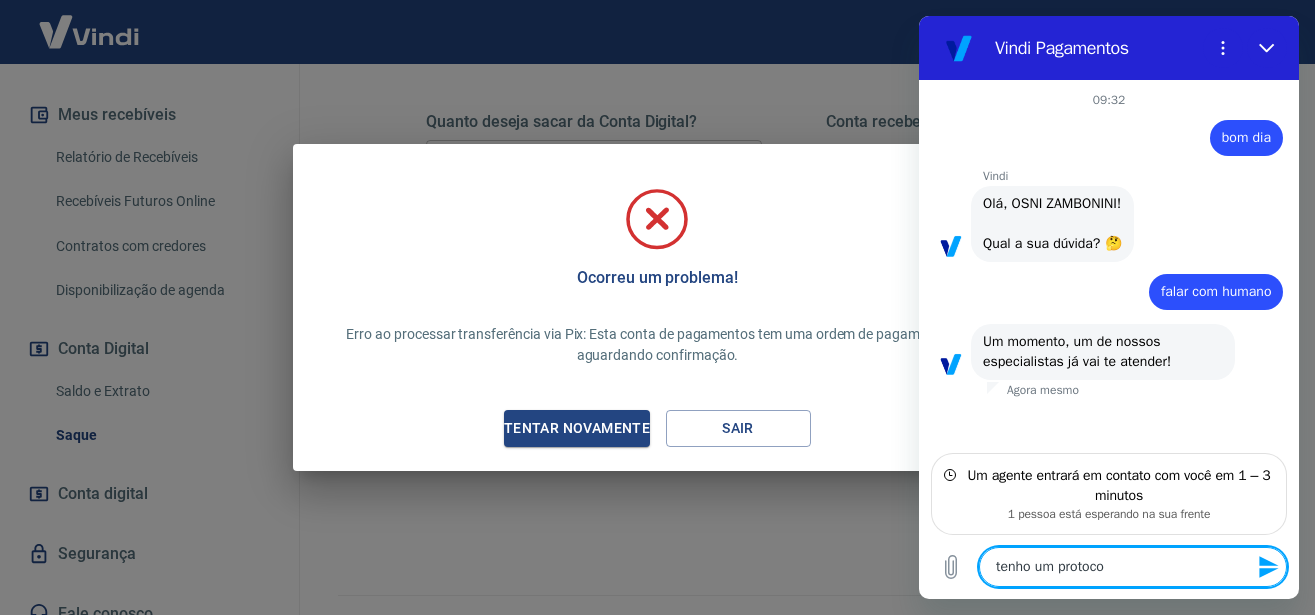 type on "x" 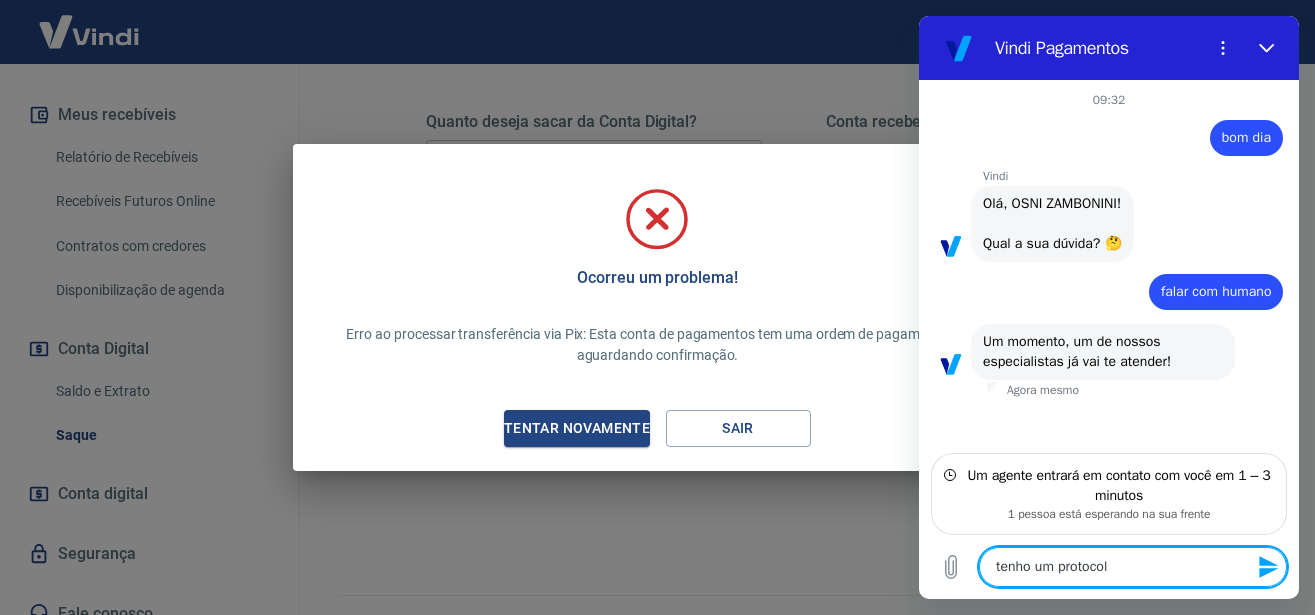 type on "tenho um protocolo" 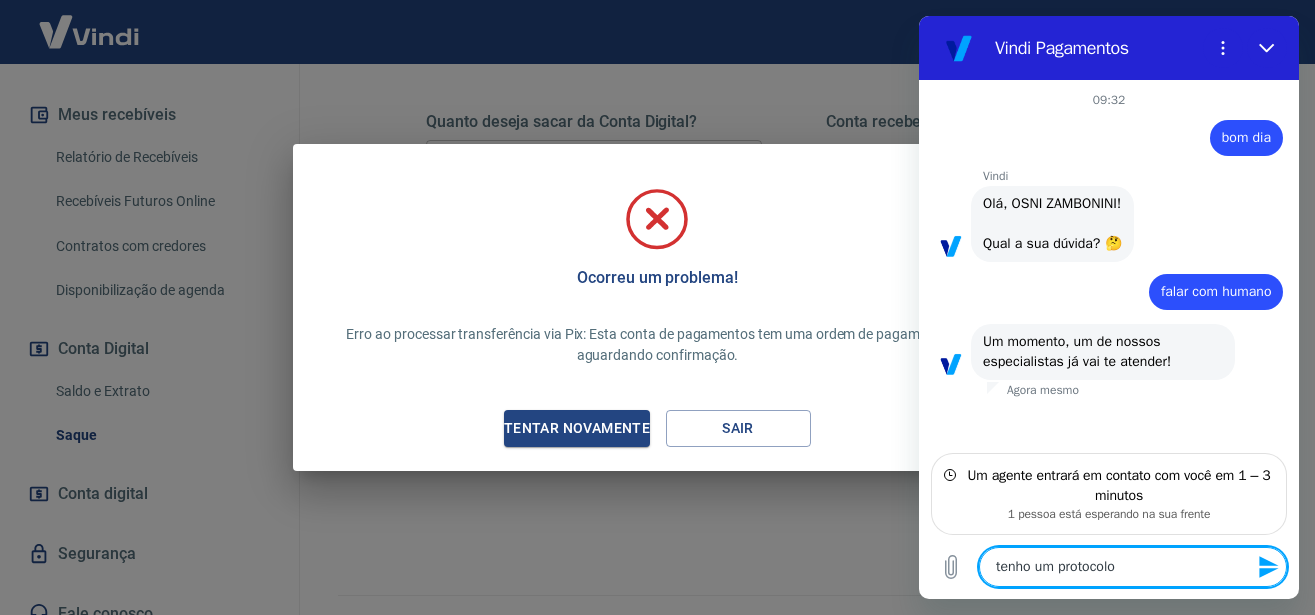 type on "tenho um protocolo" 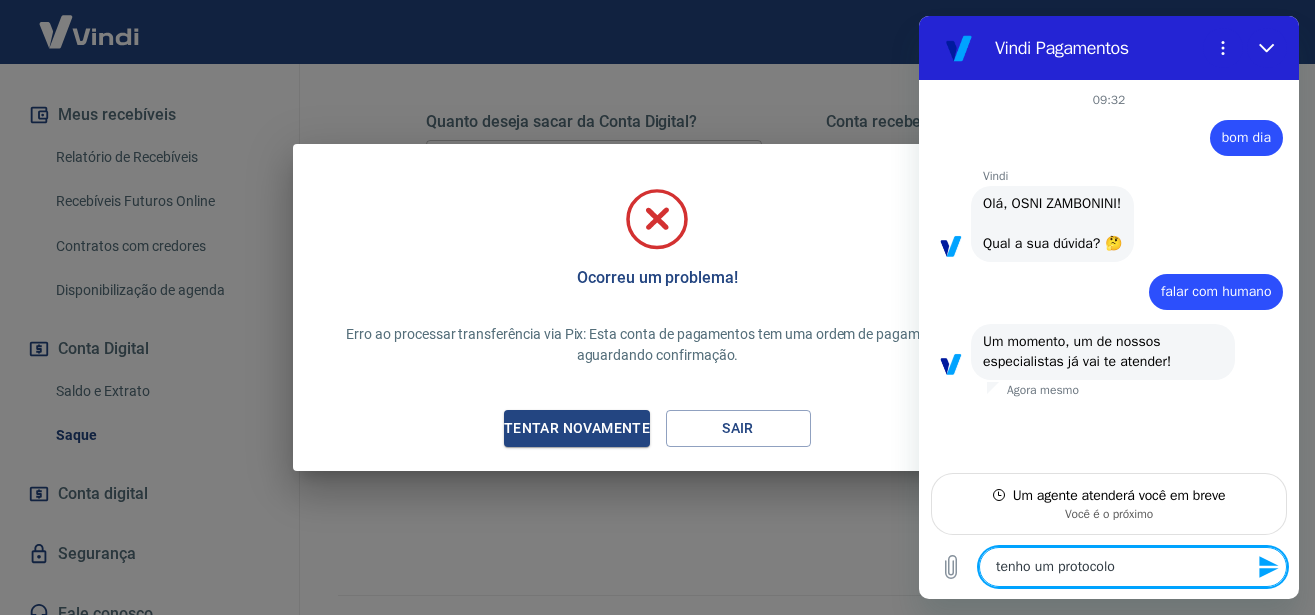type on "tenho um protocolo e" 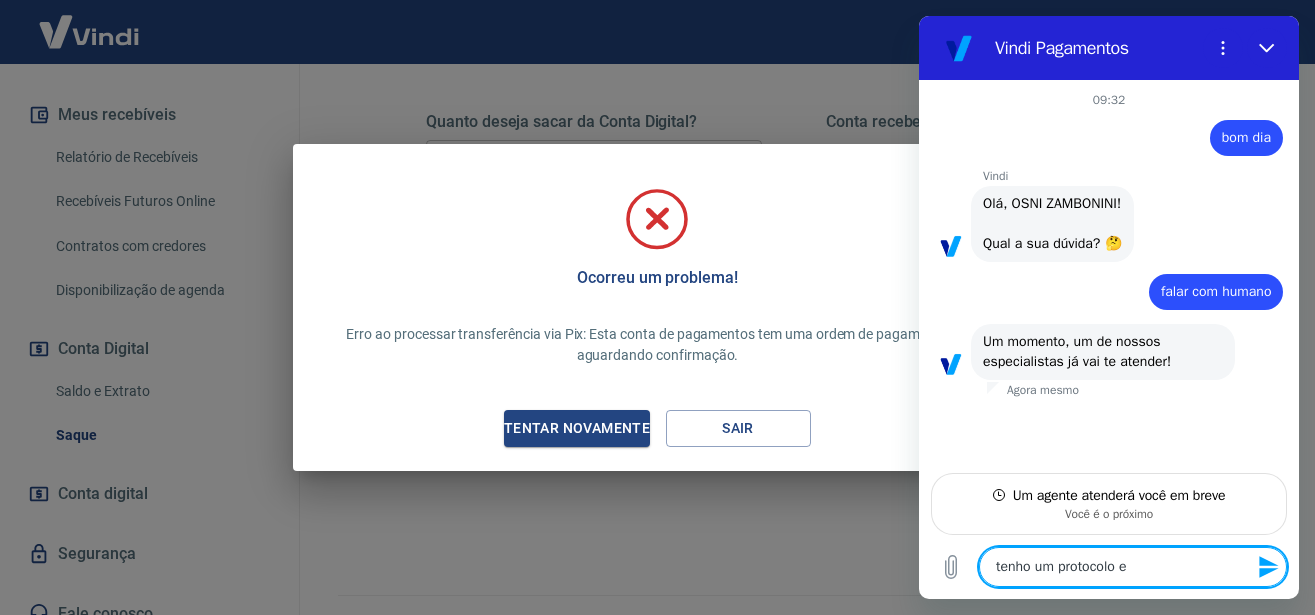 type on "tenho um protocolo em" 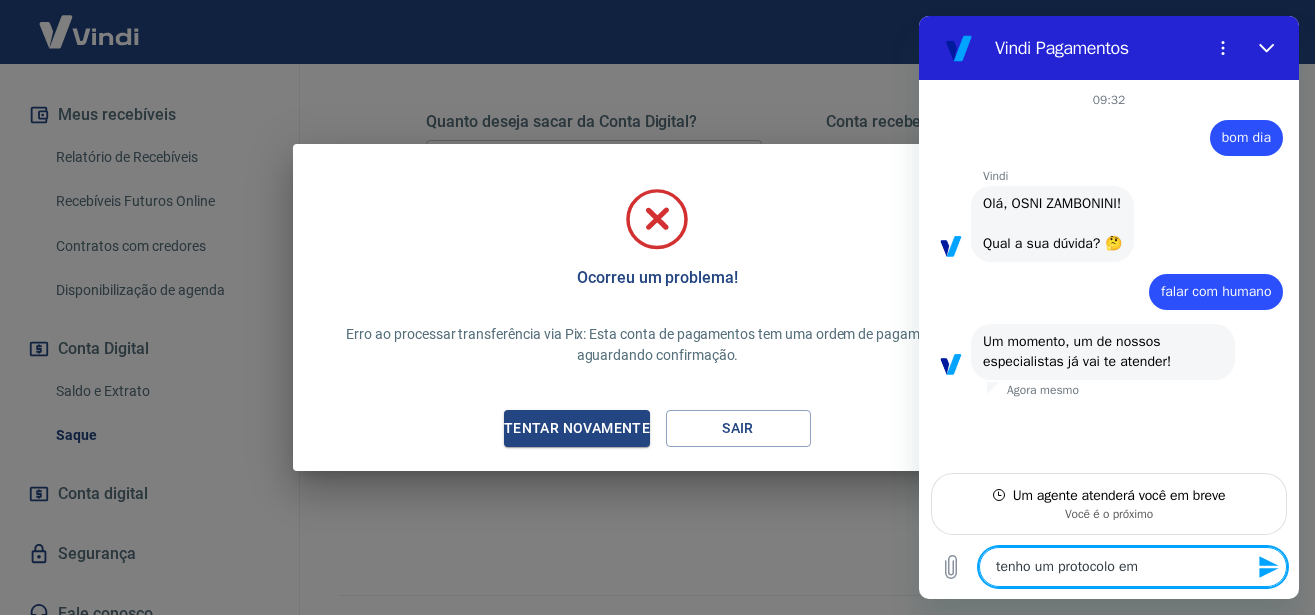 type on "tenho um protocolo em" 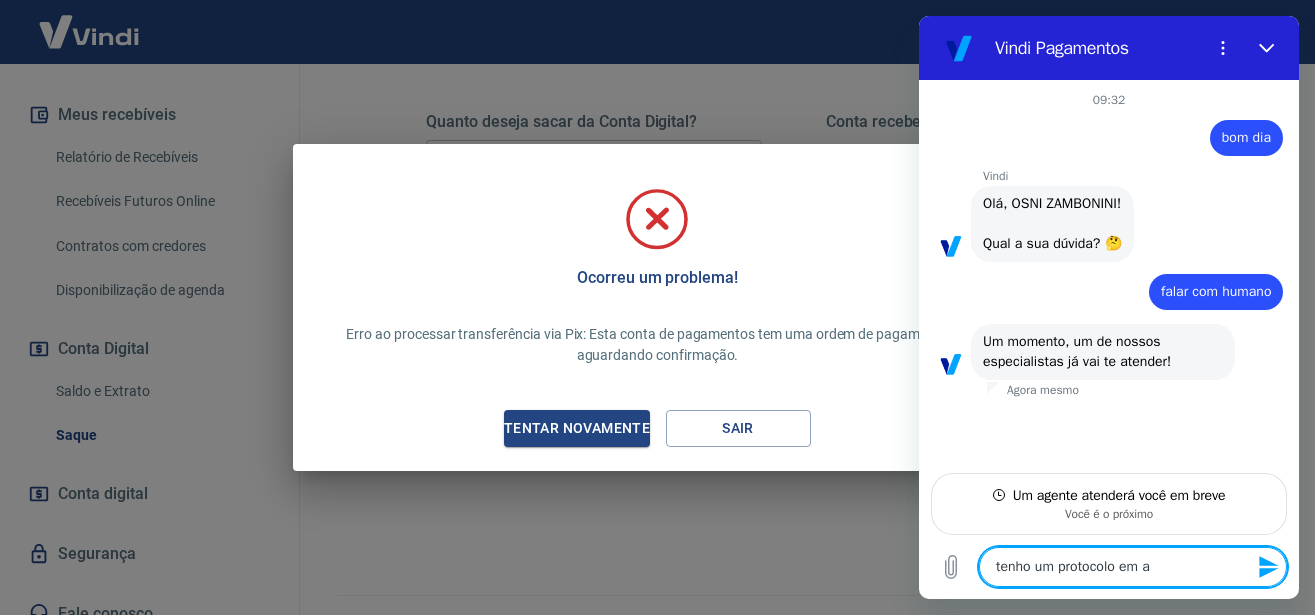 type on "tenho um protocolo em ab" 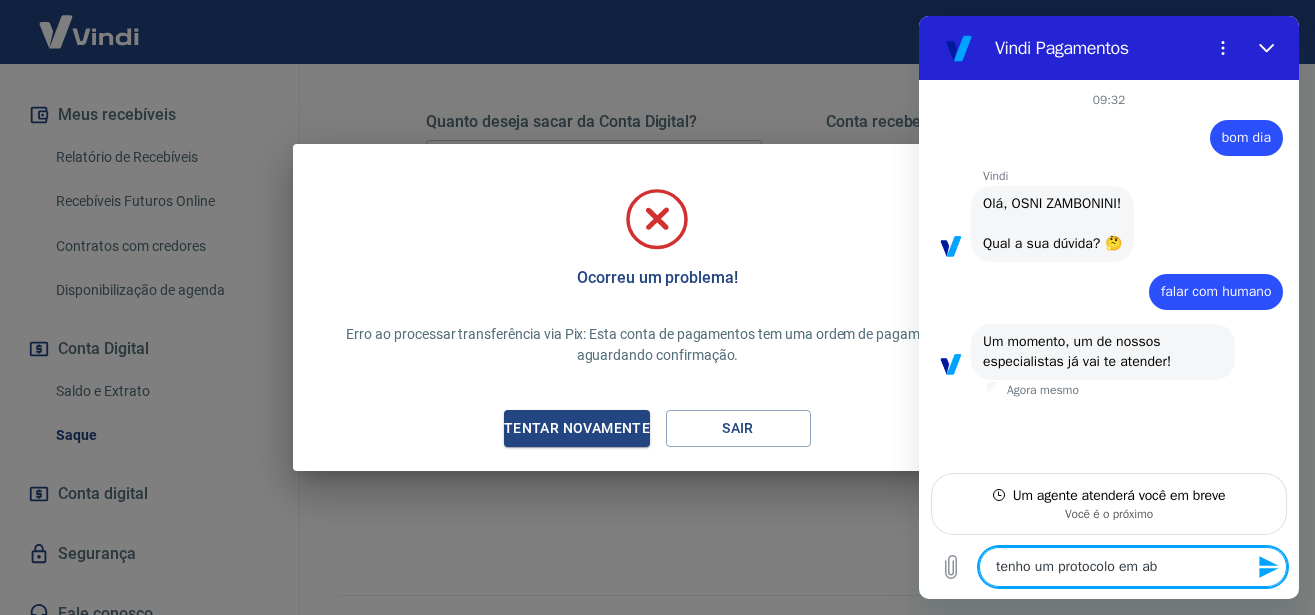type on "tenho um protocolo em abe" 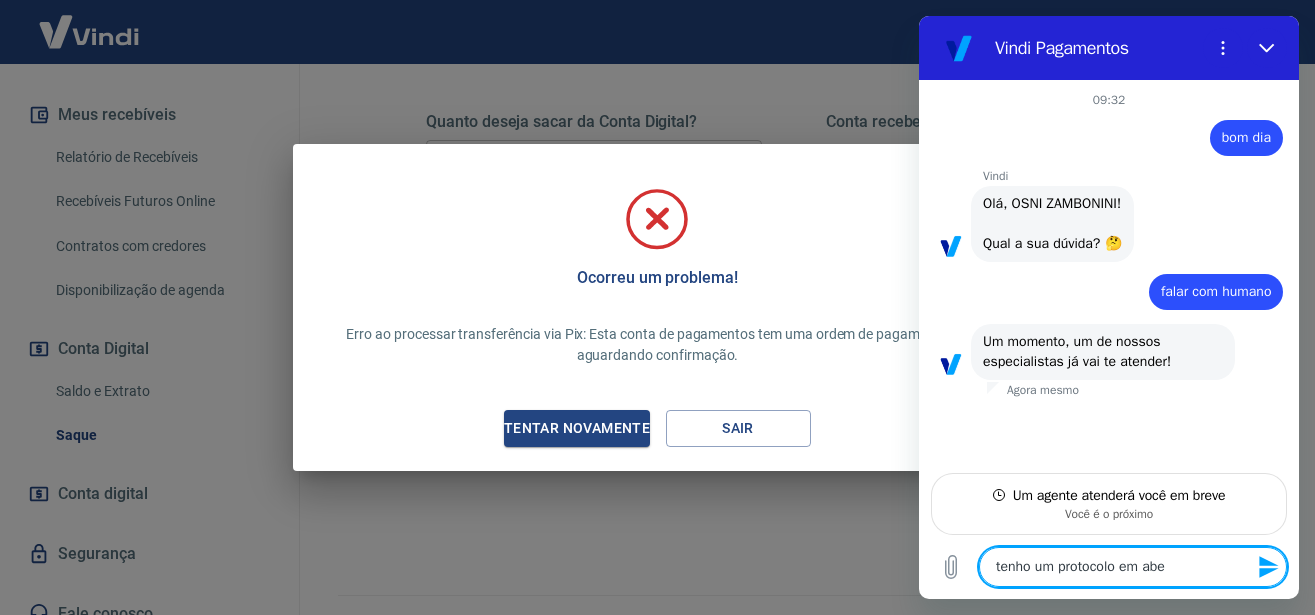 type on "tenho um protocolo em aber" 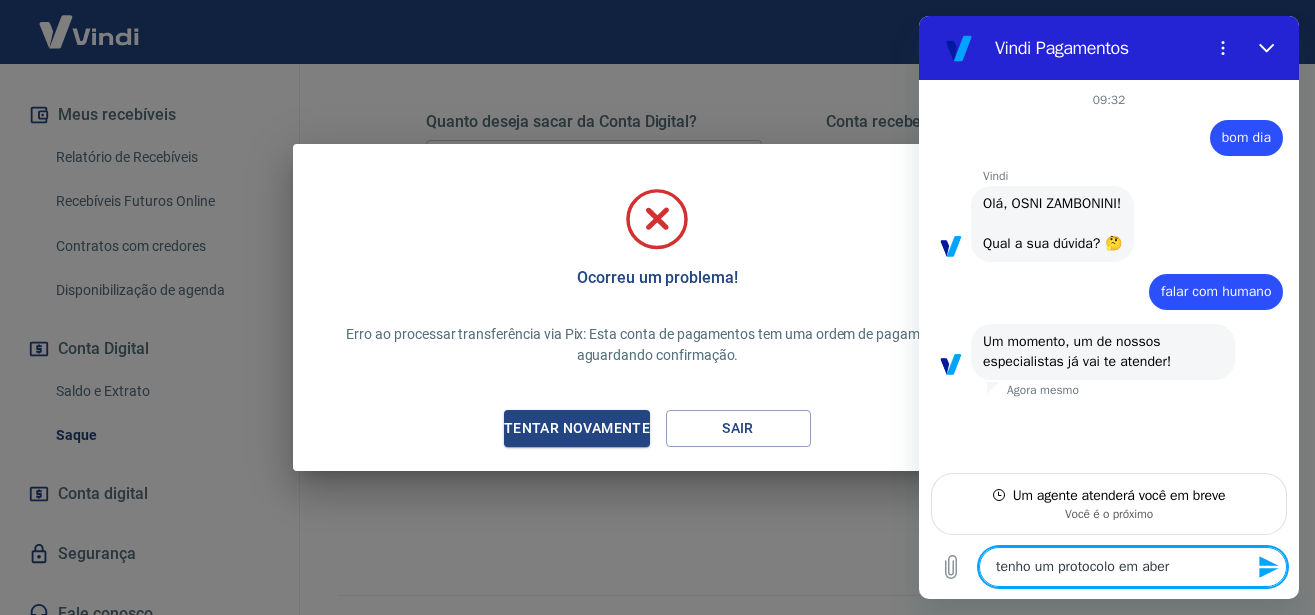 type on "x" 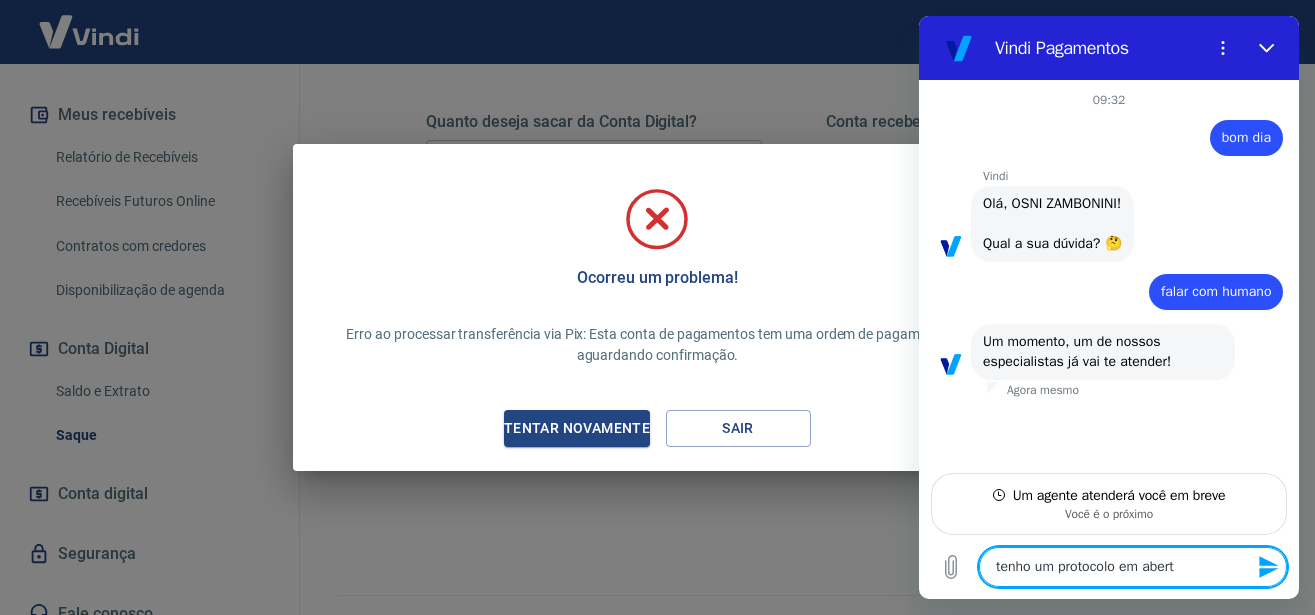 type on "tenho um protocolo em aberto" 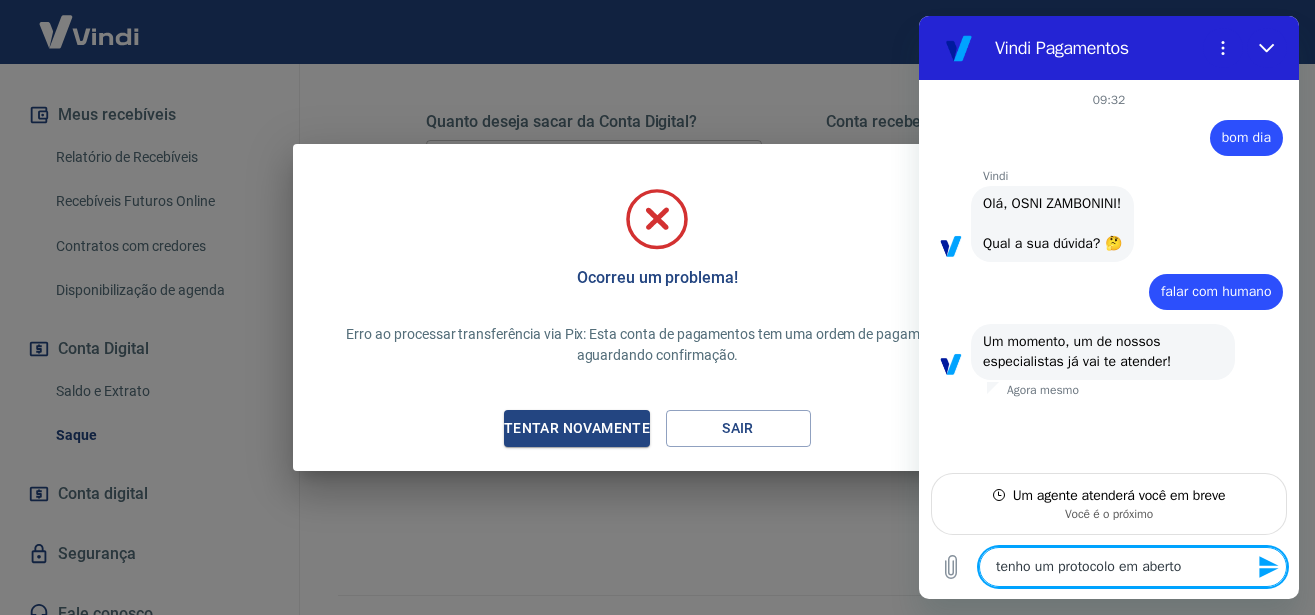 type on "tenho um protocolo em aberto" 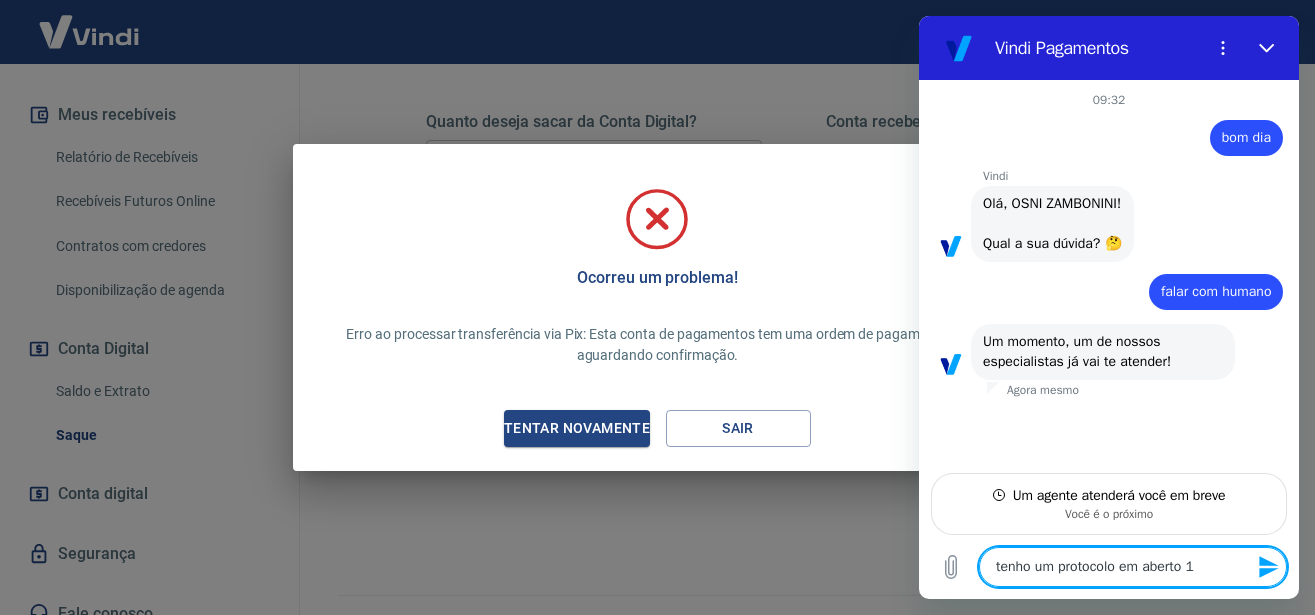 type on "tenho um protocolo em aberto 16" 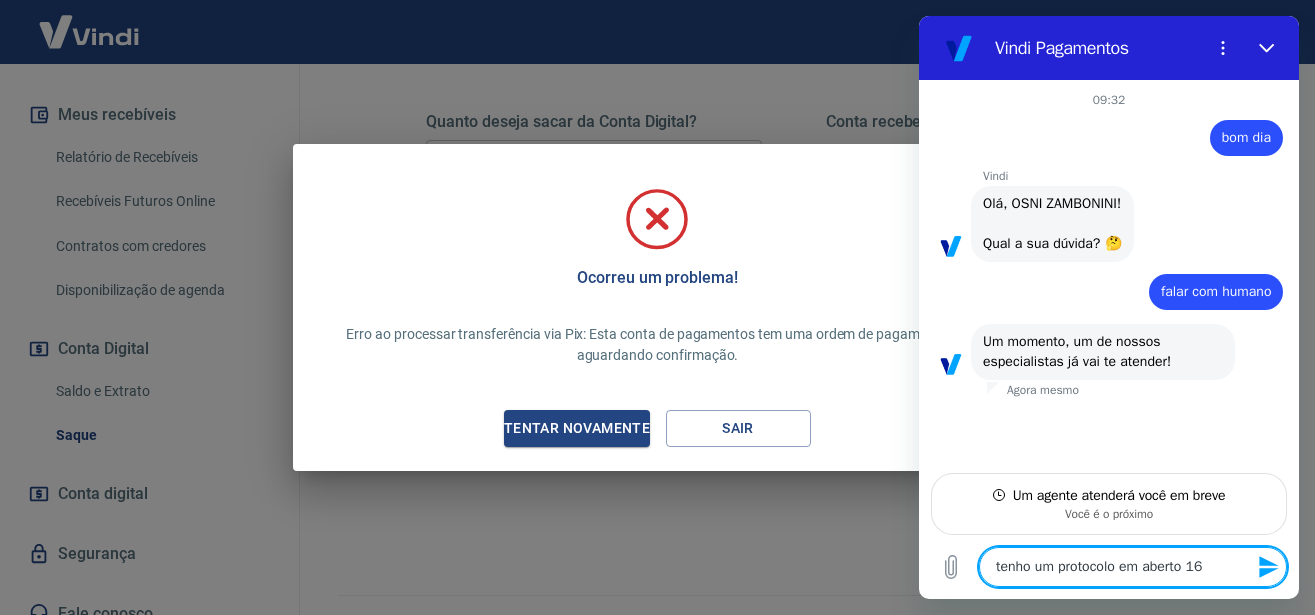 type on "tenho um protocolo em aberto 165" 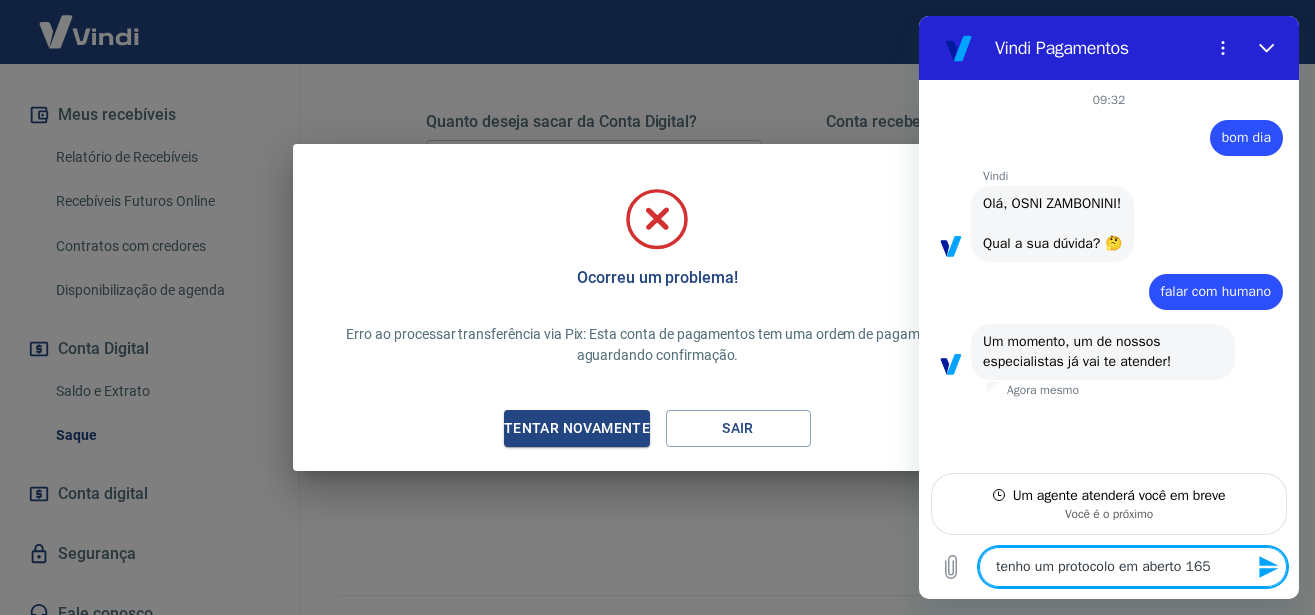 type on "x" 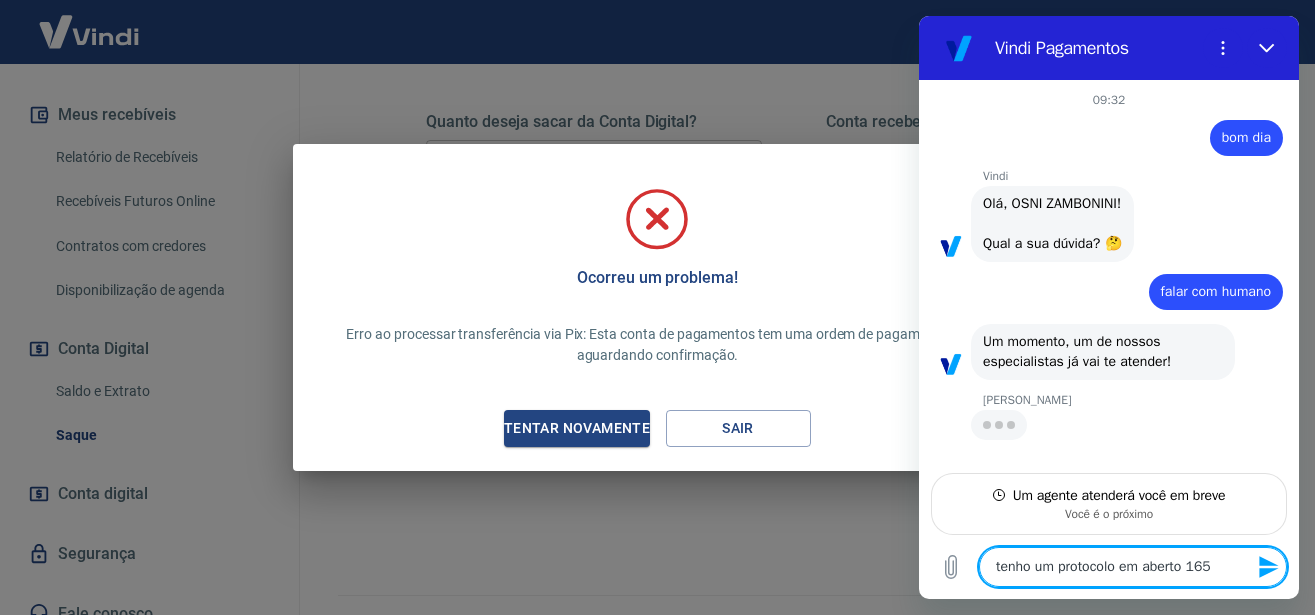 type on "tenho um protocolo em aberto 1654" 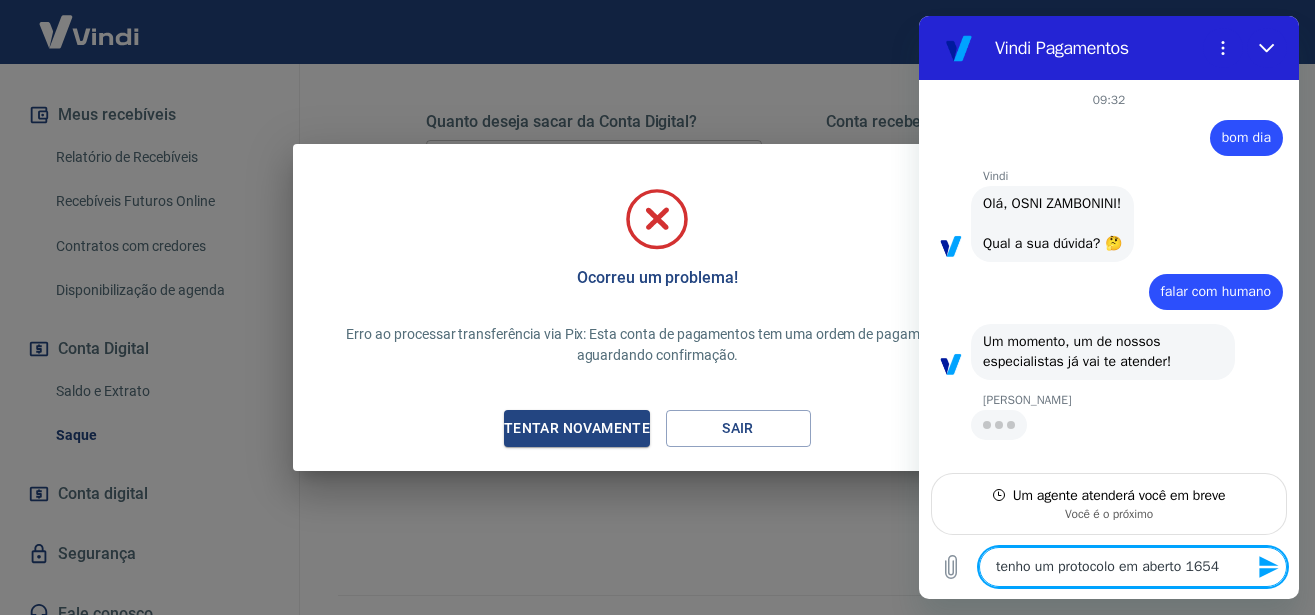 type on "x" 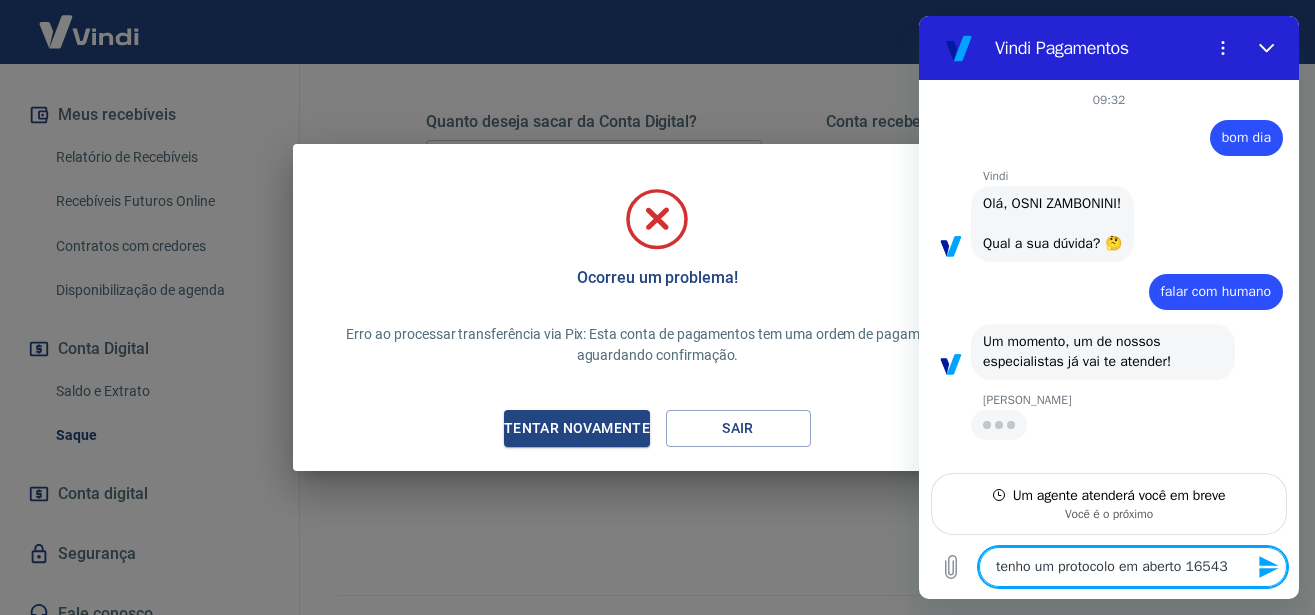 type on "x" 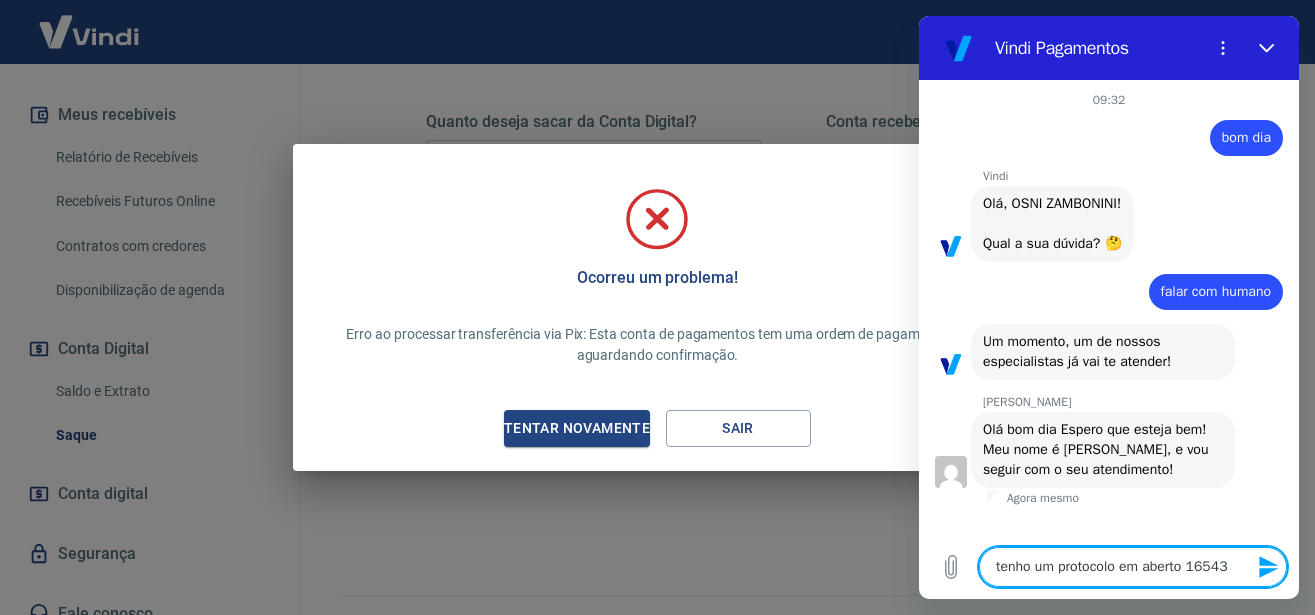 type on "tenho um protocolo em aberto 165438" 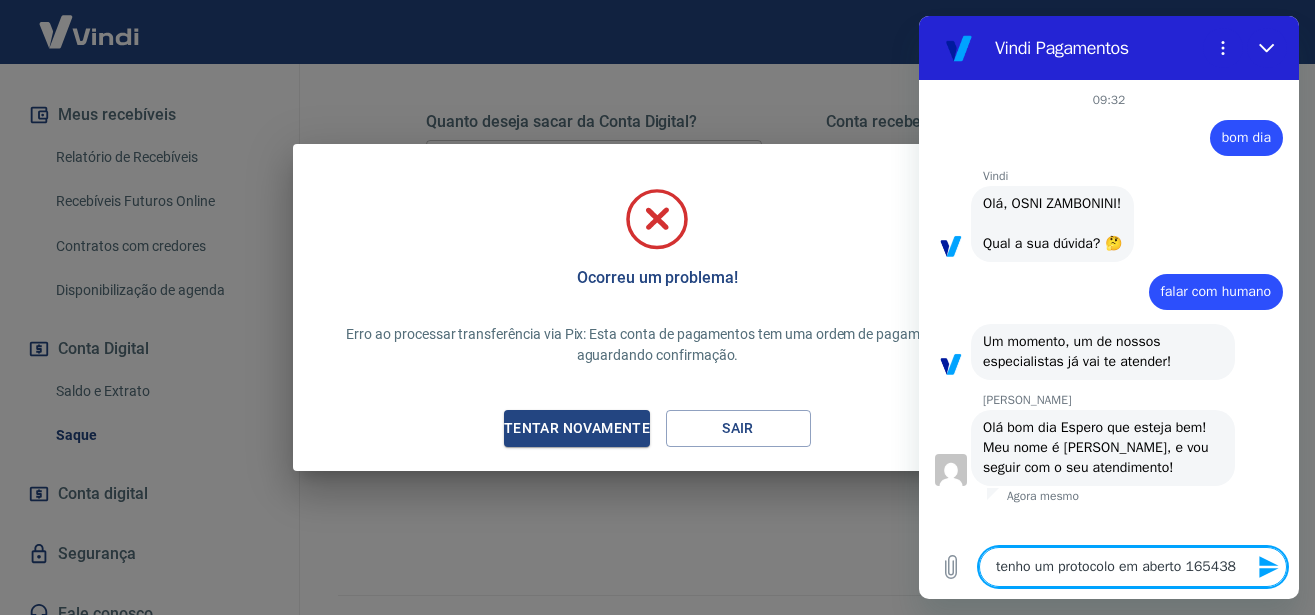 type on "tenho um protocolo em aberto 1654384" 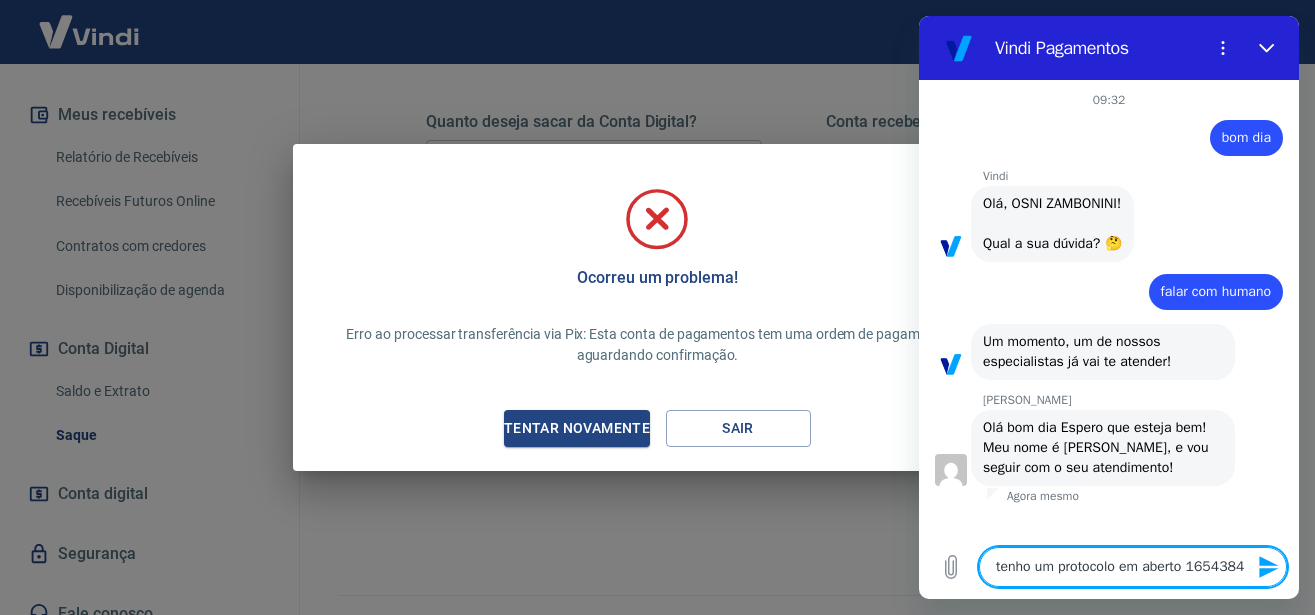 type on "x" 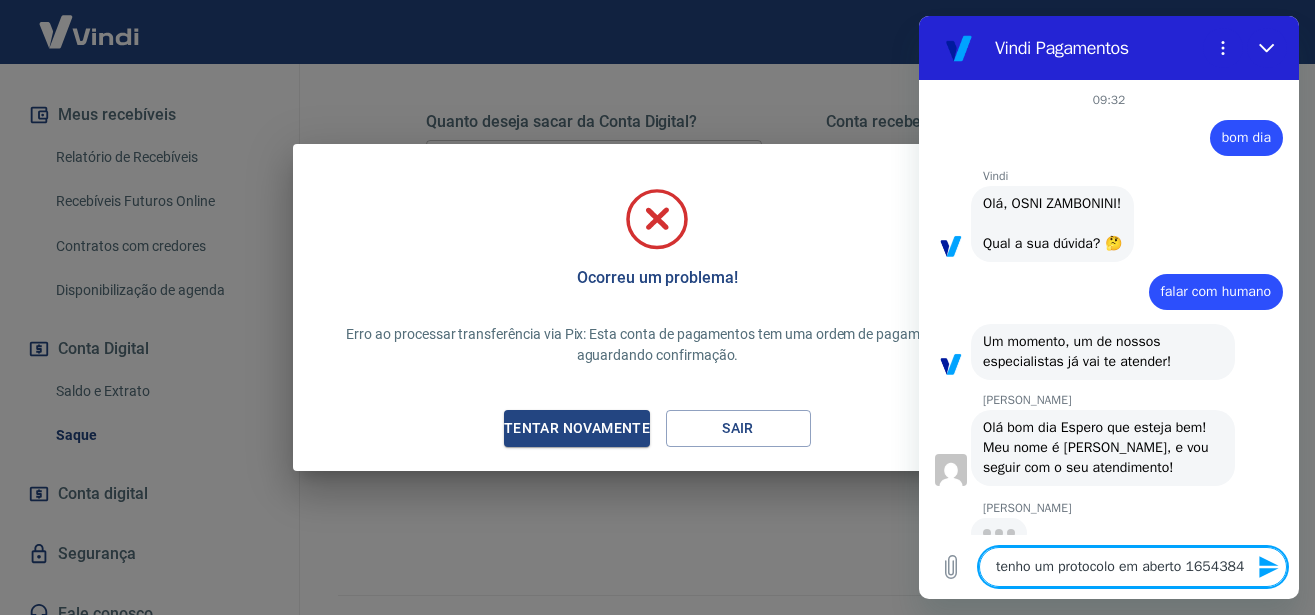type 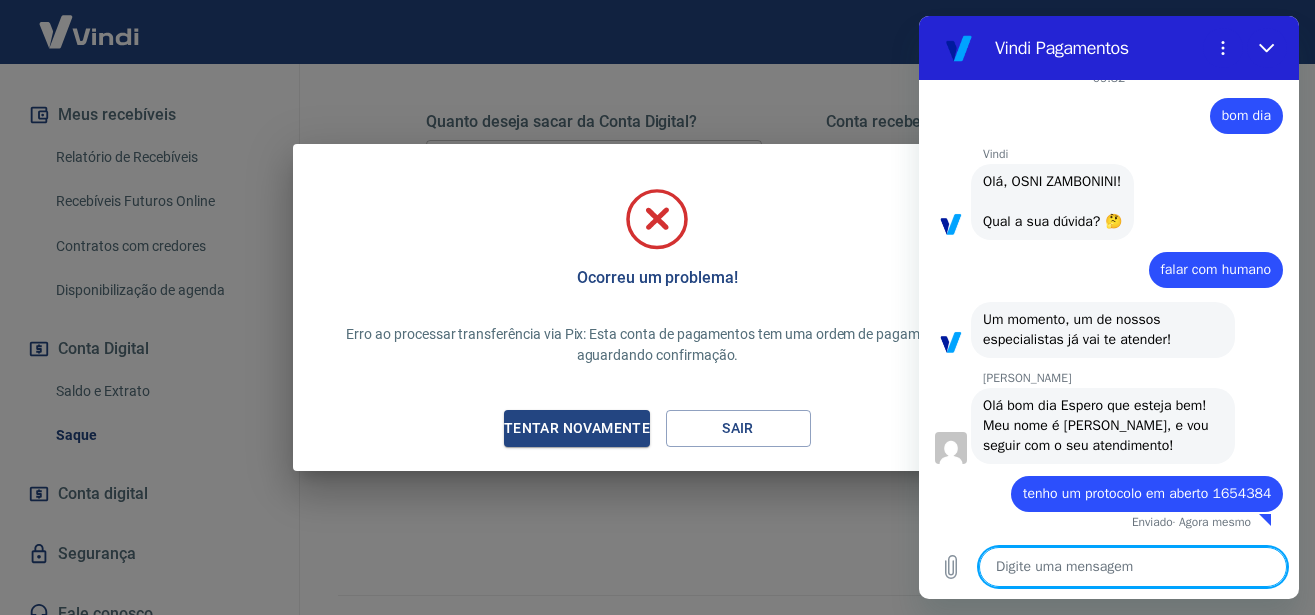 type on "x" 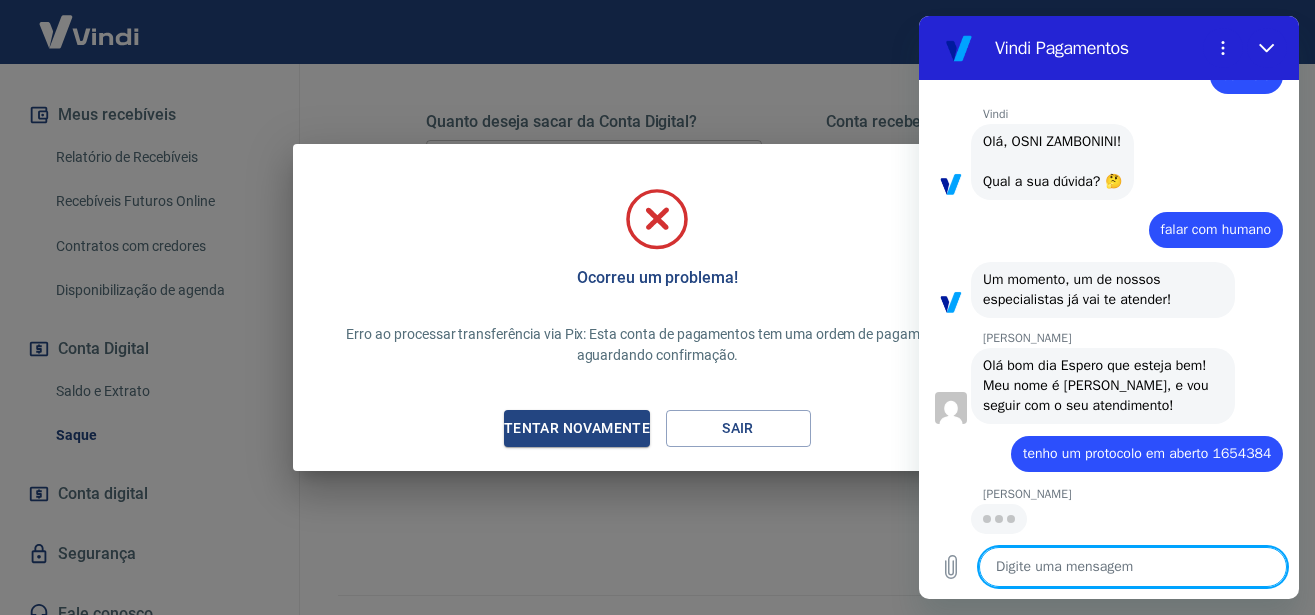 scroll, scrollTop: 100, scrollLeft: 0, axis: vertical 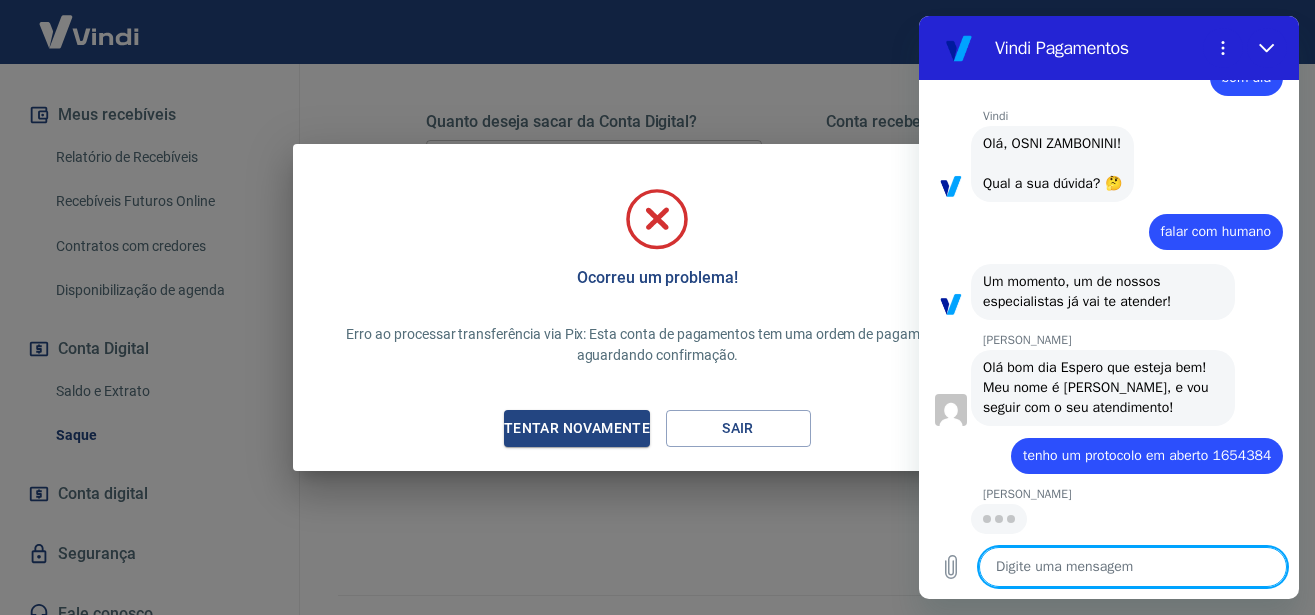 type on "a" 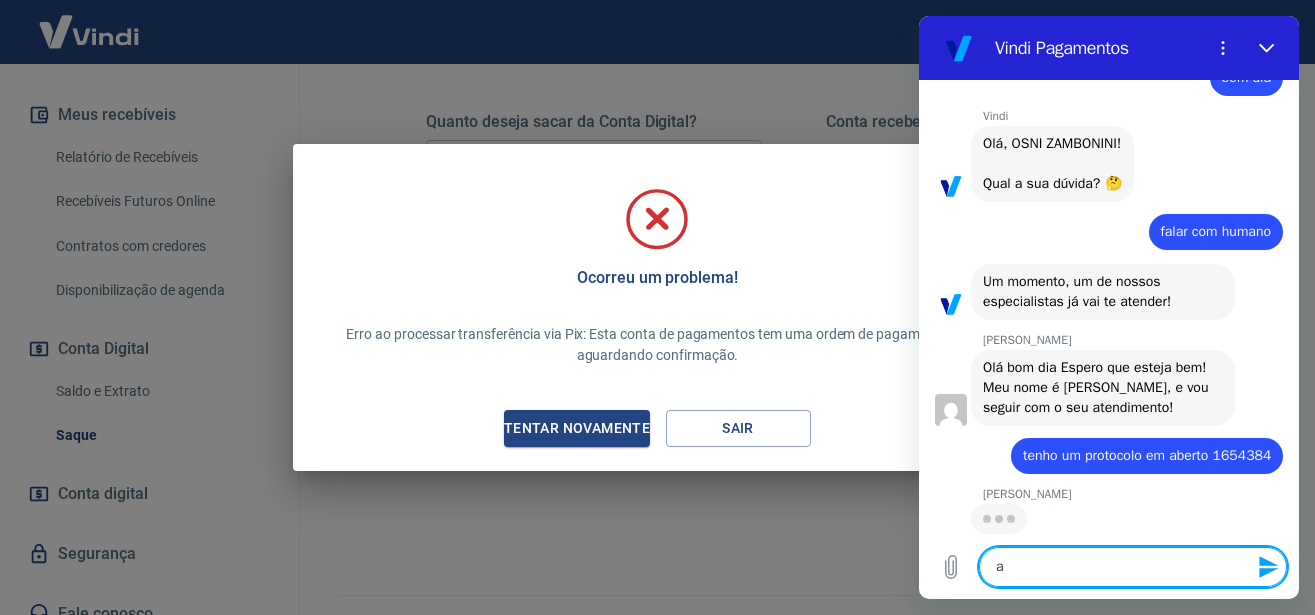 type on "at" 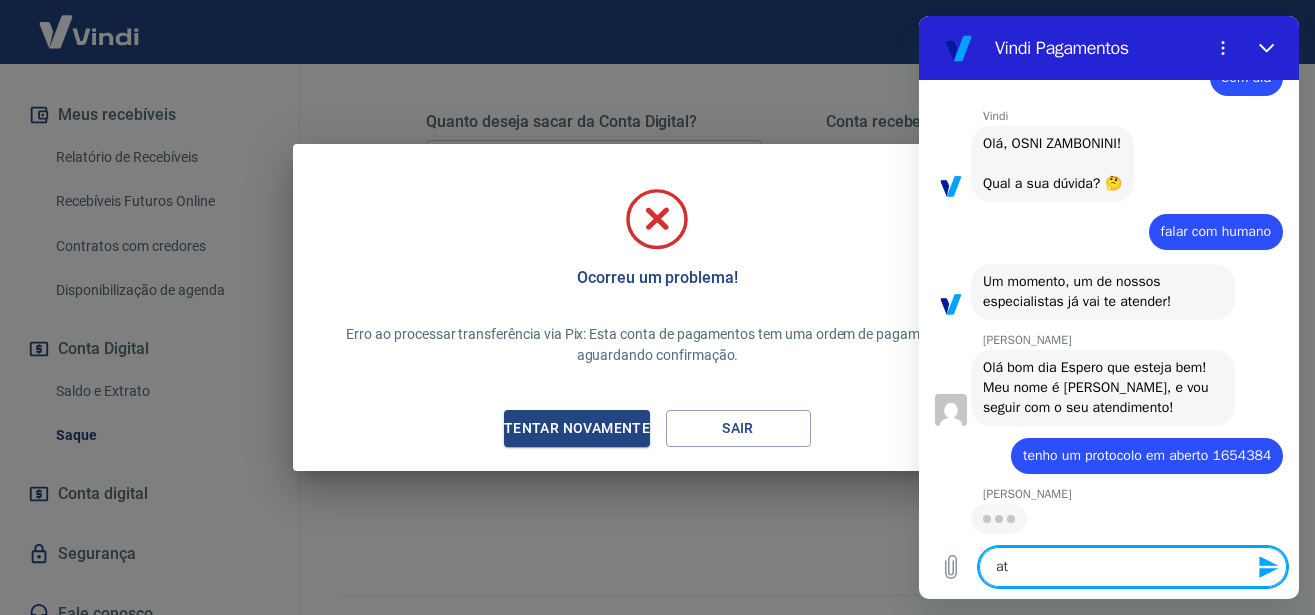 type on "até" 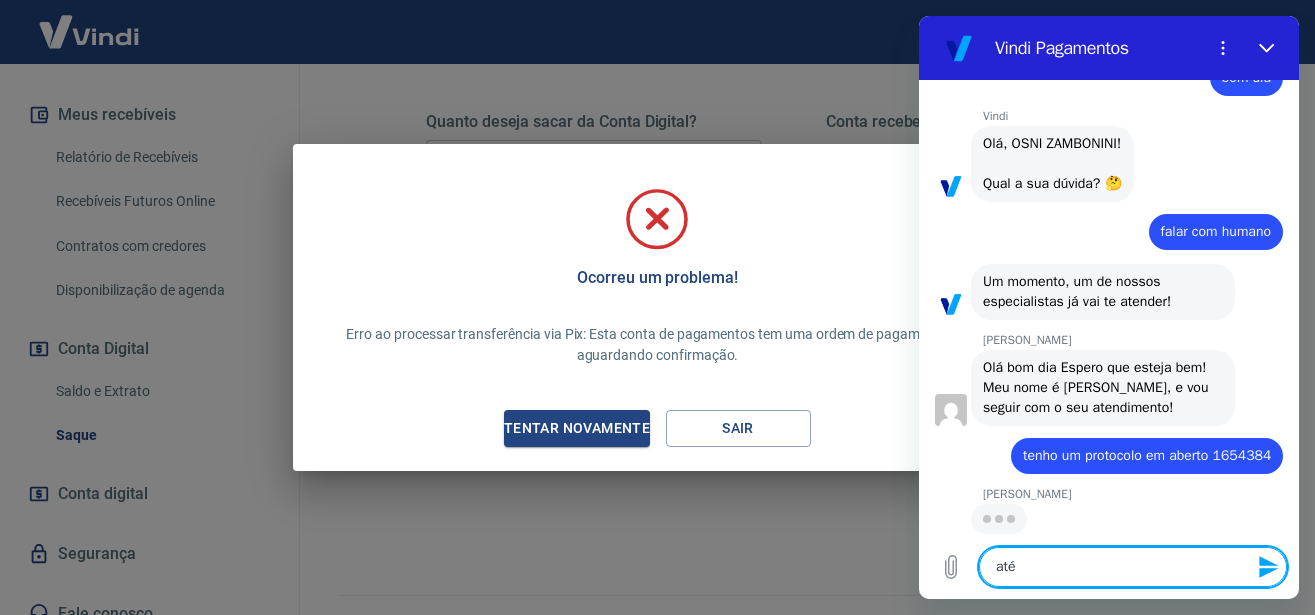 type on "até" 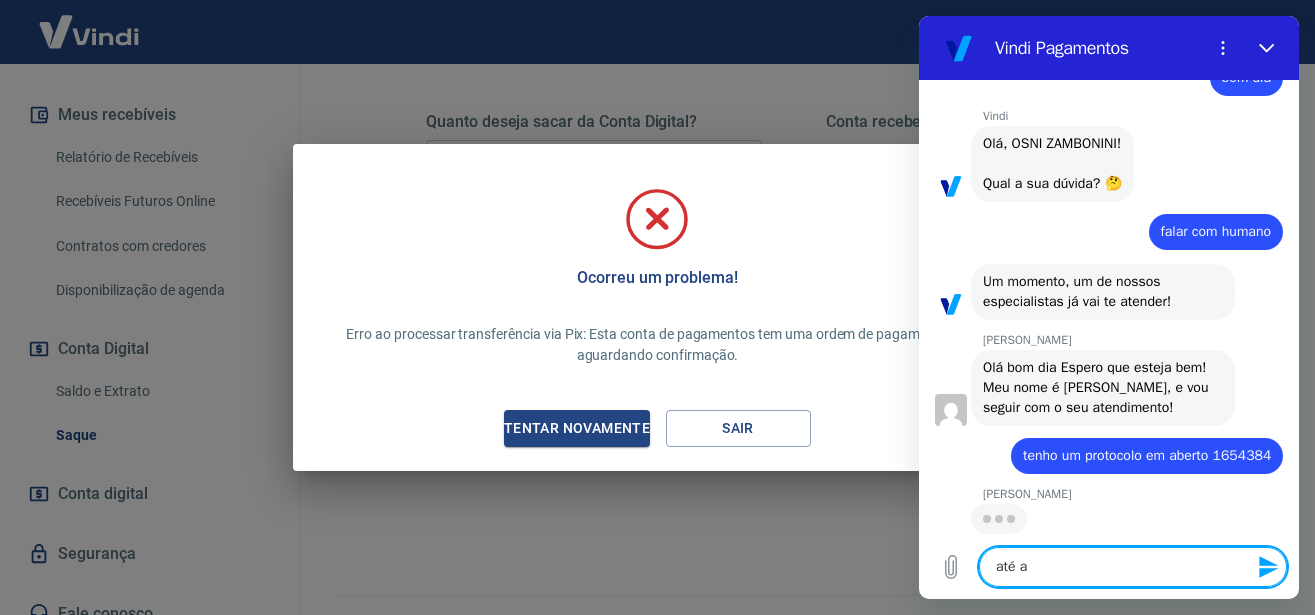type on "x" 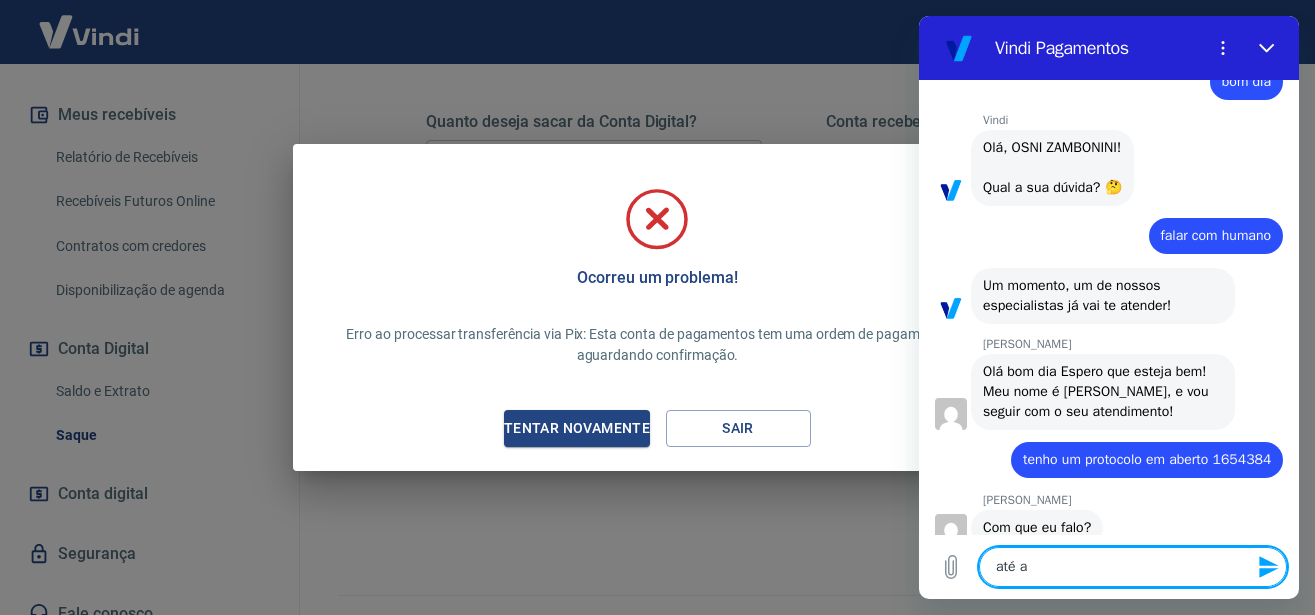 type on "até ag" 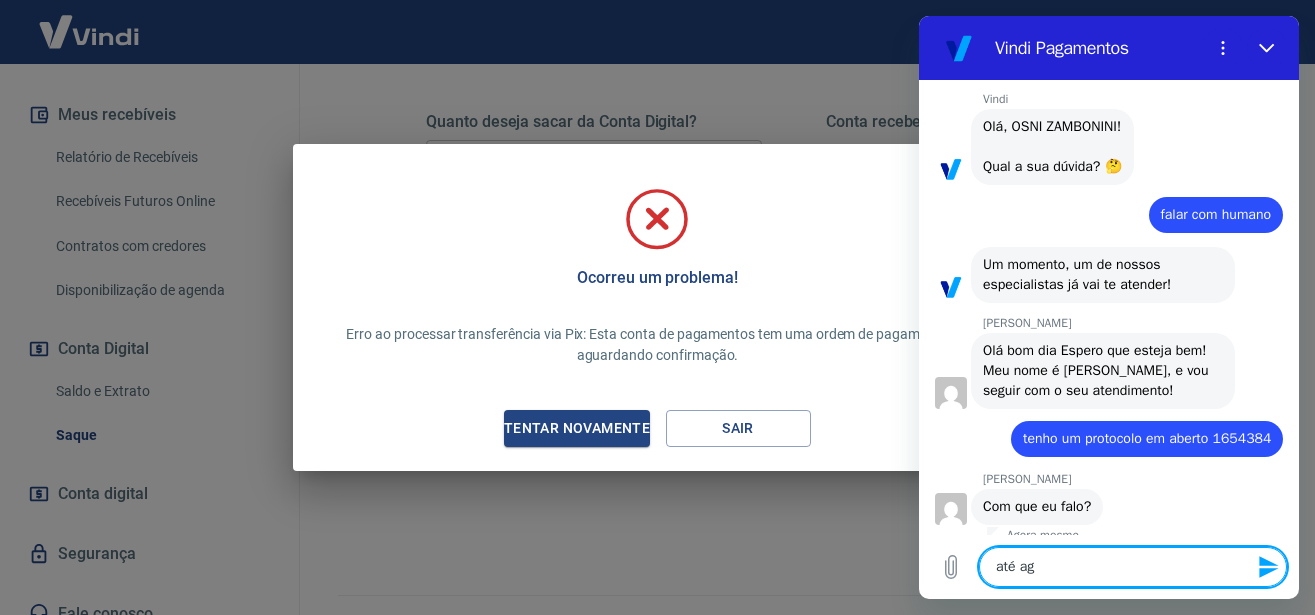 type on "x" 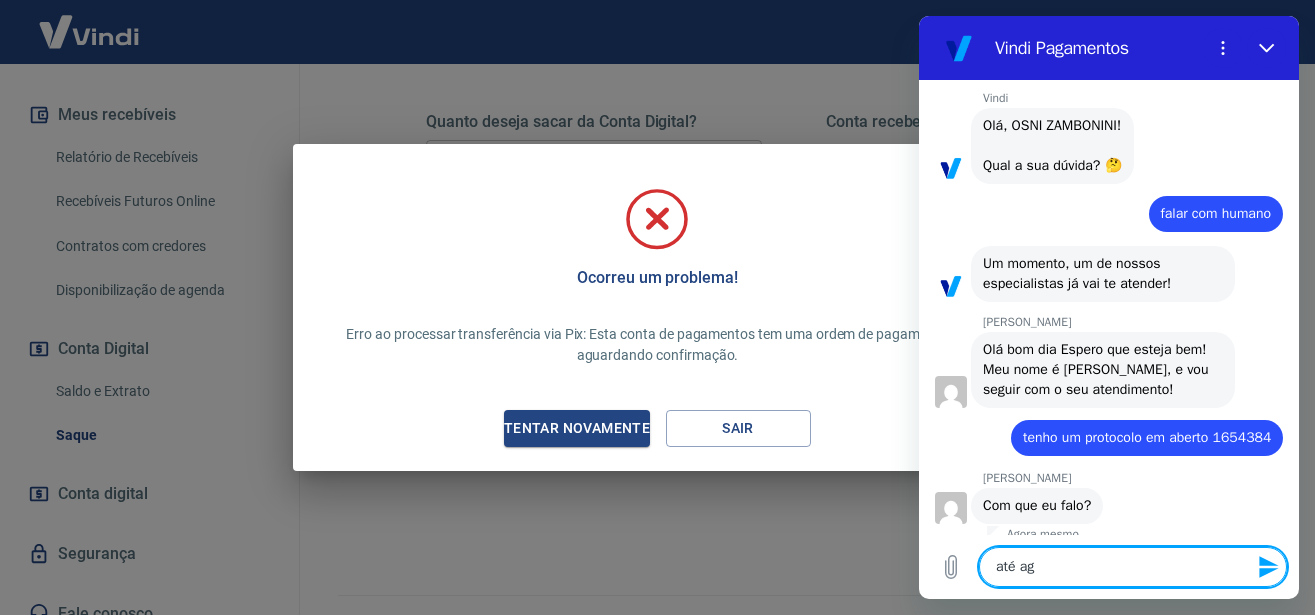 type on "até ago" 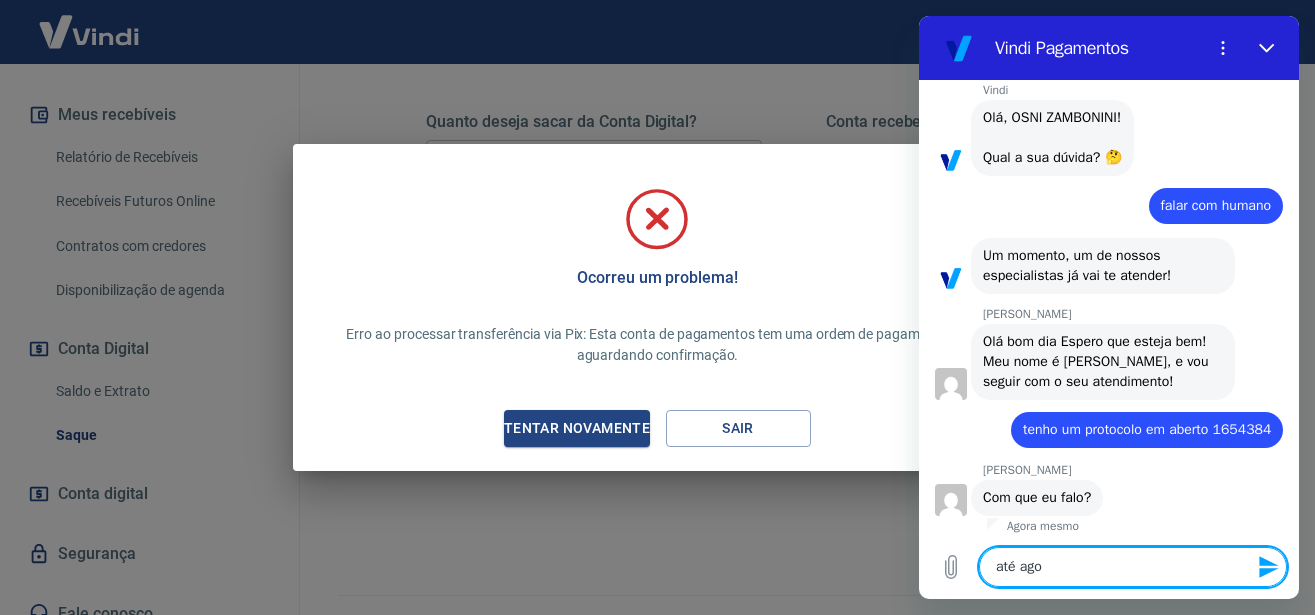 type on "até agor" 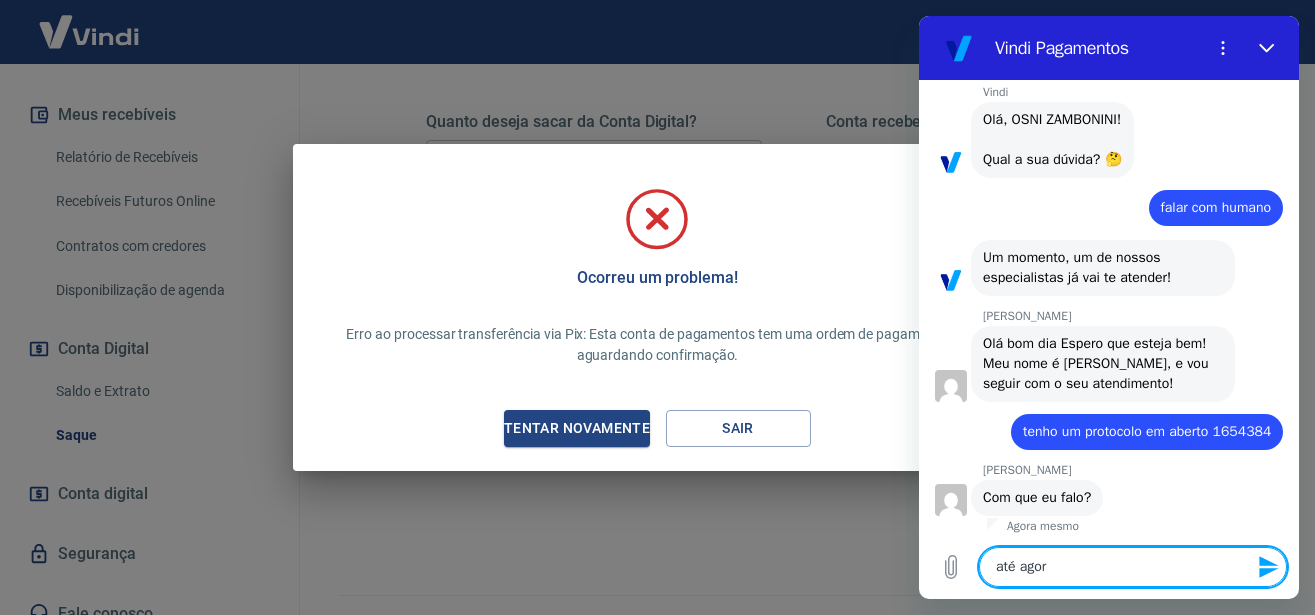 type on "até agora" 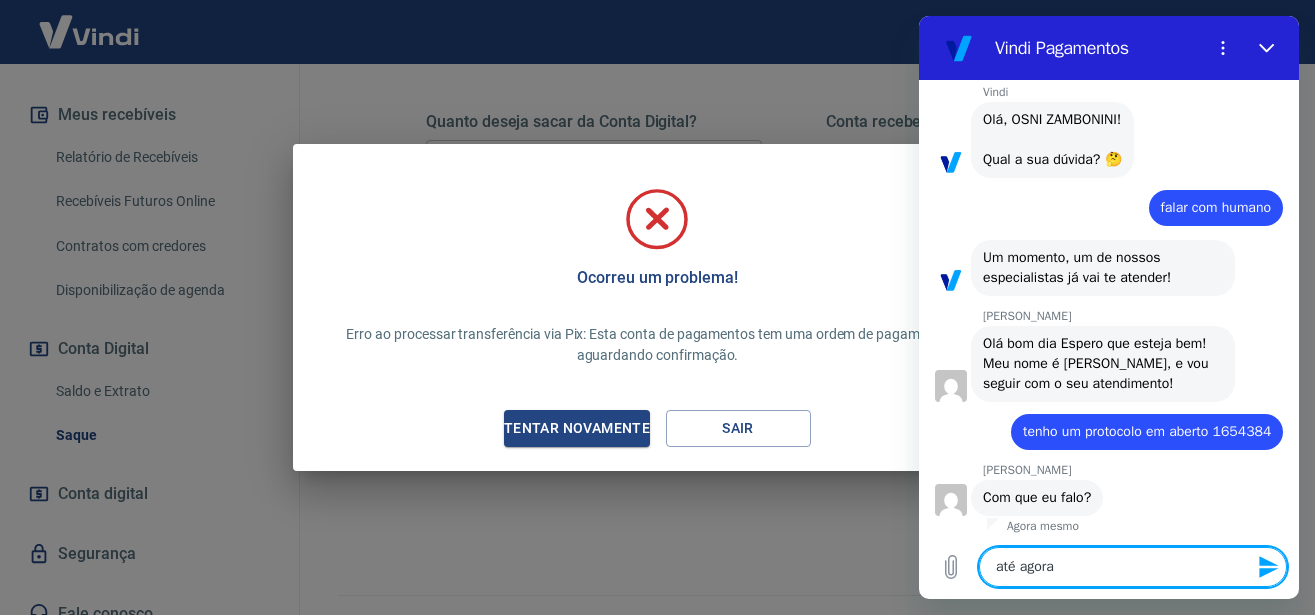 type on "até agora" 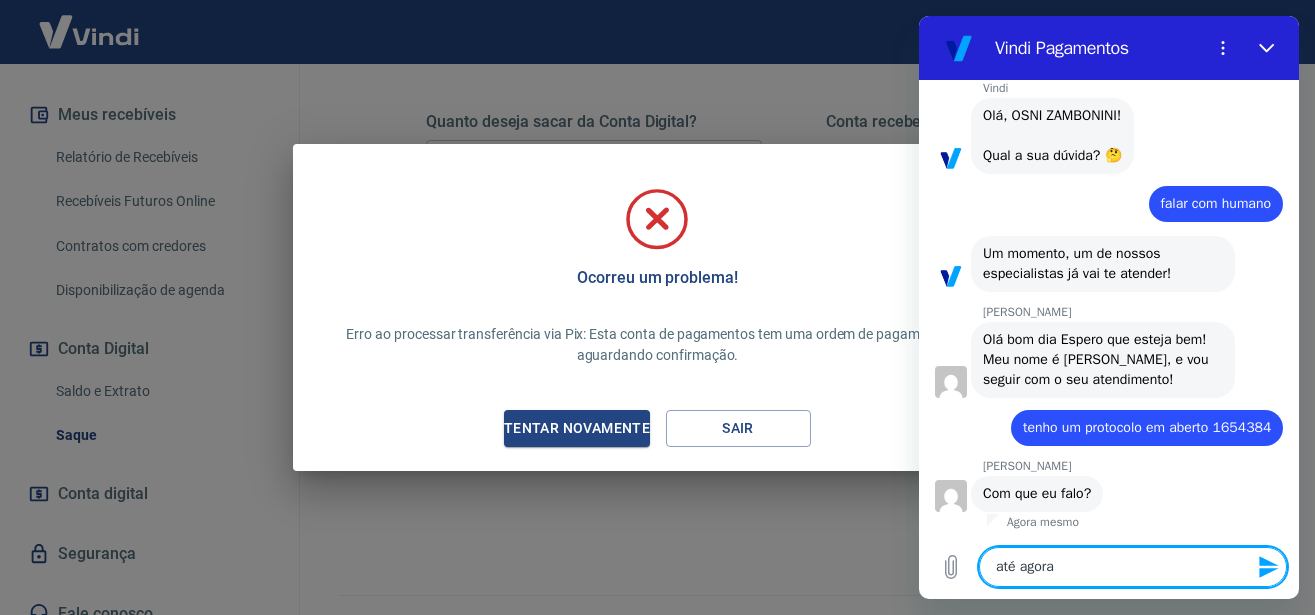 scroll, scrollTop: 128, scrollLeft: 0, axis: vertical 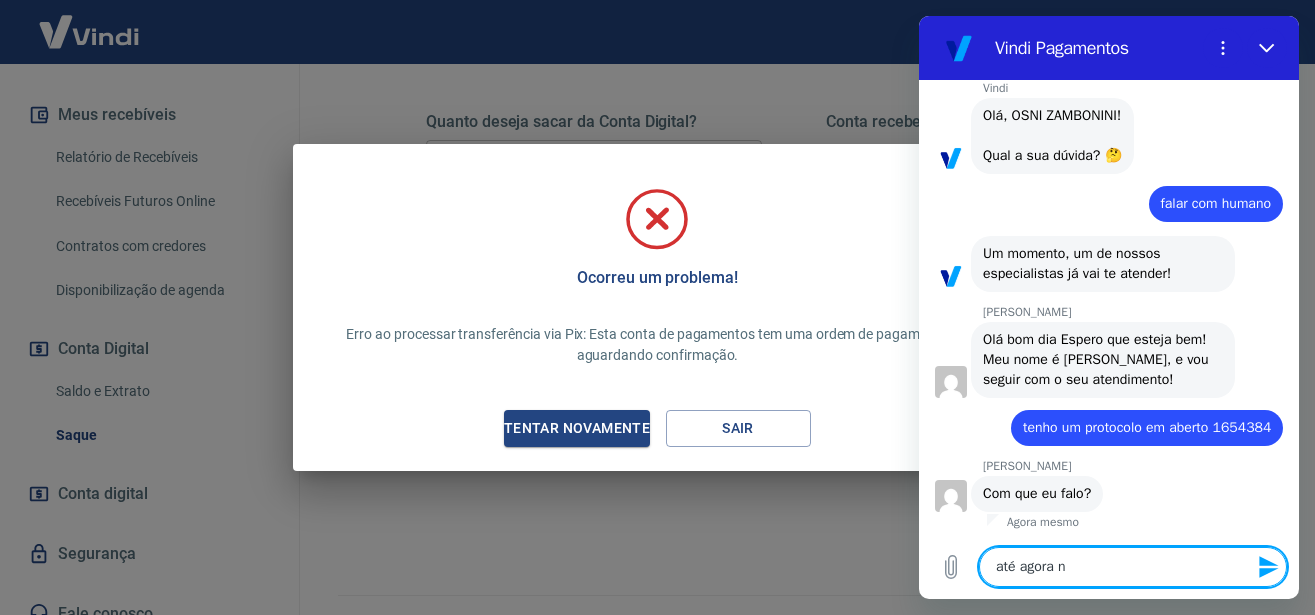 type on "até agora nã" 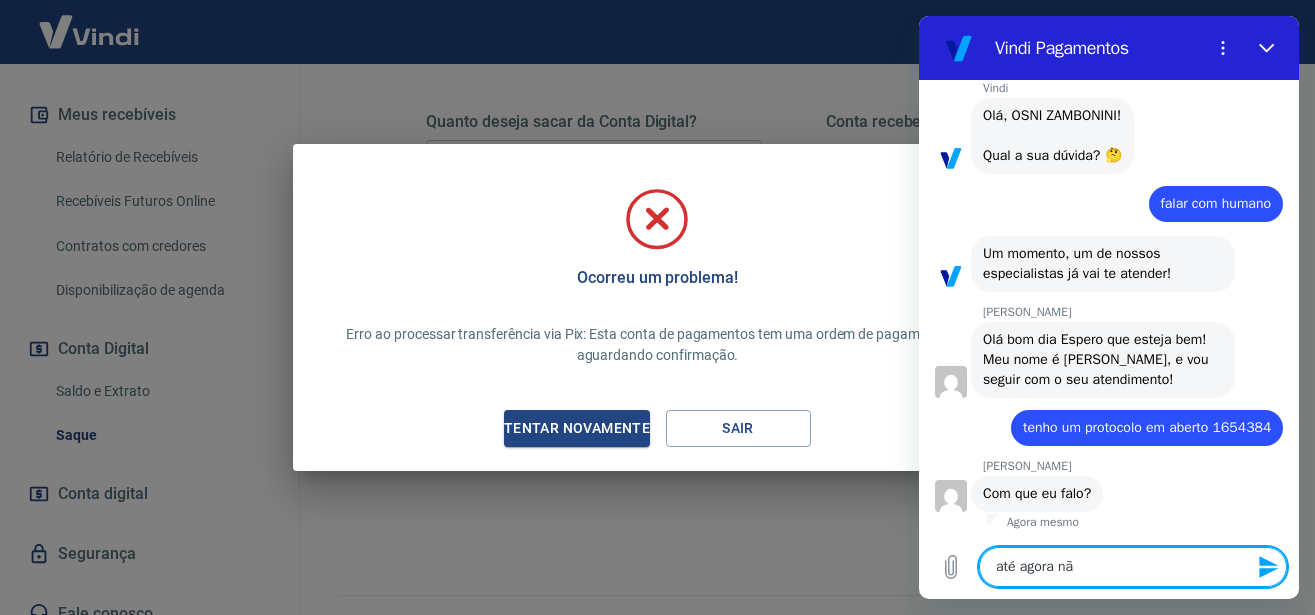 type on "até agora não" 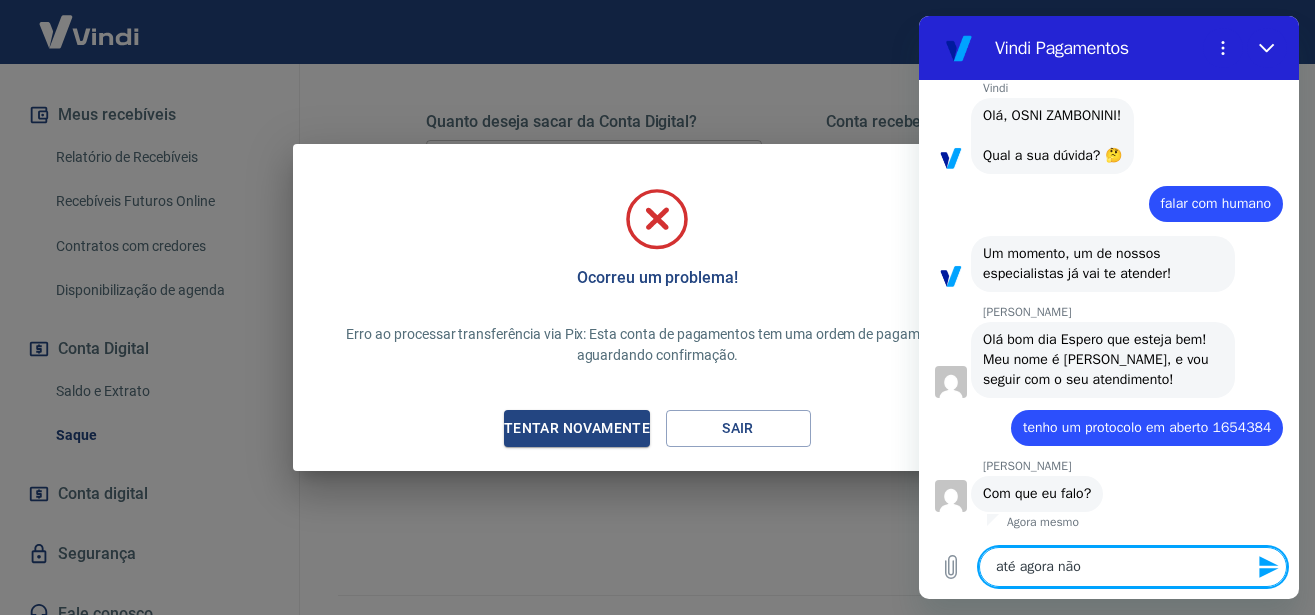 type on "até agora não" 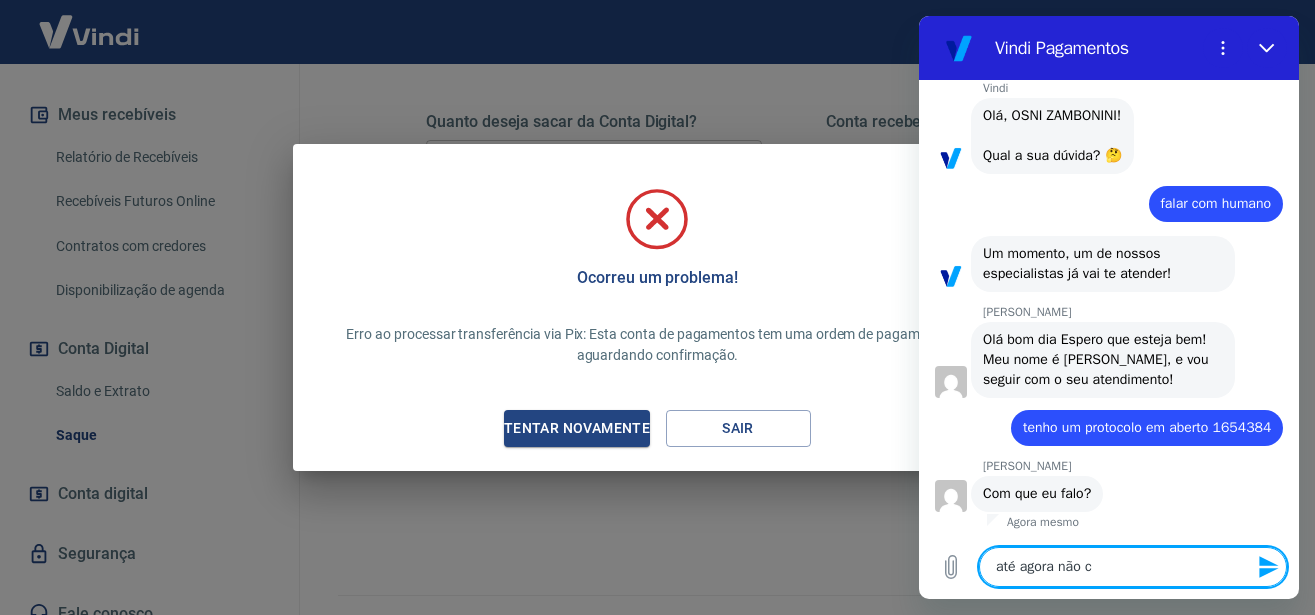 type on "até agora não co" 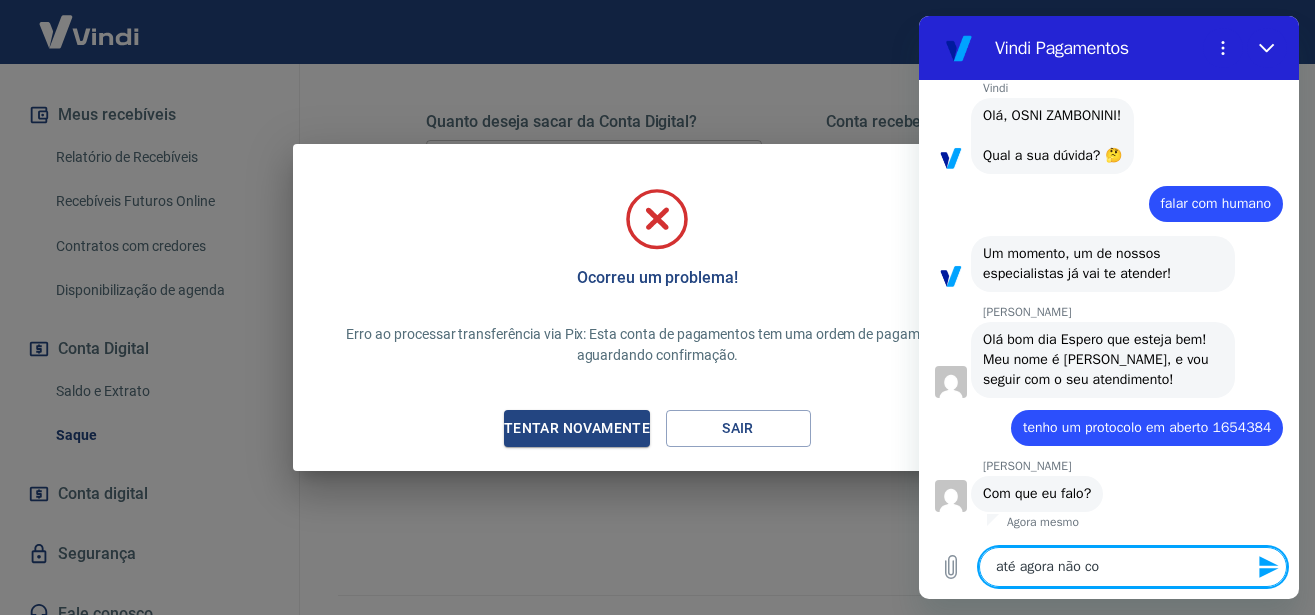 type on "até agora não con" 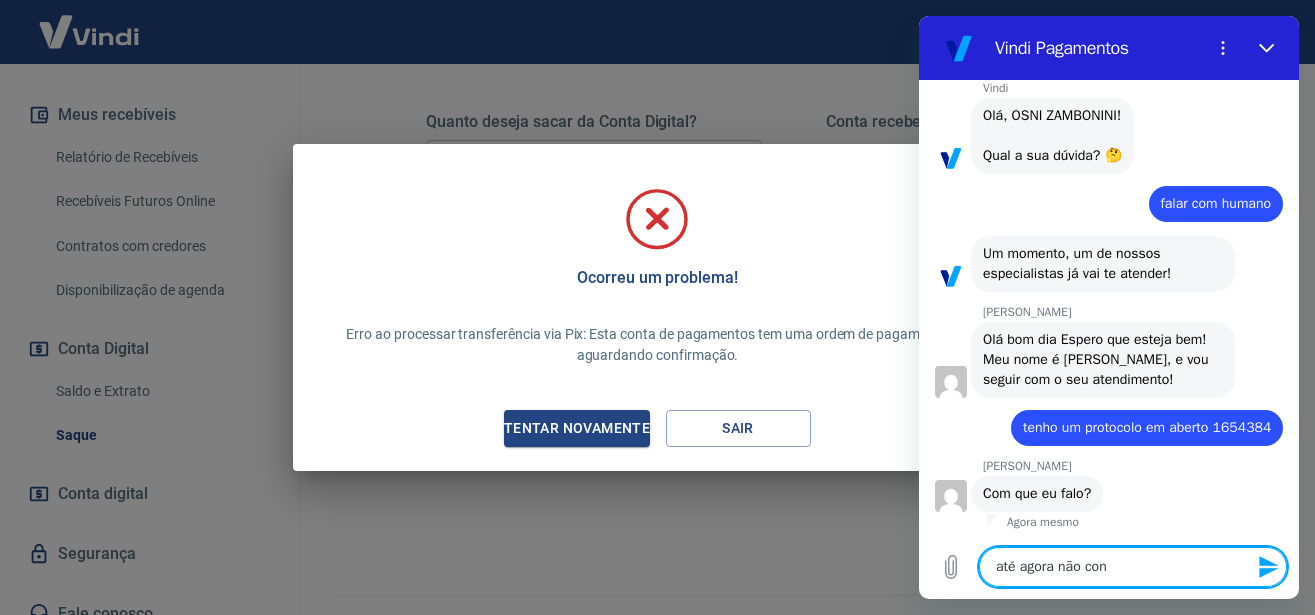 type on "x" 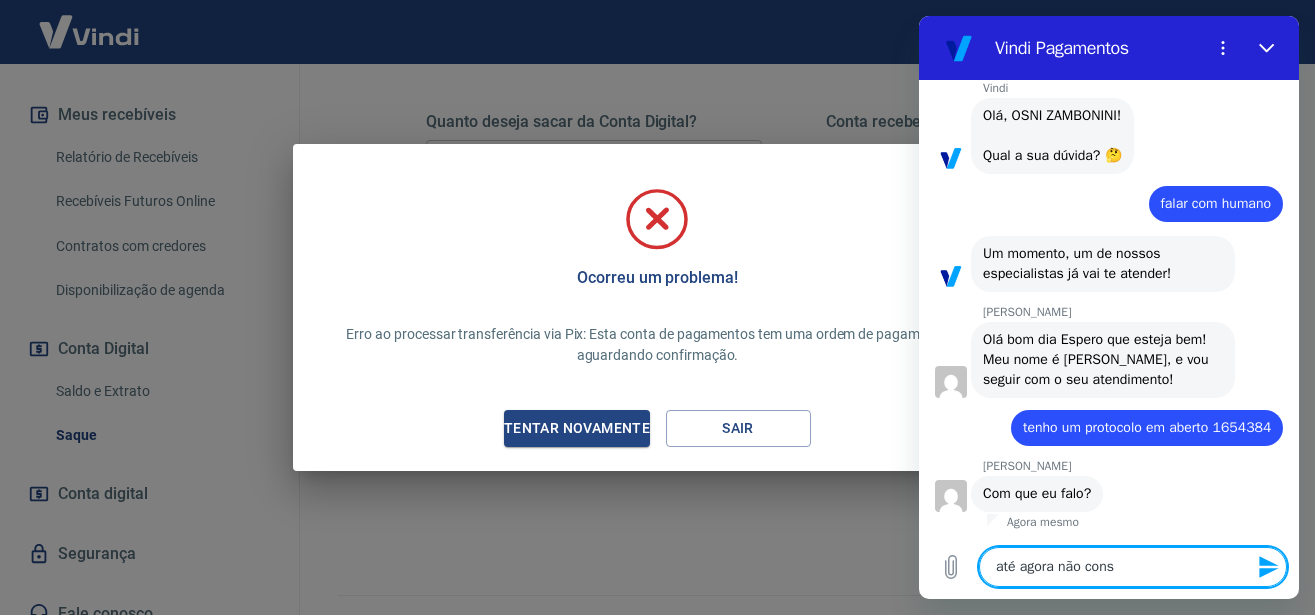 type on "até agora não conse" 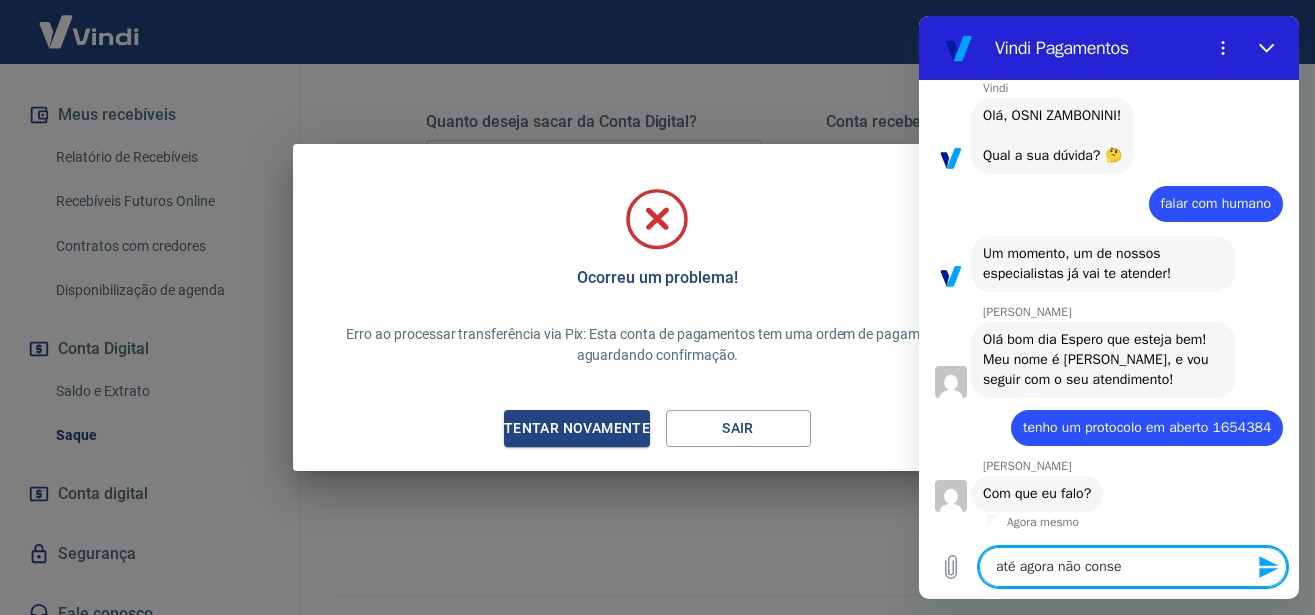 type on "até agora não conseg" 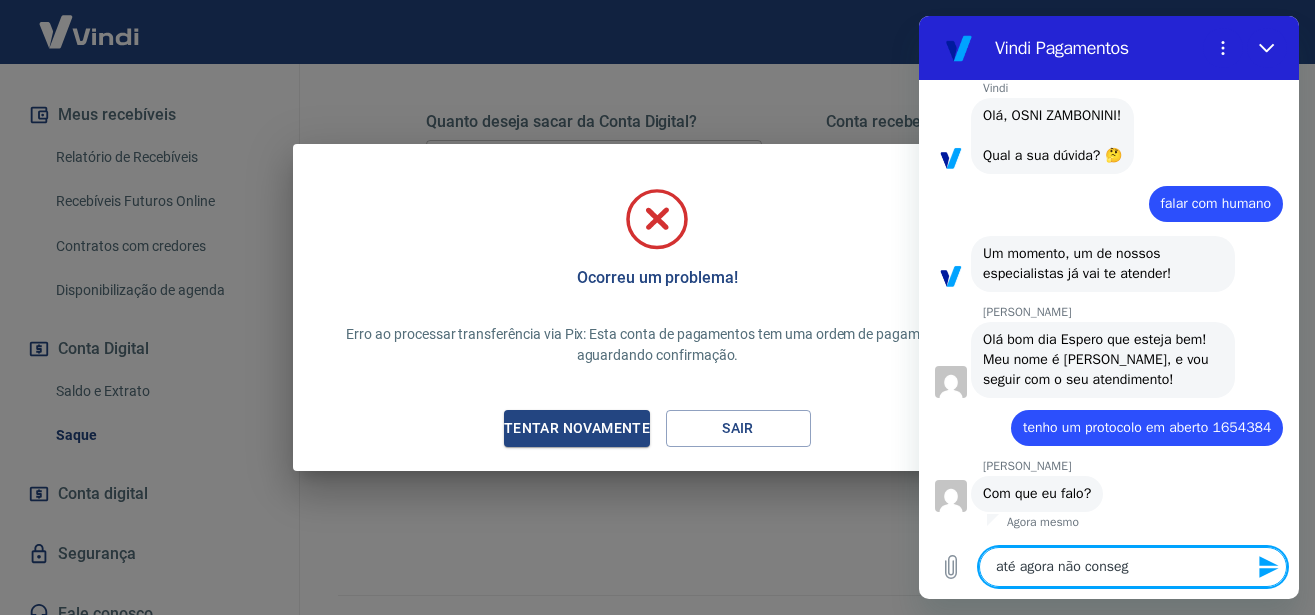 type on "até agora não consegu" 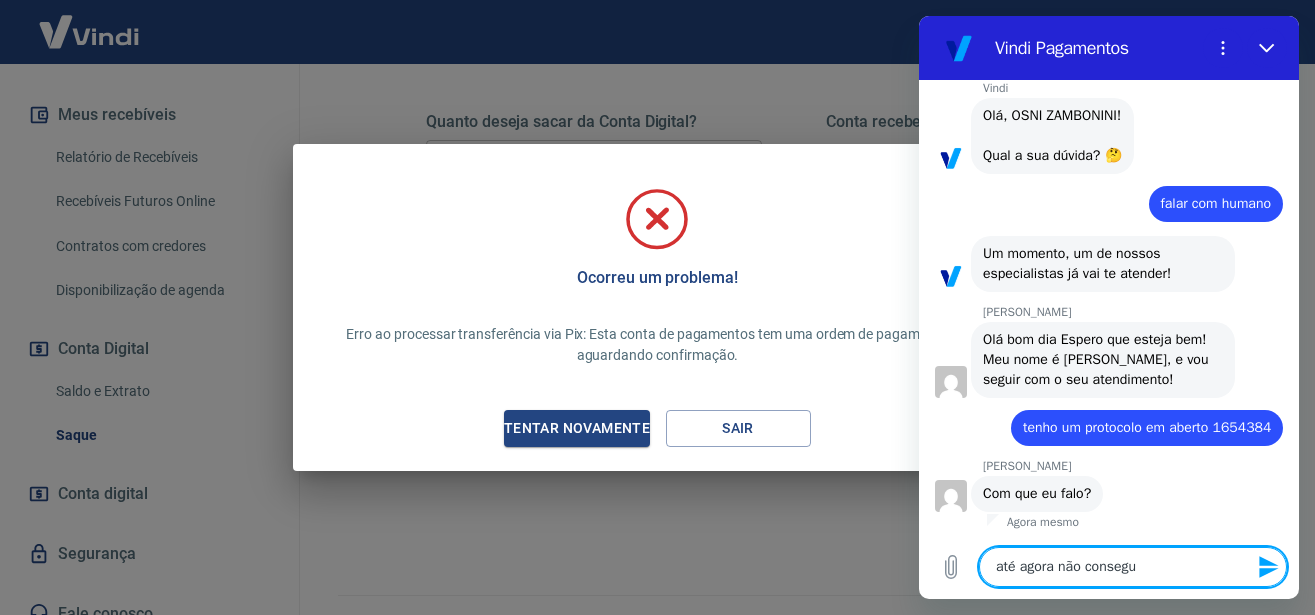 type on "até agora não consegui" 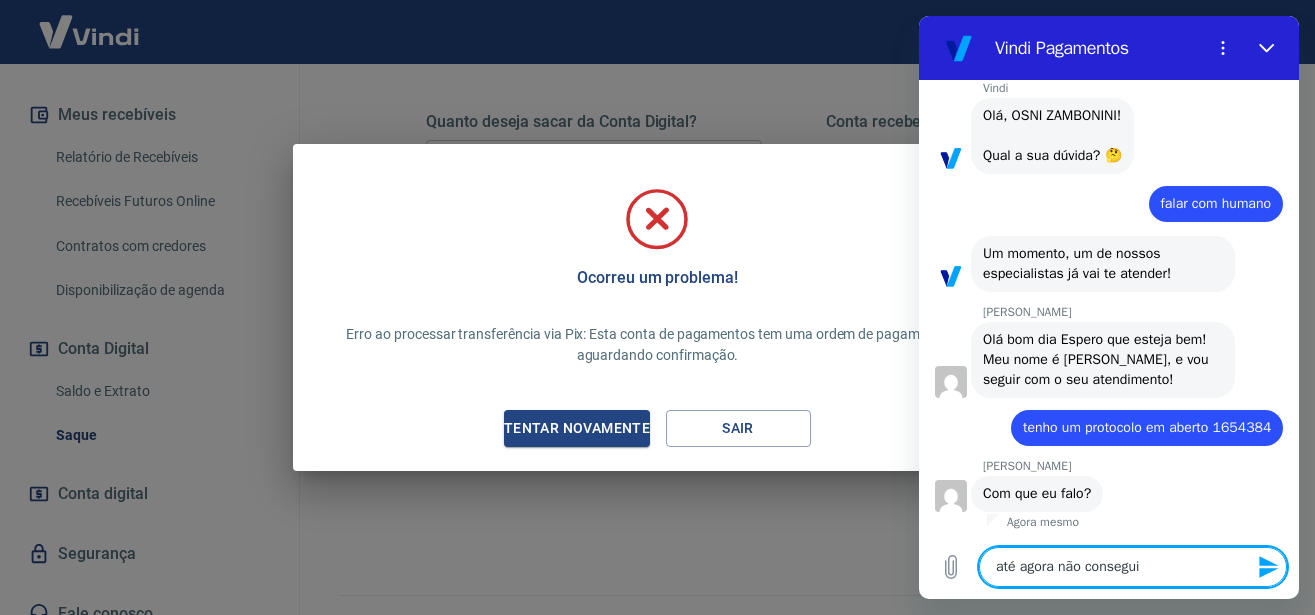 type on "até agora não consegui" 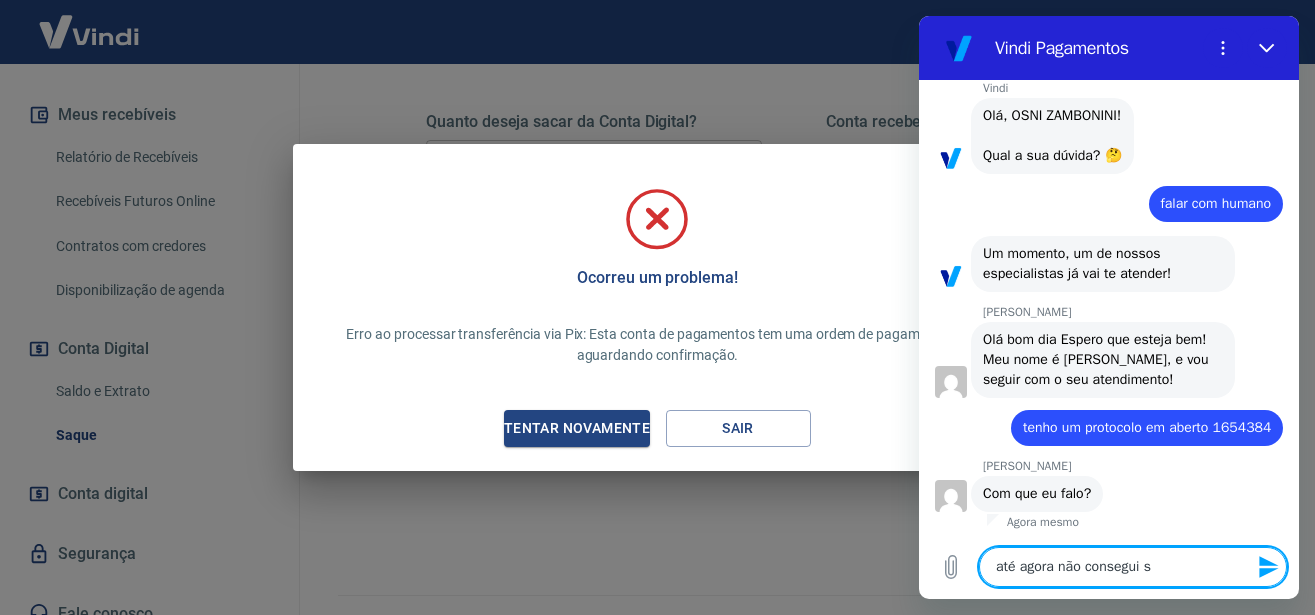 type on "até agora não consegui sa" 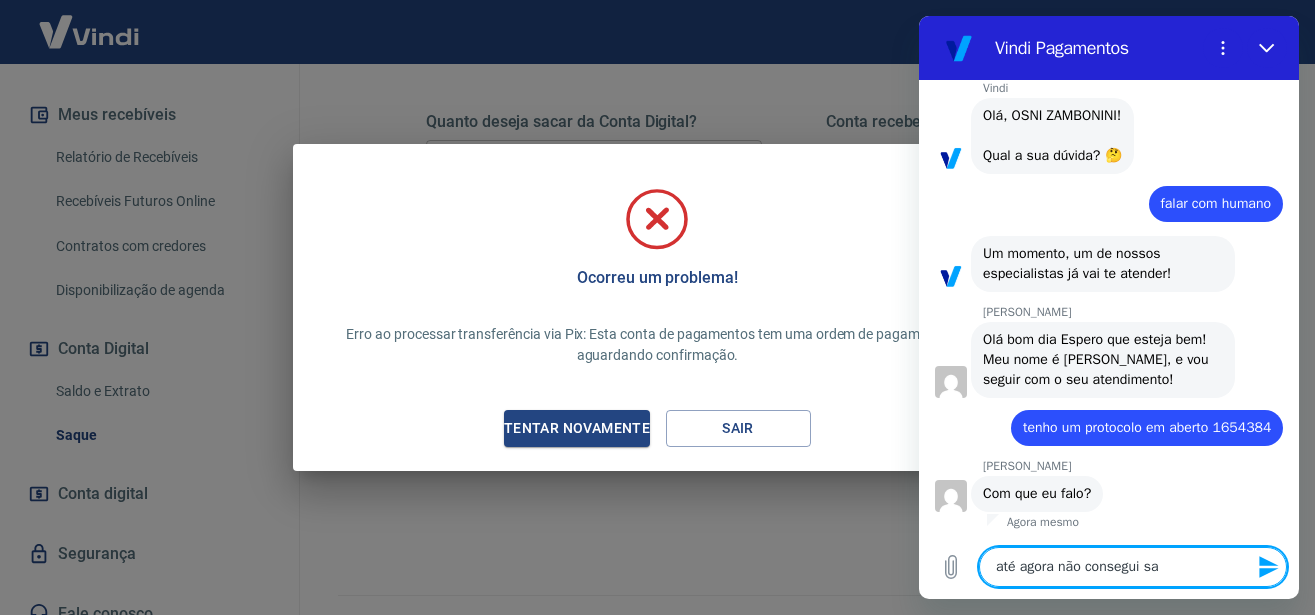 type on "até agora não consegui sav" 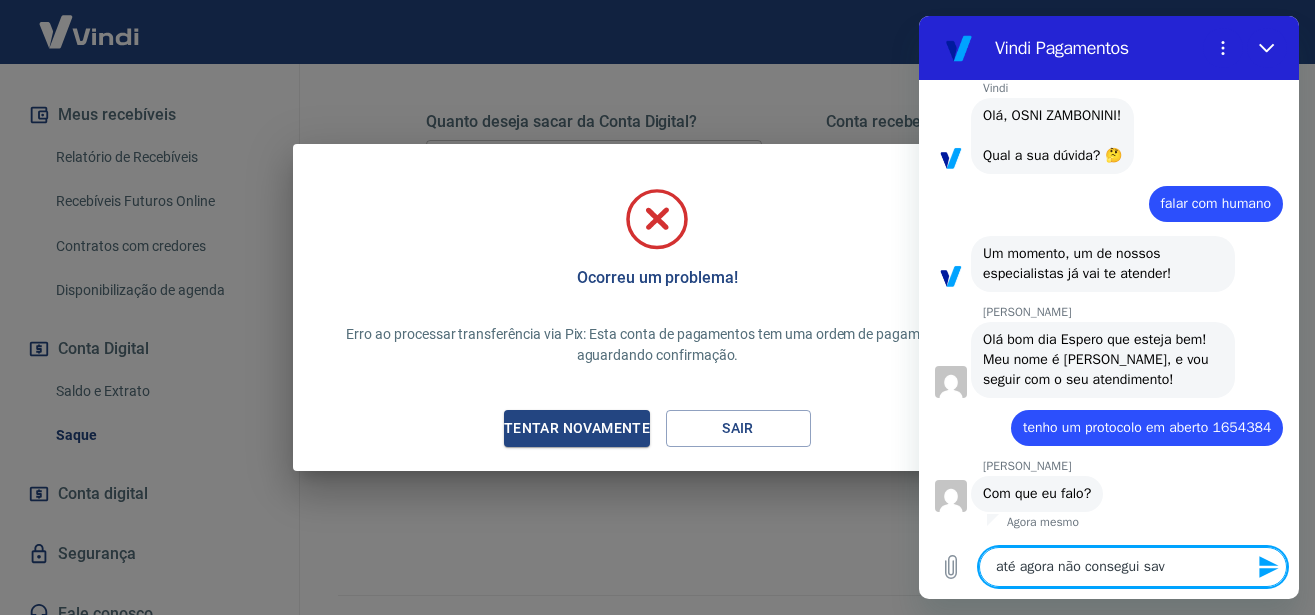 type on "x" 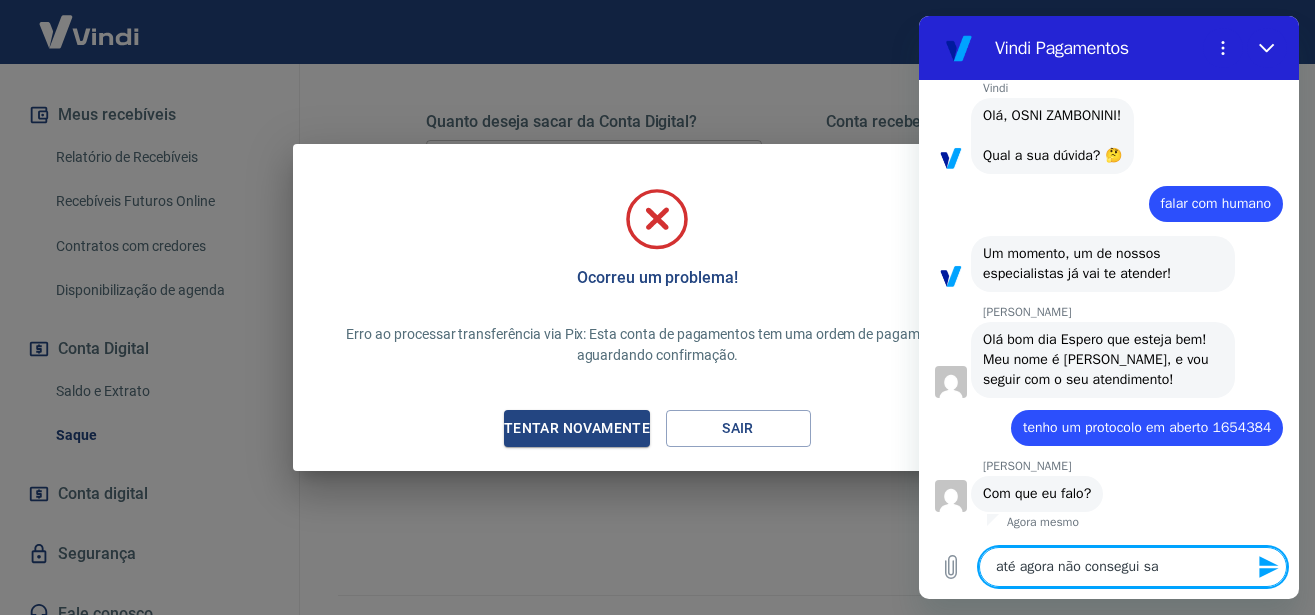 type on "até agora não consegui sac" 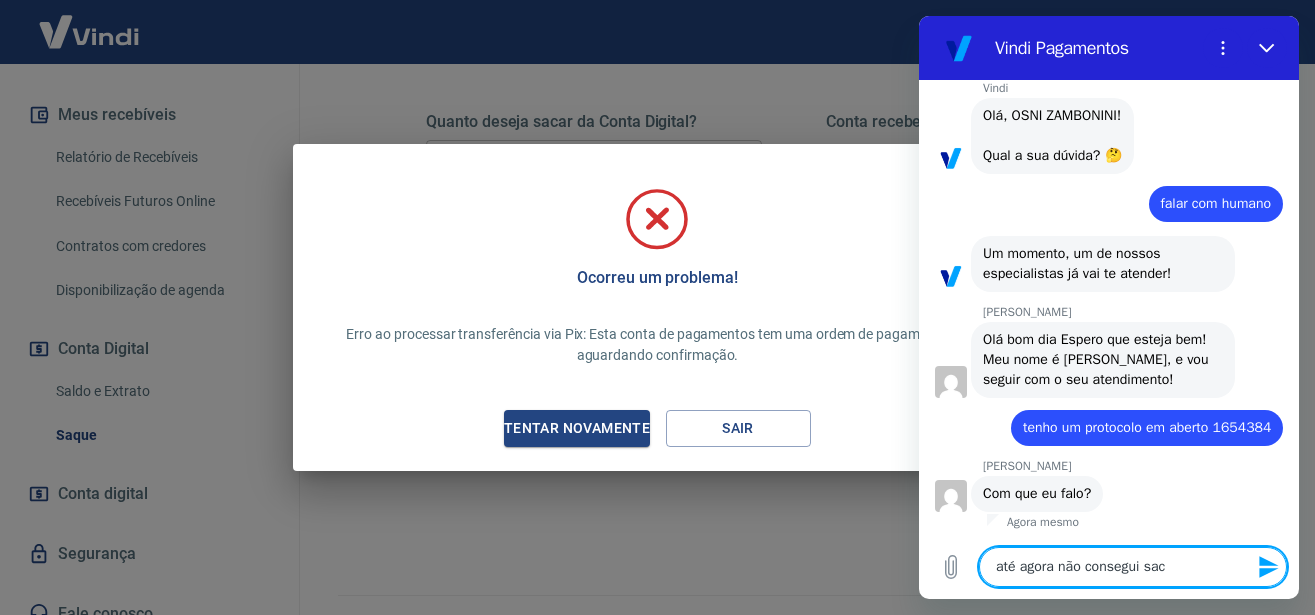type on "até agora não consegui saca" 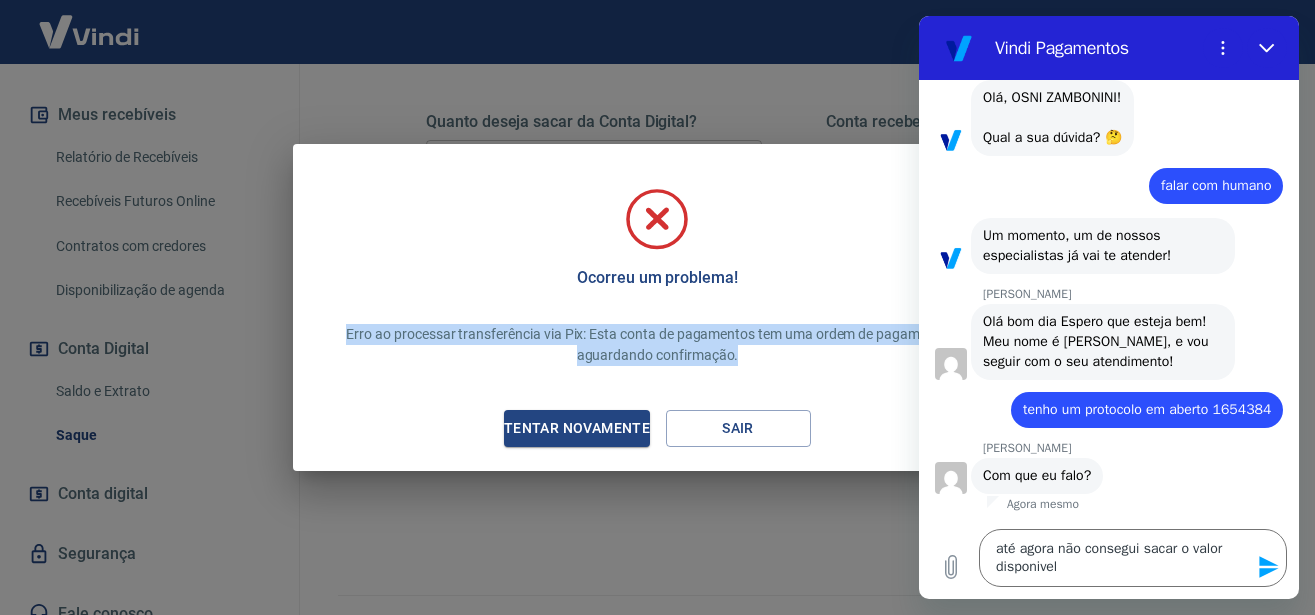 drag, startPoint x: 347, startPoint y: 330, endPoint x: 739, endPoint y: 356, distance: 392.8613 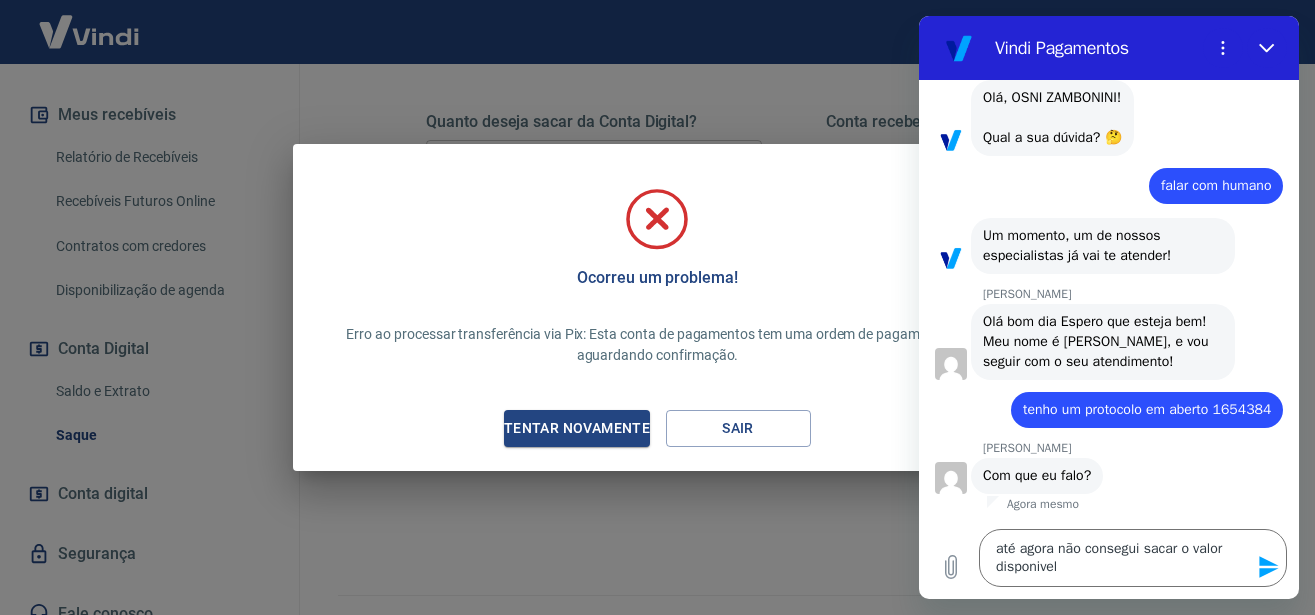 click on "Erro ao processar transferência via Pix: Esta conta de pagamentos tem uma ordem de pagamento pix aguardando confirmação." at bounding box center (658, 345) 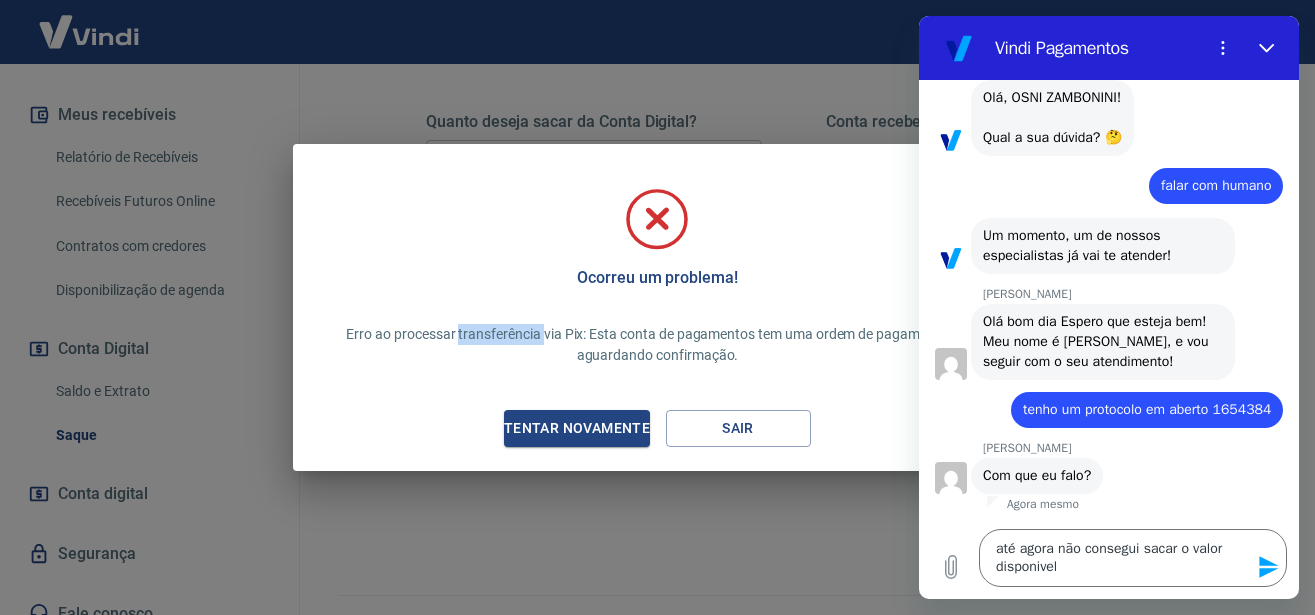 click on "Erro ao processar transferência via Pix: Esta conta de pagamentos tem uma ordem de pagamento pix aguardando confirmação." at bounding box center (658, 345) 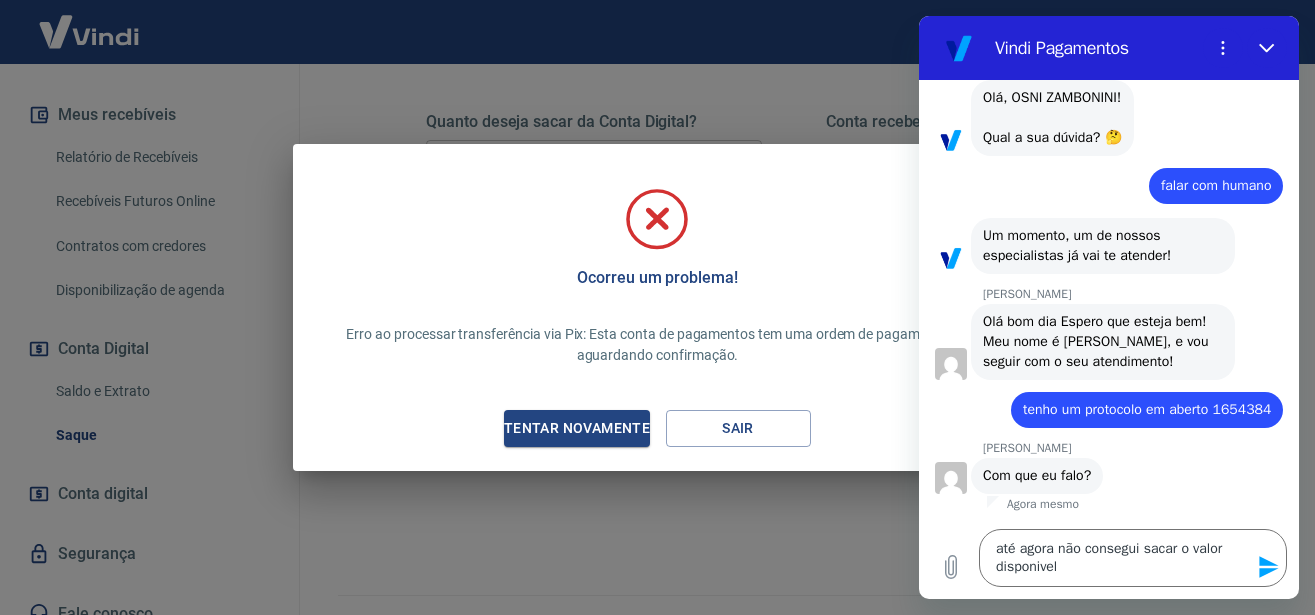drag, startPoint x: 406, startPoint y: 332, endPoint x: 365, endPoint y: 334, distance: 41.04875 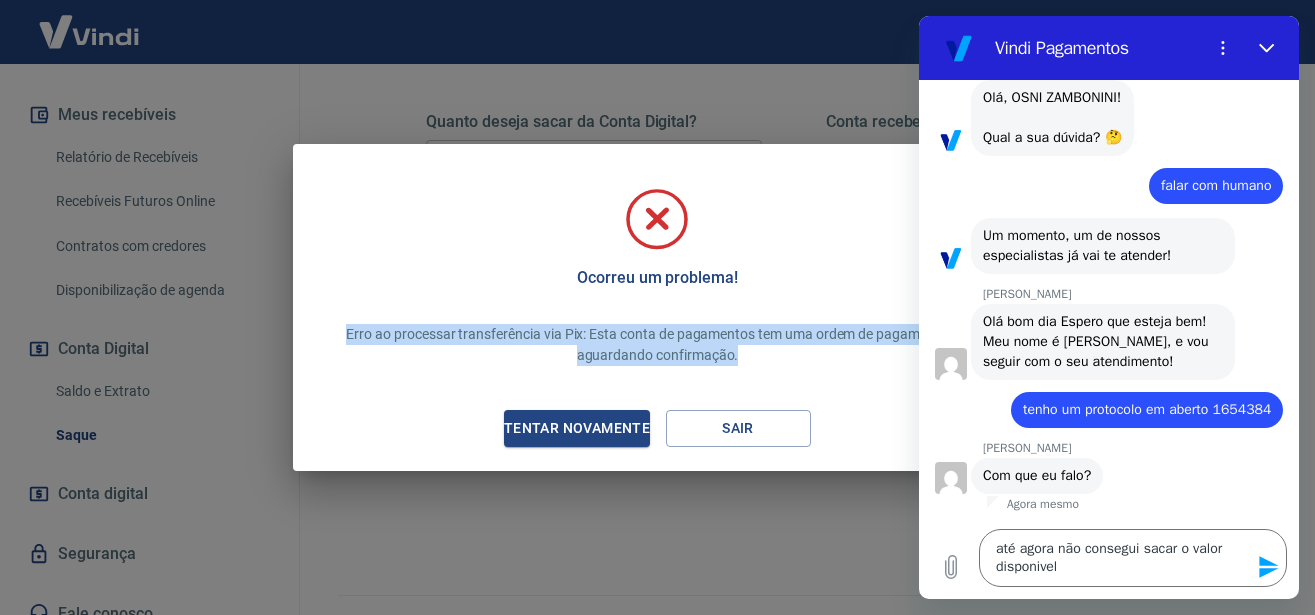 drag, startPoint x: 344, startPoint y: 331, endPoint x: 736, endPoint y: 358, distance: 392.92874 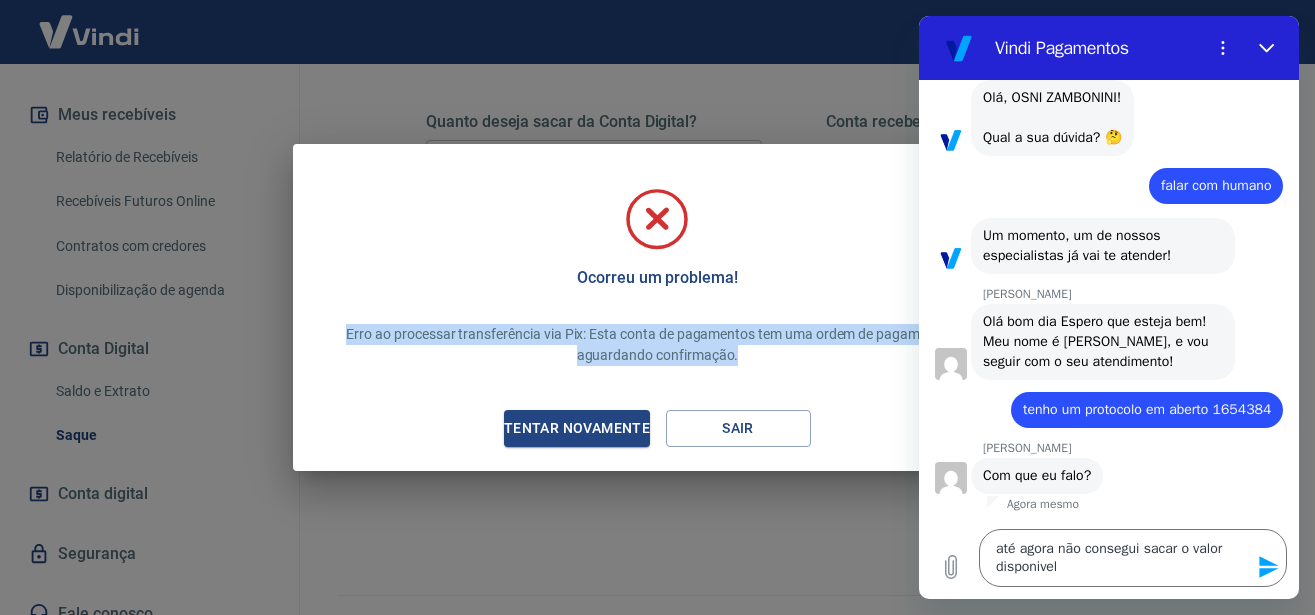 copy on "Erro ao processar transferência via Pix: Esta conta de pagamentos tem uma ordem de pagamento pix aguardando confirmação." 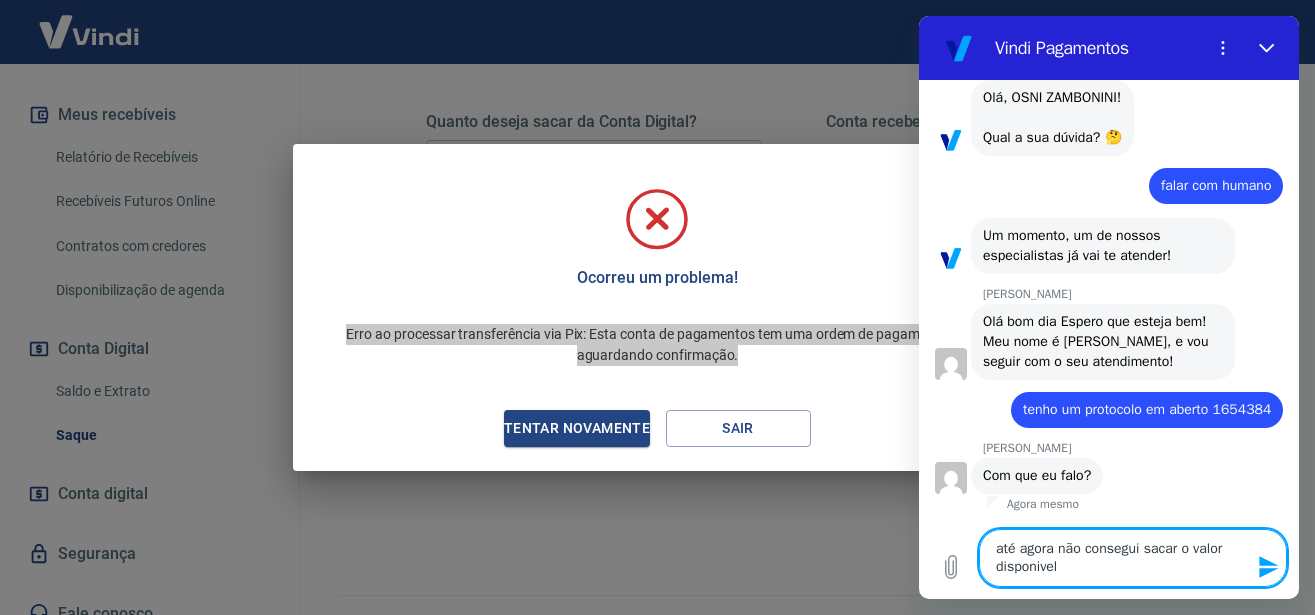 click on "até agora não consegui sacar o valor disponivel" at bounding box center [1133, 558] 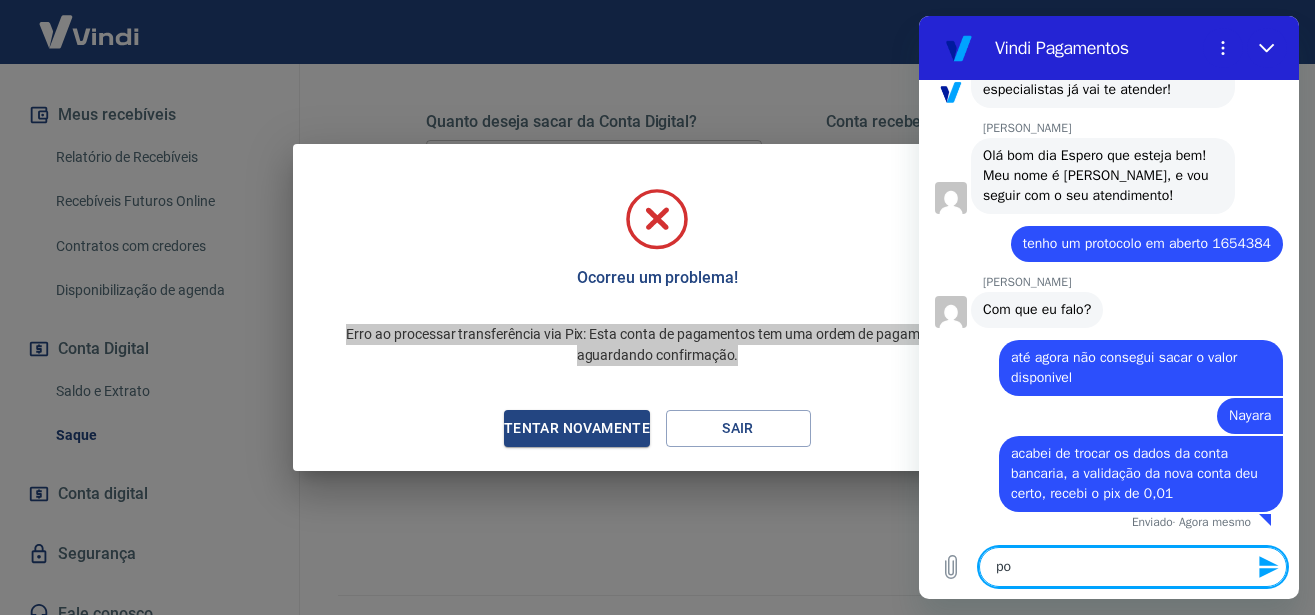 scroll, scrollTop: 312, scrollLeft: 0, axis: vertical 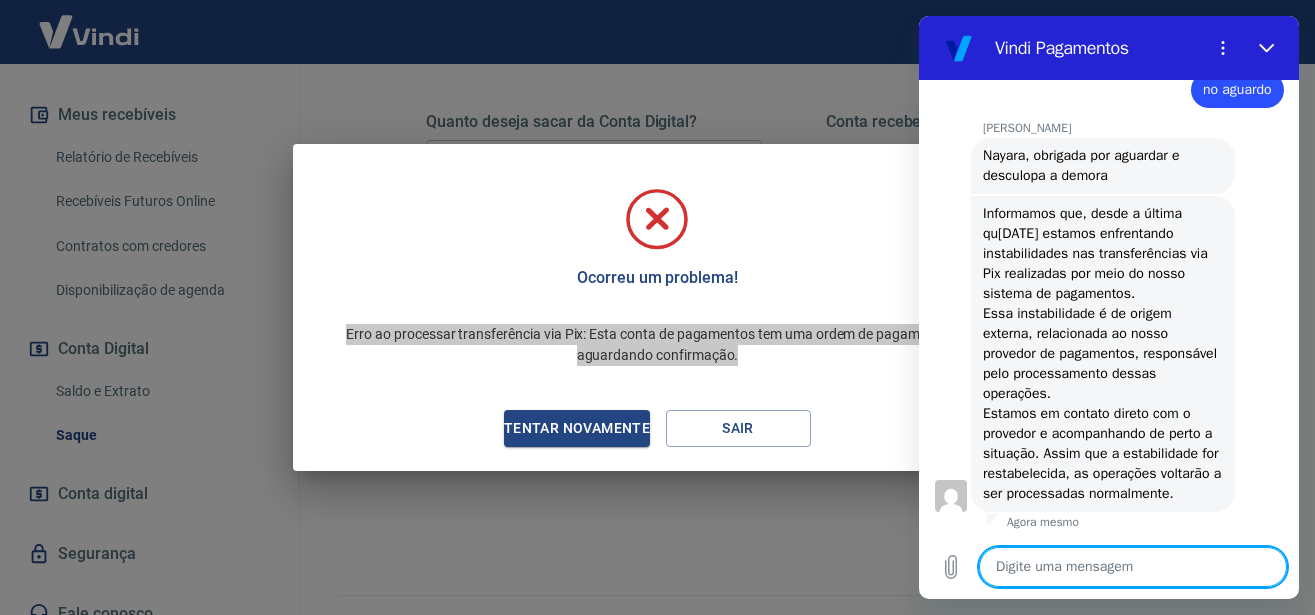 click at bounding box center (1133, 567) 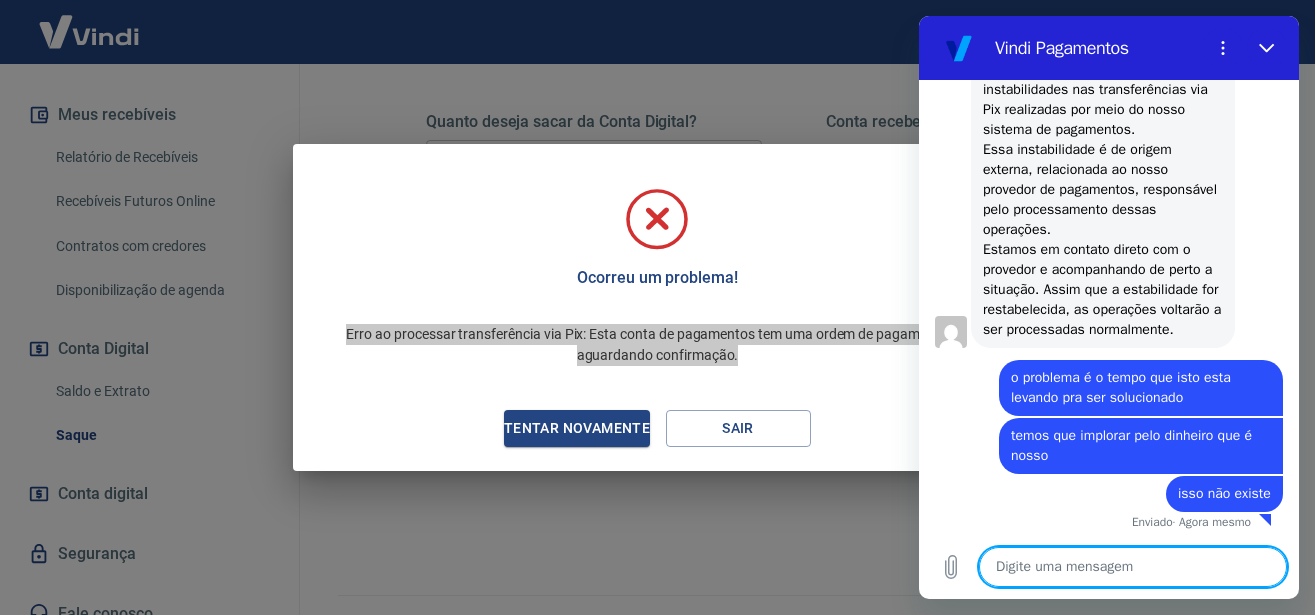 scroll, scrollTop: 1270, scrollLeft: 0, axis: vertical 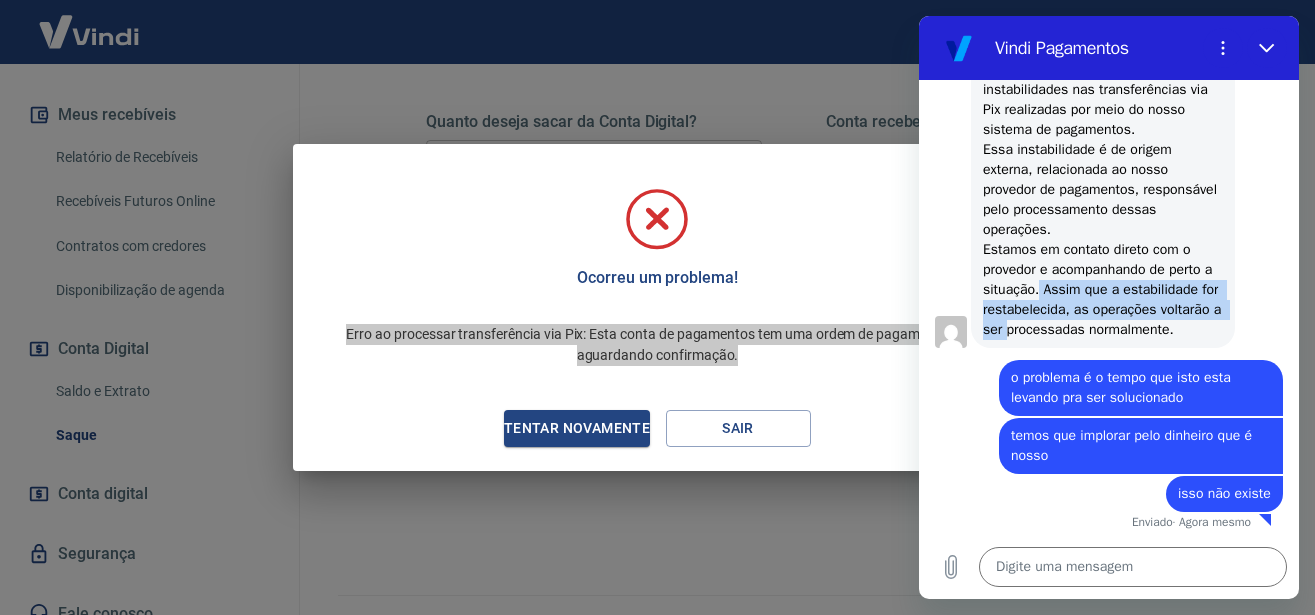 drag, startPoint x: 1086, startPoint y: 275, endPoint x: 1168, endPoint y: 316, distance: 91.67879 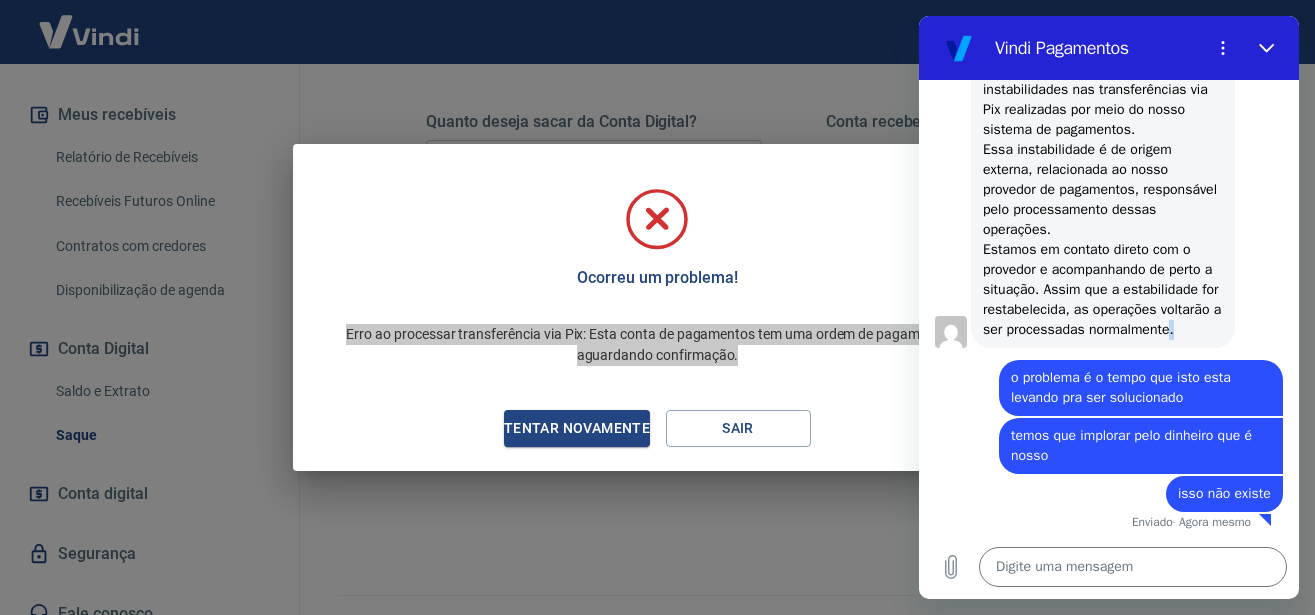 click on "Nani Venancia Dos Santos diz:  Informamos que, desde a última quinta-feira 03/07/25, estamos enfrentando instabilidades nas transferências via Pix realizadas por meio do nosso sistema de pagamentos.
Essa instabilidade é de origem externa, relacionada ao nosso provedor de pagamentos, responsável pelo processamento dessas operações.
Estamos em contato direto com o provedor e acompanhando de perto a situação. Assim que a estabilidade for restabelecida, as operações voltarão a ser processadas normalmente." at bounding box center (1103, 190) 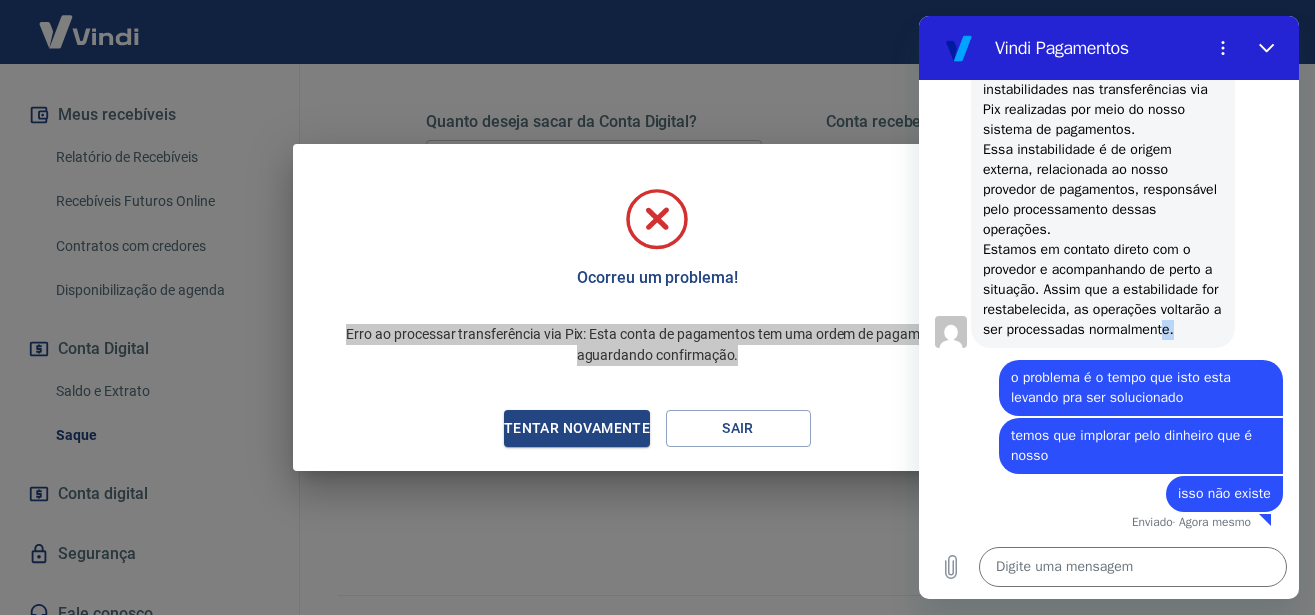click on "Informamos que, desde a última quinta-feira 03/07/25, estamos enfrentando instabilidades nas transferências via Pix realizadas por meio do nosso sistema de pagamentos.
Essa instabilidade é de origem externa, relacionada ao nosso provedor de pagamentos, responsável pelo processamento dessas operações.
Estamos em contato direto com o provedor e acompanhando de perto a situação. Assim que a estabilidade for restabelecida, as operações voltarão a ser processadas normalmente." at bounding box center (1104, 189) 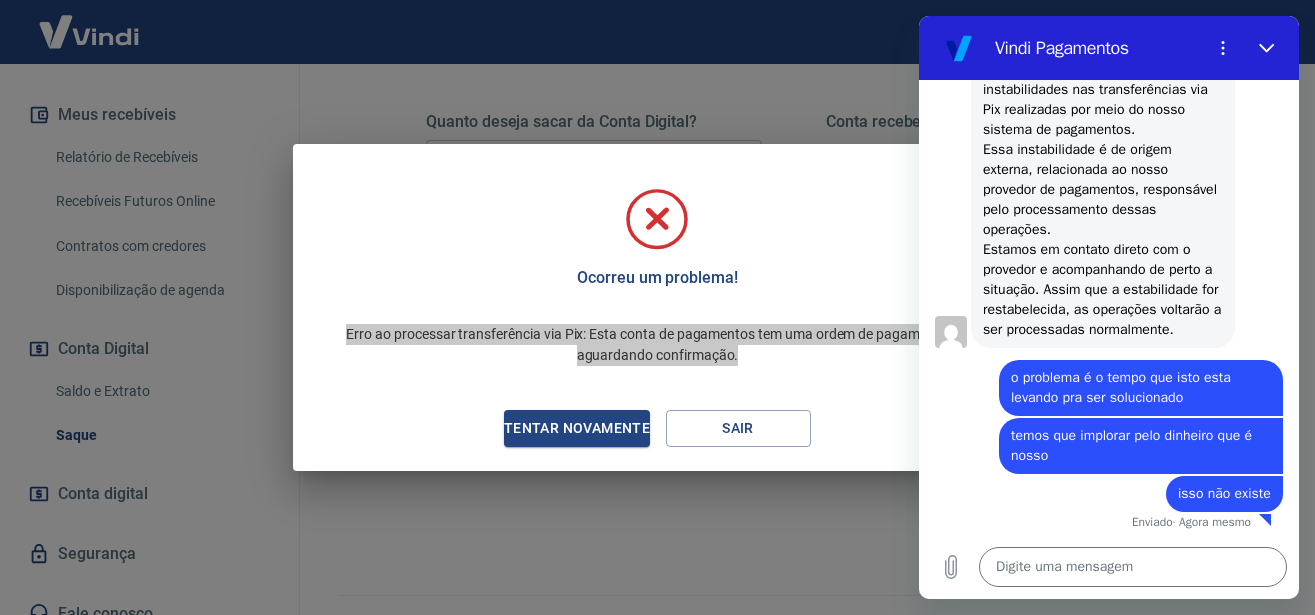 click on "Informamos que, desde a última quinta-feira 03/07/25, estamos enfrentando instabilidades nas transferências via Pix realizadas por meio do nosso sistema de pagamentos.
Essa instabilidade é de origem externa, relacionada ao nosso provedor de pagamentos, responsável pelo processamento dessas operações.
Estamos em contato direto com o provedor e acompanhando de perto a situação. Assim que a estabilidade for restabelecida, as operações voltarão a ser processadas normalmente." at bounding box center (1104, 189) 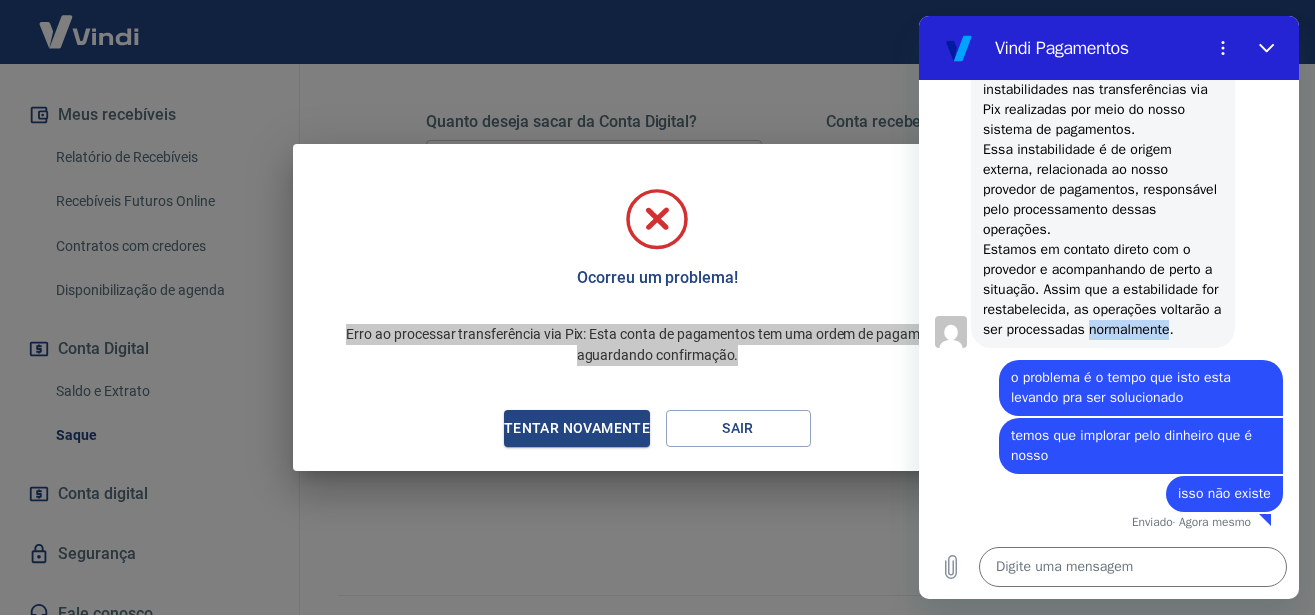 click on "Informamos que, desde a última quinta-feira 03/07/25, estamos enfrentando instabilidades nas transferências via Pix realizadas por meio do nosso sistema de pagamentos.
Essa instabilidade é de origem externa, relacionada ao nosso provedor de pagamentos, responsável pelo processamento dessas operações.
Estamos em contato direto com o provedor e acompanhando de perto a situação. Assim que a estabilidade for restabelecida, as operações voltarão a ser processadas normalmente." at bounding box center (1104, 189) 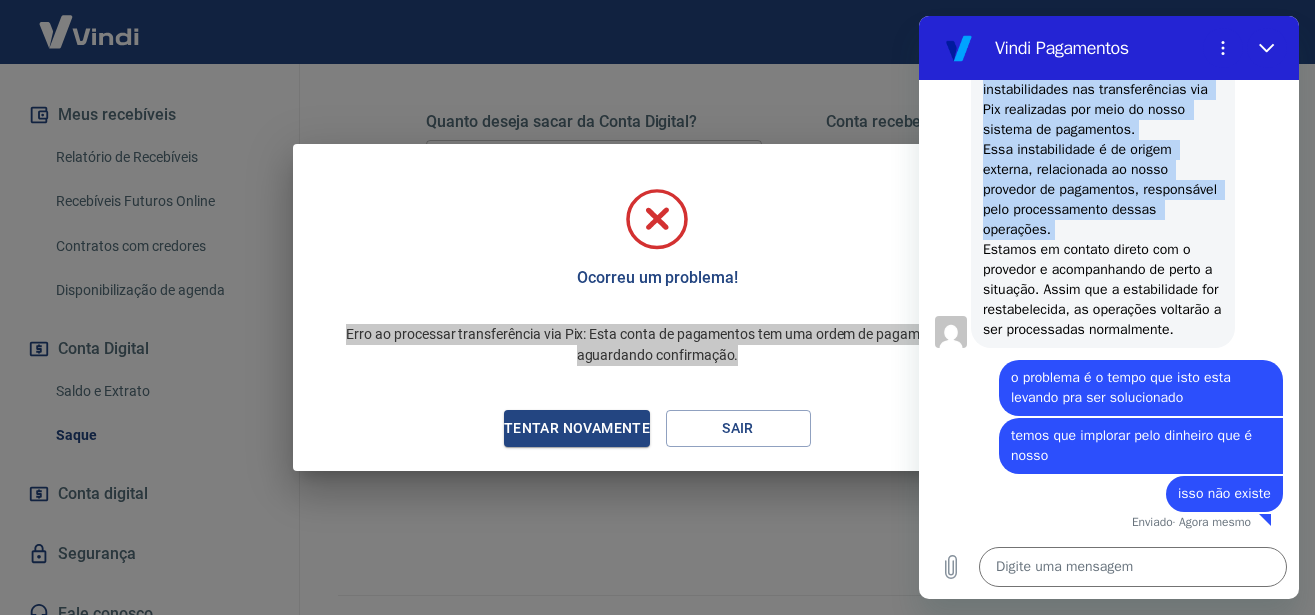 click on "Informamos que, desde a última quinta-feira 03/07/25, estamos enfrentando instabilidades nas transferências via Pix realizadas por meio do nosso sistema de pagamentos.
Essa instabilidade é de origem externa, relacionada ao nosso provedor de pagamentos, responsável pelo processamento dessas operações.
Estamos em contato direto com o provedor e acompanhando de perto a situação. Assim que a estabilidade for restabelecida, as operações voltarão a ser processadas normalmente." at bounding box center (1104, 189) 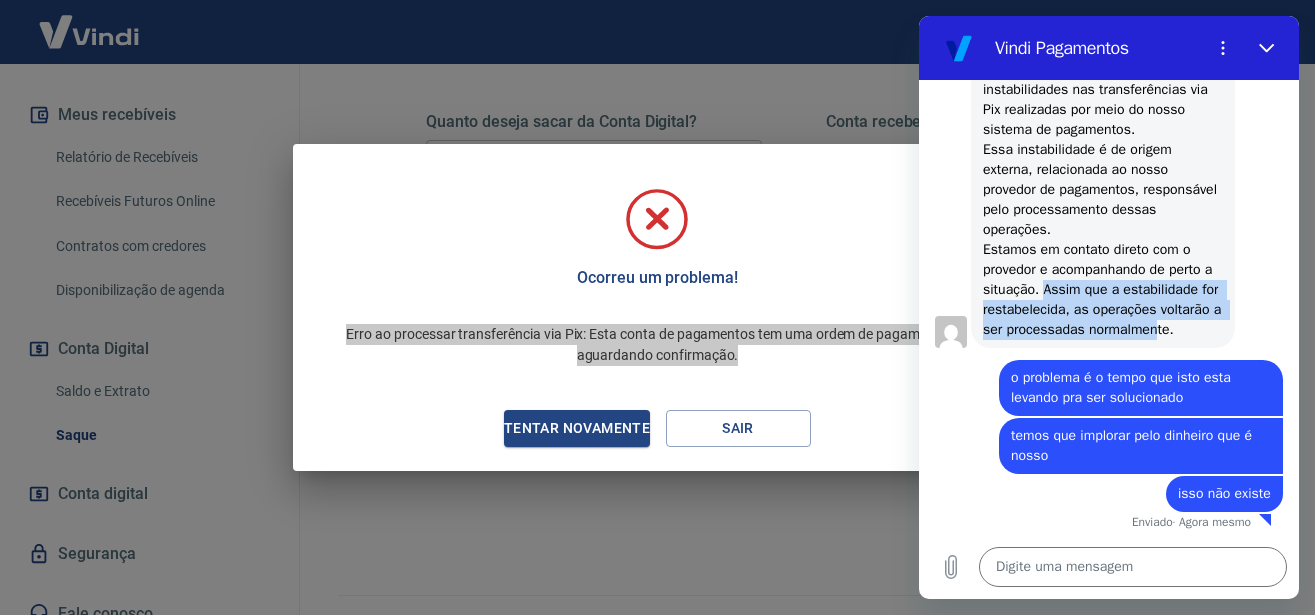 drag, startPoint x: 1091, startPoint y: 271, endPoint x: 1139, endPoint y: 337, distance: 81.608826 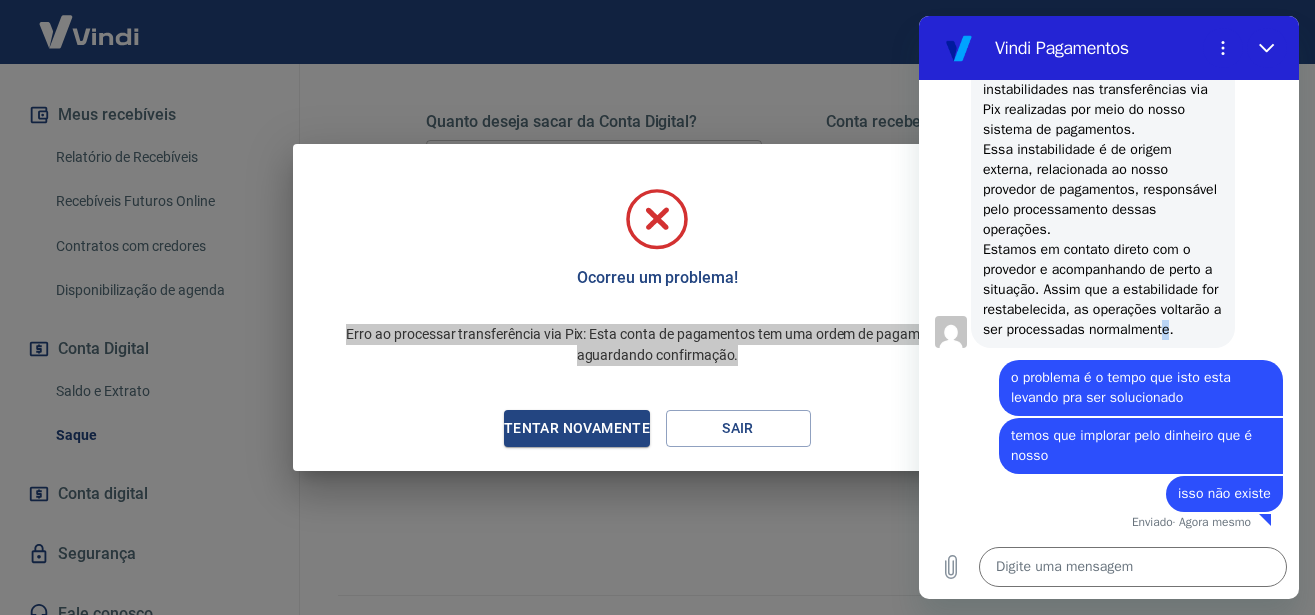 click on "Informamos que, desde a última quinta-feira 03/07/25, estamos enfrentando instabilidades nas transferências via Pix realizadas por meio do nosso sistema de pagamentos.
Essa instabilidade é de origem externa, relacionada ao nosso provedor de pagamentos, responsável pelo processamento dessas operações.
Estamos em contato direto com o provedor e acompanhando de perto a situação. Assim que a estabilidade for restabelecida, as operações voltarão a ser processadas normalmente." at bounding box center (1104, 189) 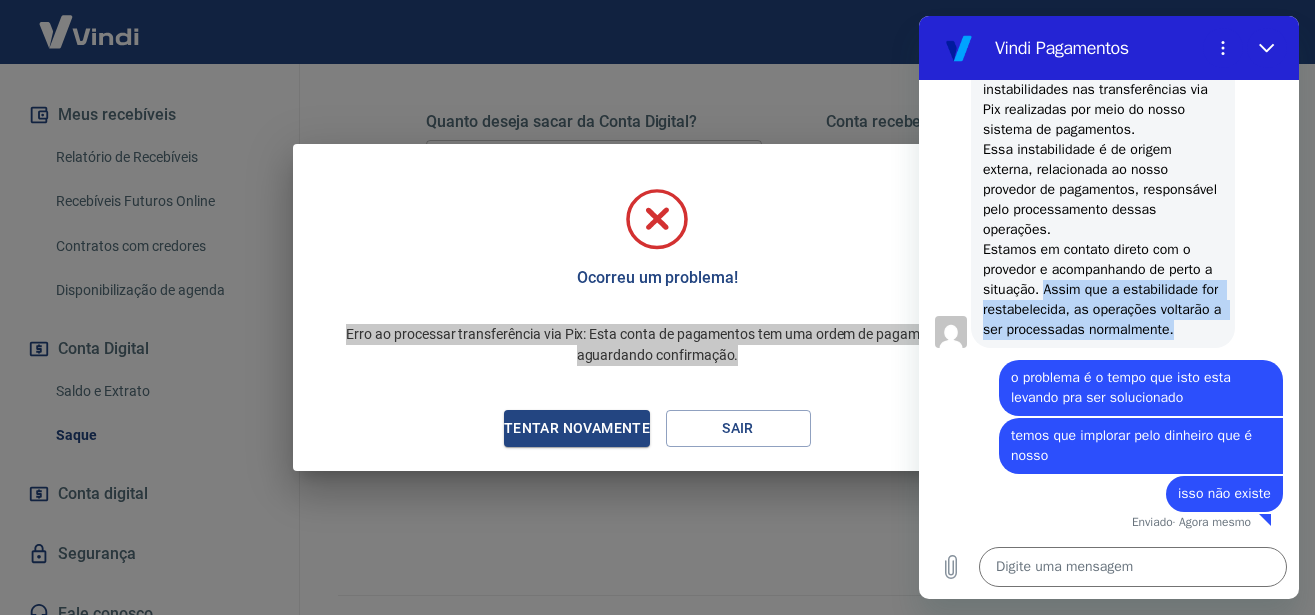 drag, startPoint x: 1090, startPoint y: 277, endPoint x: 1154, endPoint y: 335, distance: 86.37129 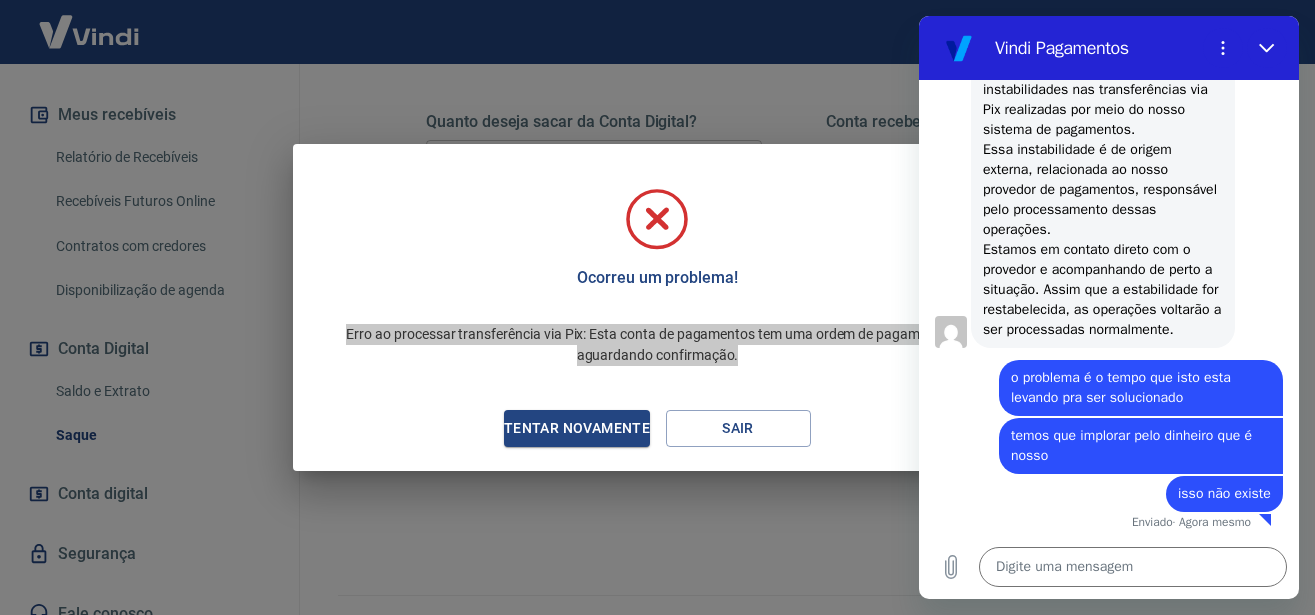click on "Nani Venancia Dos Santos diz:  Informamos que, desde a última quinta-feira 03/07/25, estamos enfrentando instabilidades nas transferências via Pix realizadas por meio do nosso sistema de pagamentos.
Essa instabilidade é de origem externa, relacionada ao nosso provedor de pagamentos, responsável pelo processamento dessas operações.
Estamos em contato direto com o provedor e acompanhando de perto a situação. Assim que a estabilidade for restabelecida, as operações voltarão a ser processadas normalmente." at bounding box center [1103, 190] 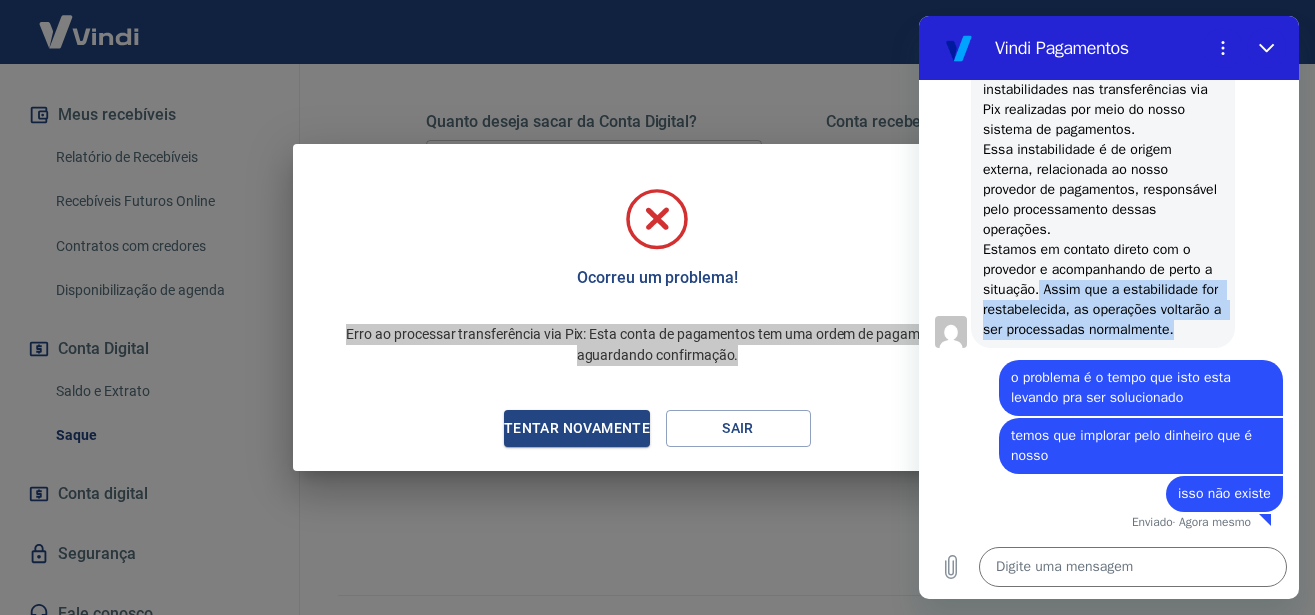 drag, startPoint x: 1086, startPoint y: 275, endPoint x: 1151, endPoint y: 337, distance: 89.827614 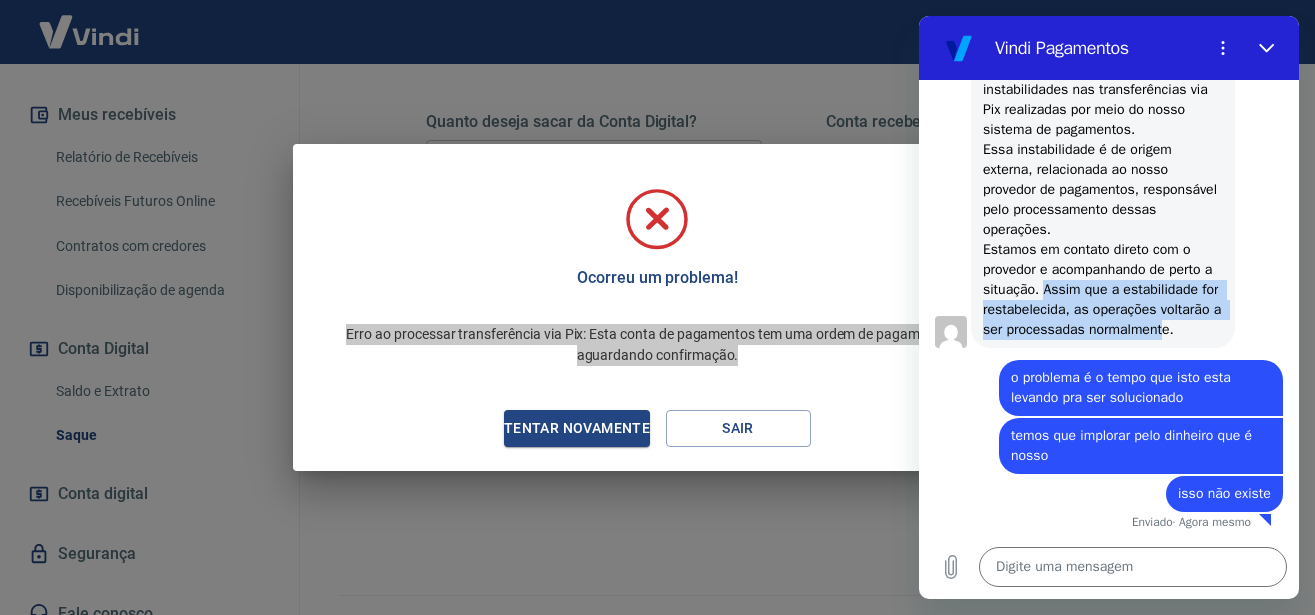 drag, startPoint x: 1091, startPoint y: 277, endPoint x: 1141, endPoint y: 335, distance: 76.57676 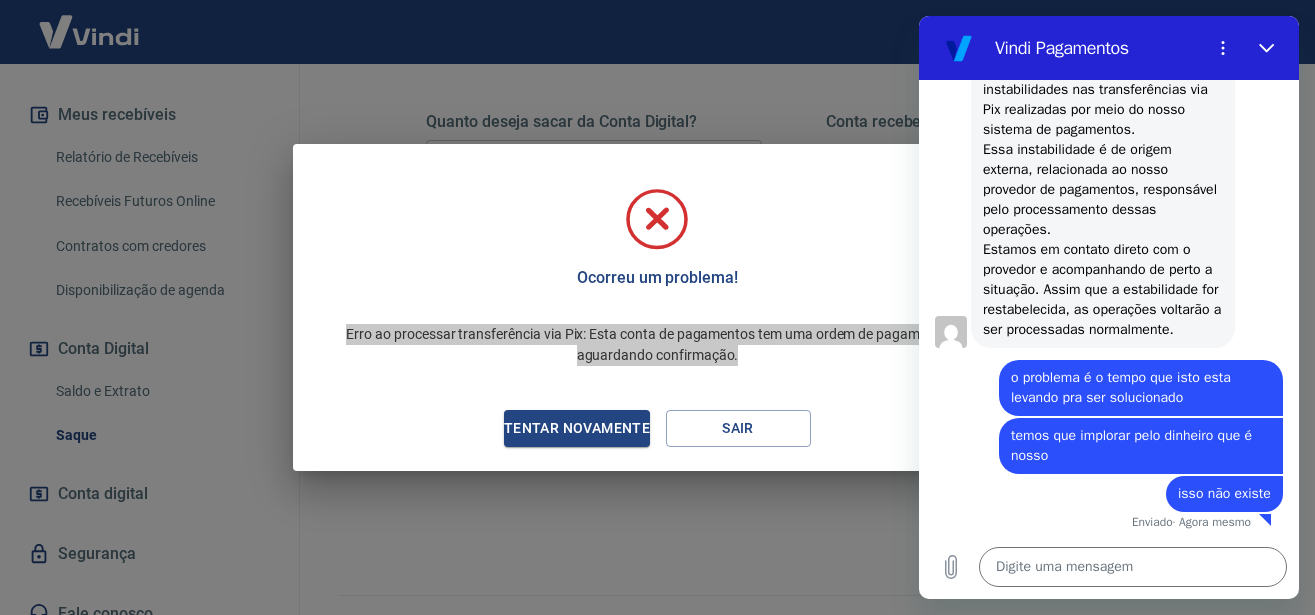 click on "Informamos que, desde a última quinta-feira 03/07/25, estamos enfrentando instabilidades nas transferências via Pix realizadas por meio do nosso sistema de pagamentos.
Essa instabilidade é de origem externa, relacionada ao nosso provedor de pagamentos, responsável pelo processamento dessas operações.
Estamos em contato direto com o provedor e acompanhando de perto a situação. Assim que a estabilidade for restabelecida, as operações voltarão a ser processadas normalmente." at bounding box center (1104, 189) 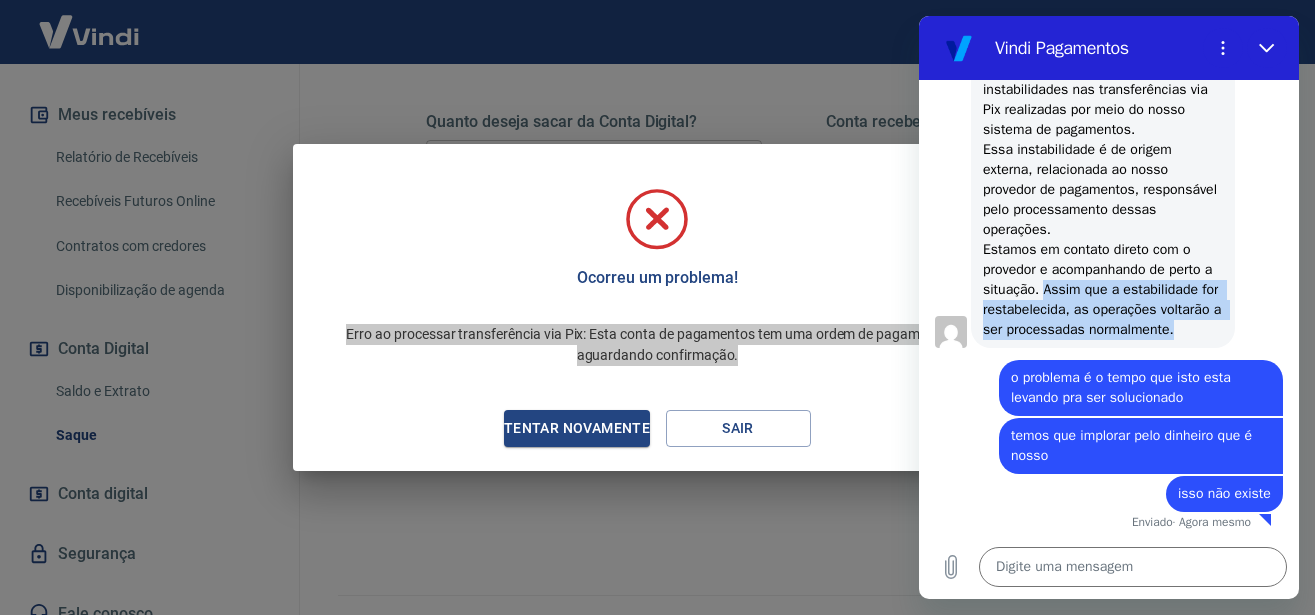 drag, startPoint x: 1093, startPoint y: 268, endPoint x: 1161, endPoint y: 338, distance: 97.59098 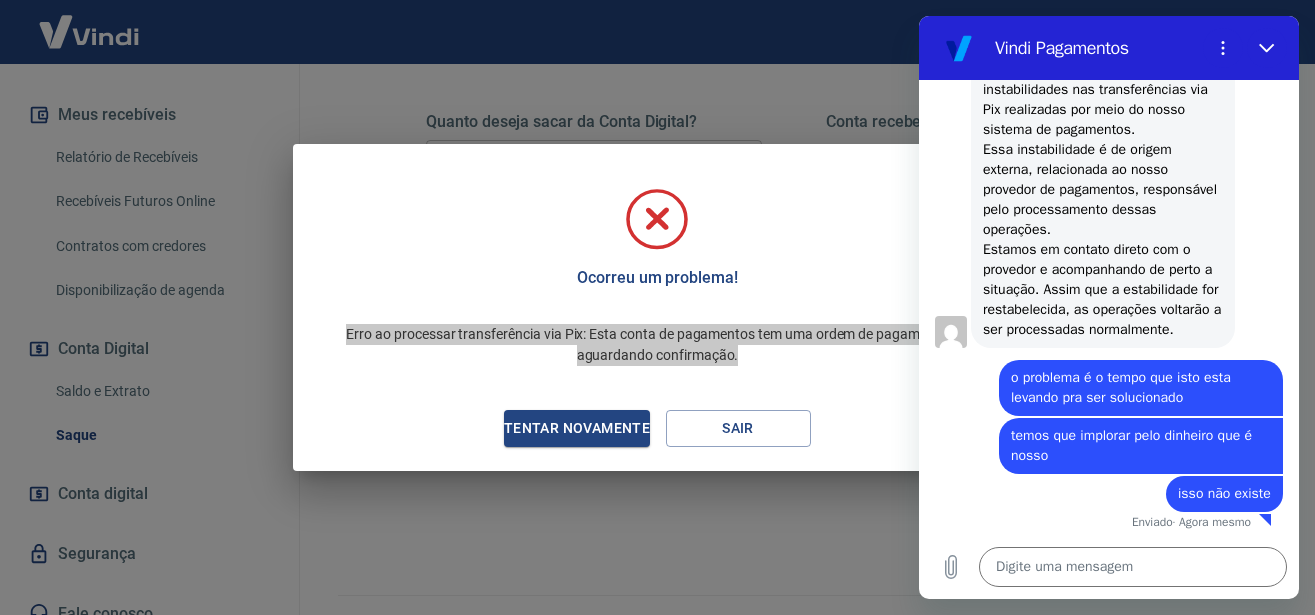 click on "Informamos que, desde a última quinta-feira 03/07/25, estamos enfrentando instabilidades nas transferências via Pix realizadas por meio do nosso sistema de pagamentos.
Essa instabilidade é de origem externa, relacionada ao nosso provedor de pagamentos, responsável pelo processamento dessas operações.
Estamos em contato direto com o provedor e acompanhando de perto a situação. Assim que a estabilidade for restabelecida, as operações voltarão a ser processadas normalmente." at bounding box center (1104, 189) 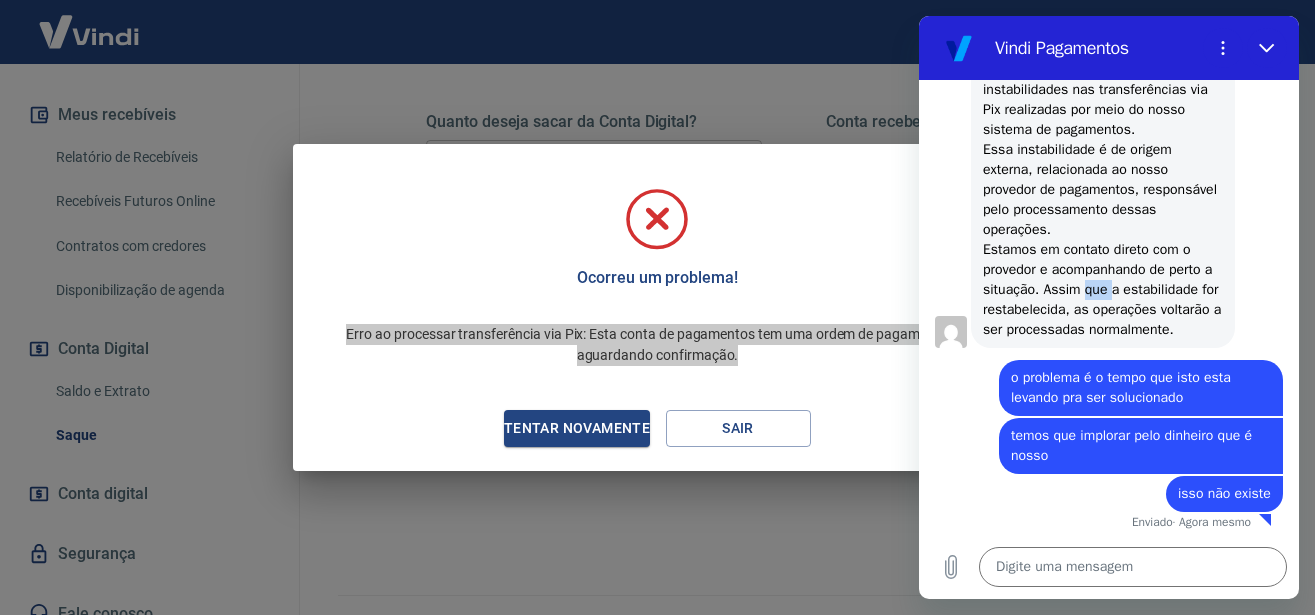 click on "Informamos que, desde a última quinta-feira 03/07/25, estamos enfrentando instabilidades nas transferências via Pix realizadas por meio do nosso sistema de pagamentos.
Essa instabilidade é de origem externa, relacionada ao nosso provedor de pagamentos, responsável pelo processamento dessas operações.
Estamos em contato direto com o provedor e acompanhando de perto a situação. Assim que a estabilidade for restabelecida, as operações voltarão a ser processadas normalmente." at bounding box center (1104, 189) 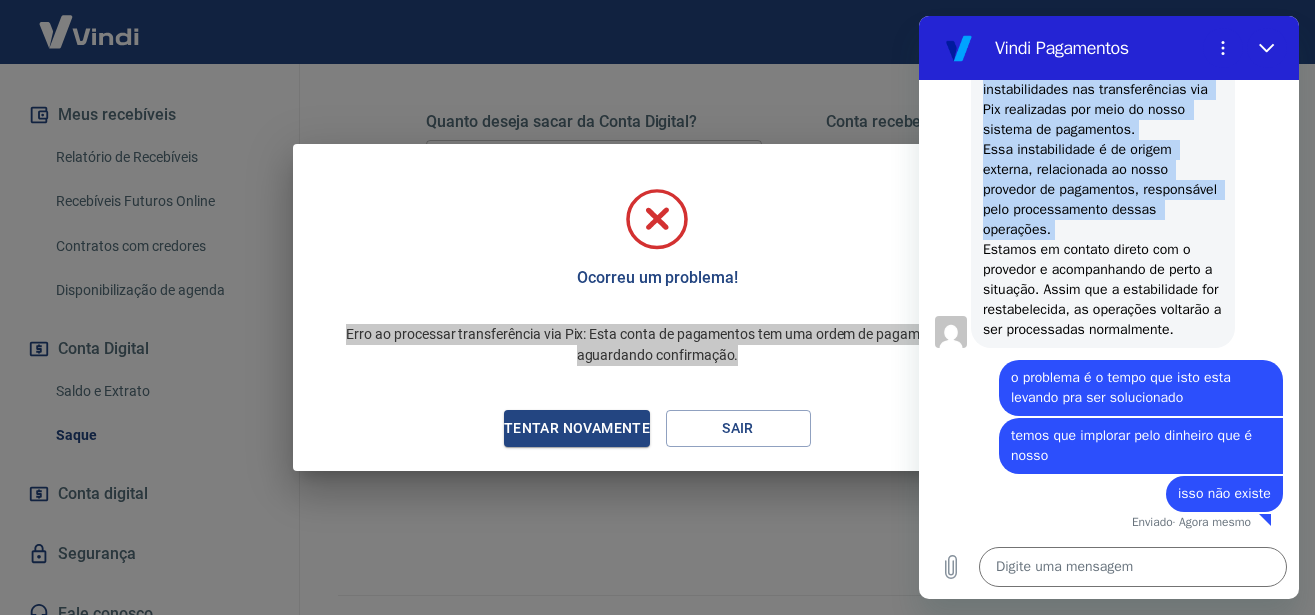 click on "Informamos que, desde a última quinta-feira 03/07/25, estamos enfrentando instabilidades nas transferências via Pix realizadas por meio do nosso sistema de pagamentos.
Essa instabilidade é de origem externa, relacionada ao nosso provedor de pagamentos, responsável pelo processamento dessas operações.
Estamos em contato direto com o provedor e acompanhando de perto a situação. Assim que a estabilidade for restabelecida, as operações voltarão a ser processadas normalmente." at bounding box center [1104, 189] 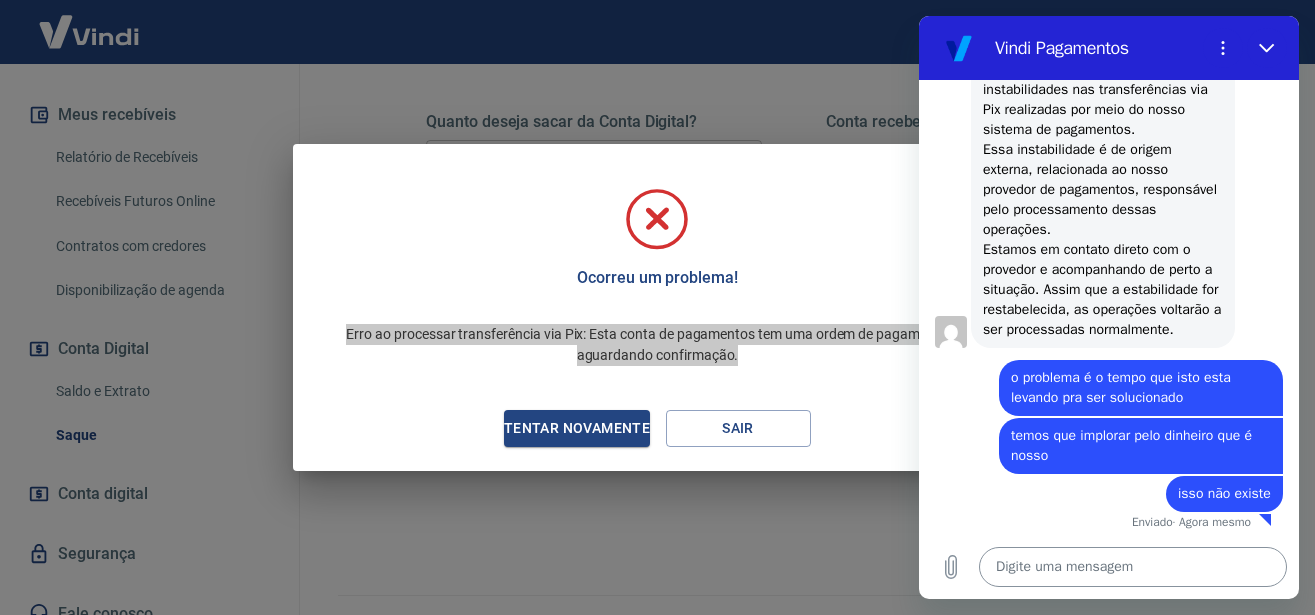 click at bounding box center [1133, 567] 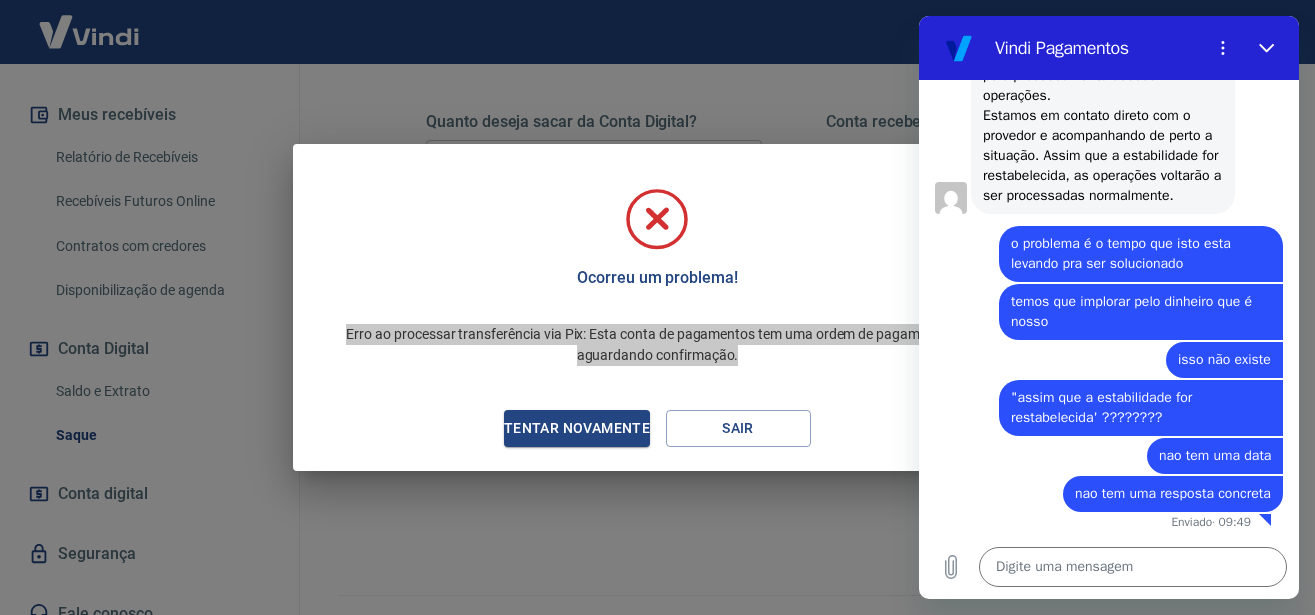 scroll, scrollTop: 1386, scrollLeft: 0, axis: vertical 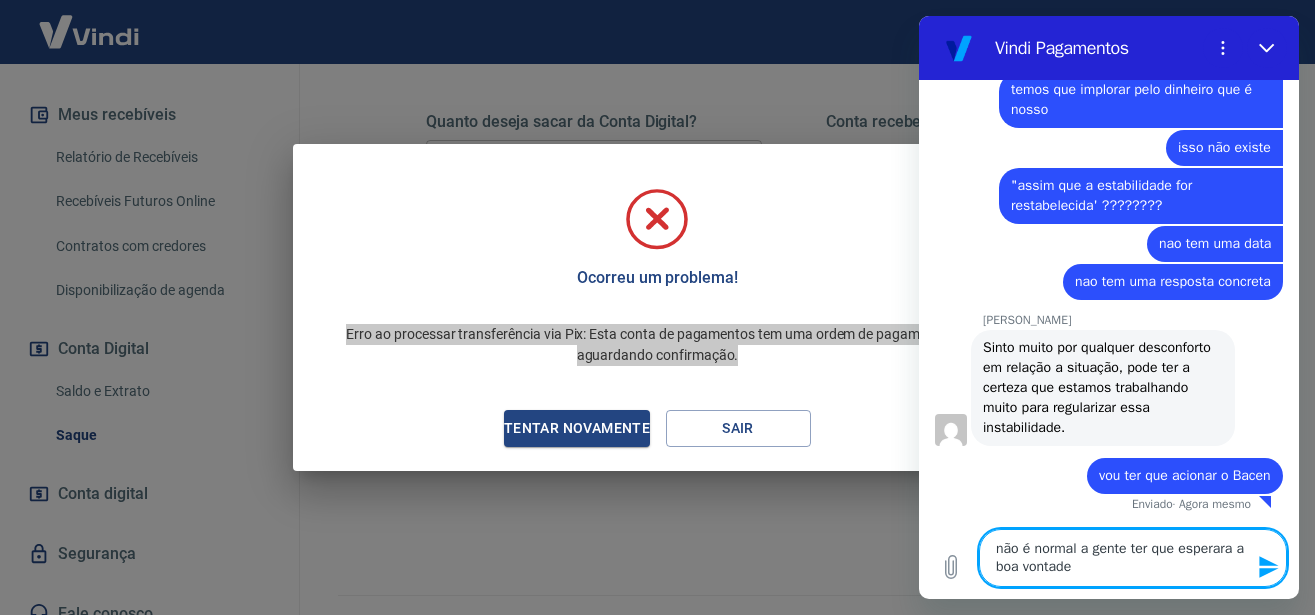 click on "não é normal a gente ter que esperara a boa vontade" at bounding box center (1133, 558) 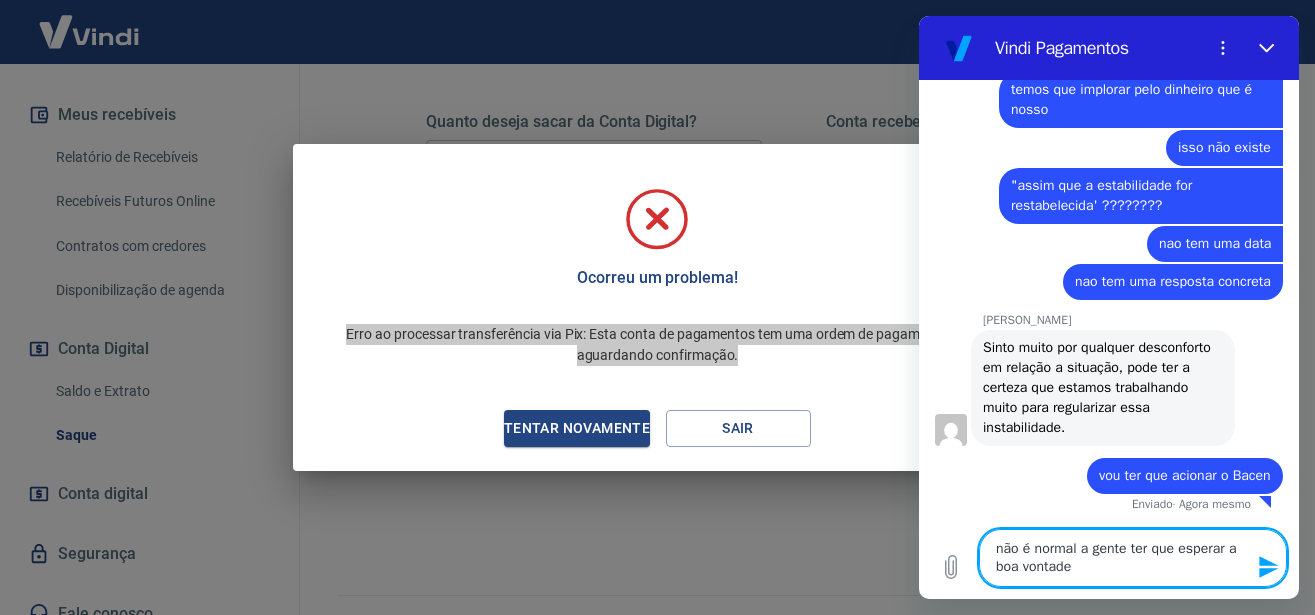 click on "não é normal a gente ter que esperar a boa vontade" at bounding box center (1133, 558) 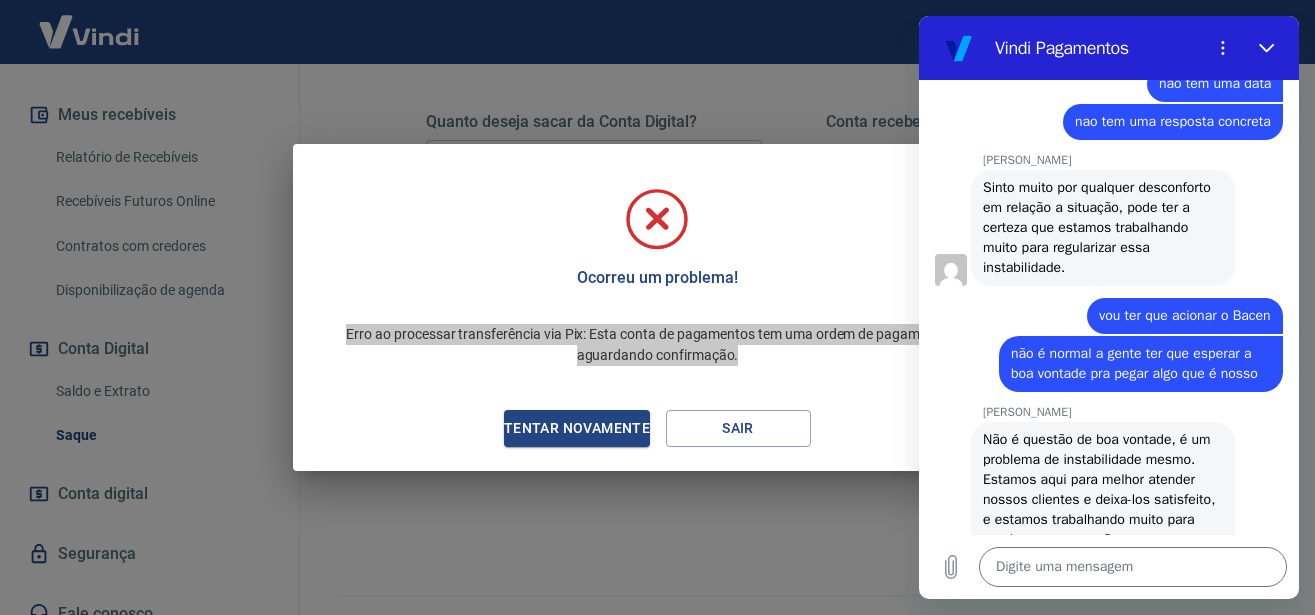 scroll, scrollTop: 1658, scrollLeft: 0, axis: vertical 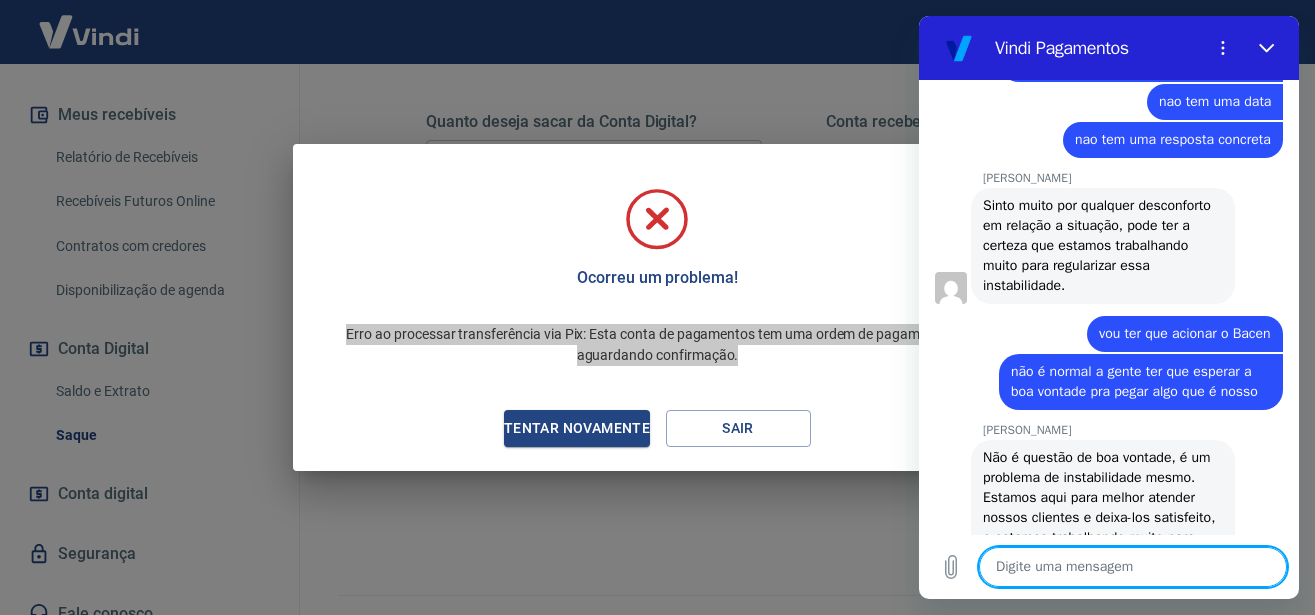click on "diz:  não é normal a gente ter que esperar a boa vontade pra pegar algo que é nosso" at bounding box center [1141, 382] 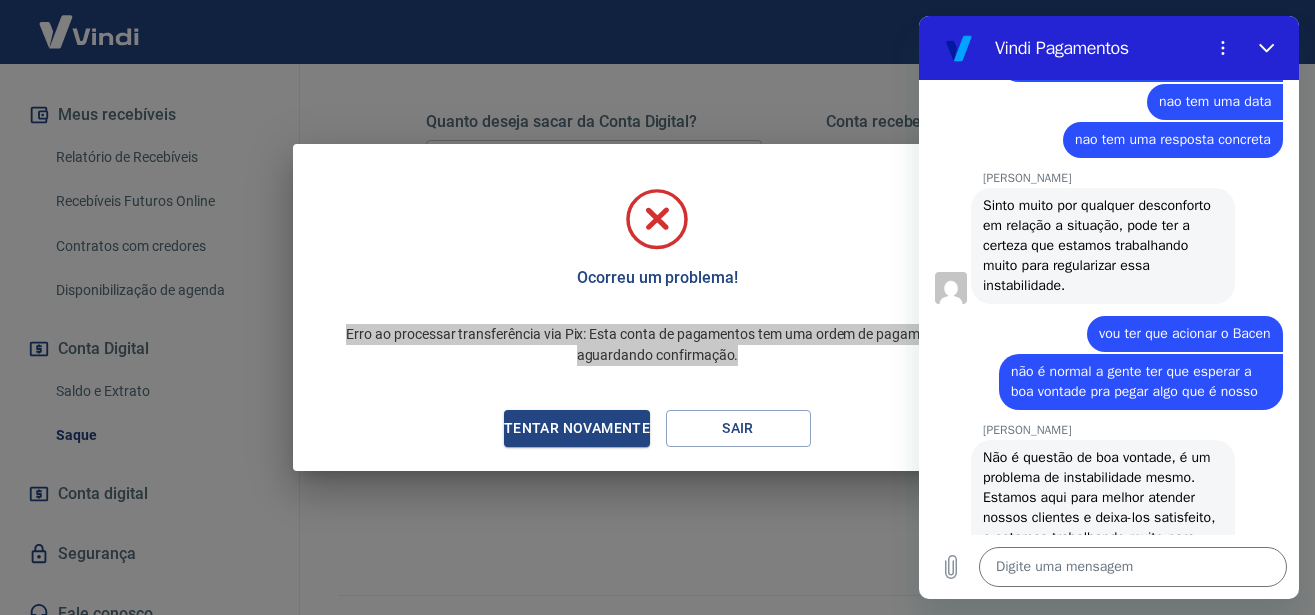 scroll, scrollTop: 1980, scrollLeft: 0, axis: vertical 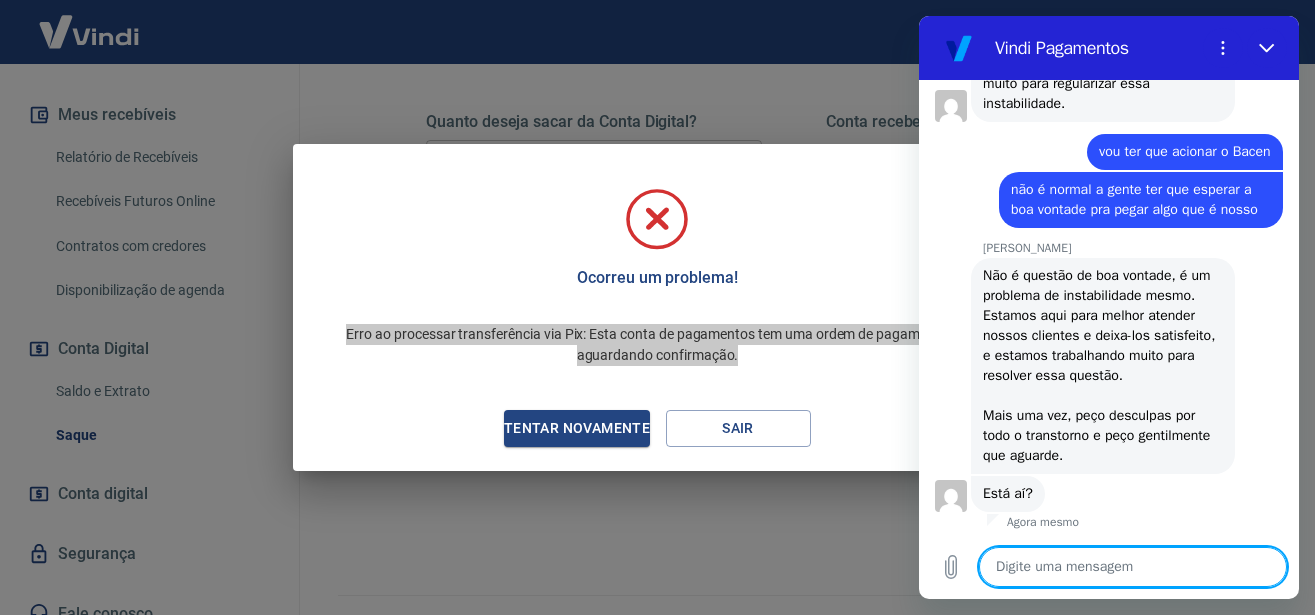 click at bounding box center [1133, 567] 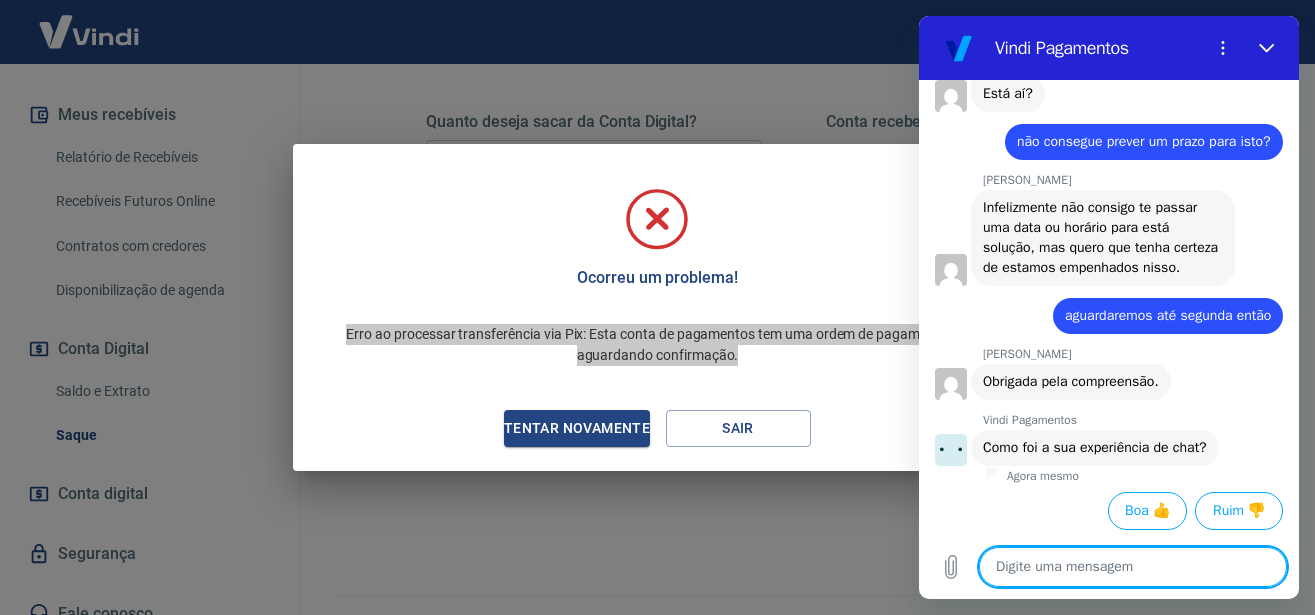 scroll, scrollTop: 2420, scrollLeft: 0, axis: vertical 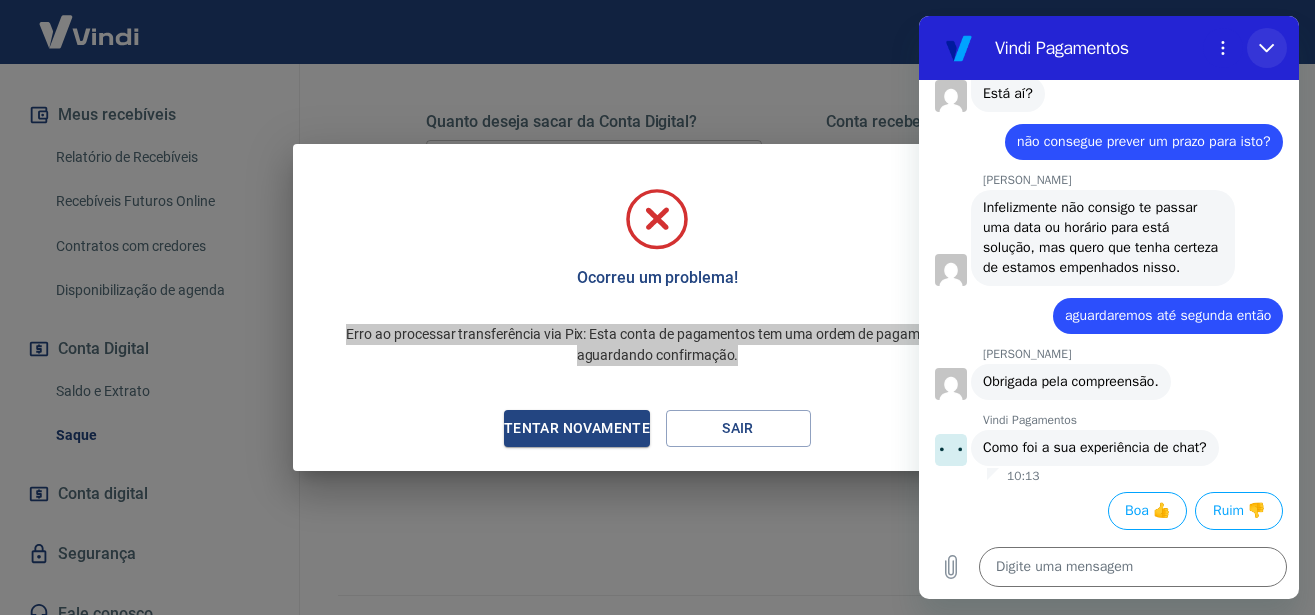 click at bounding box center [1267, 48] 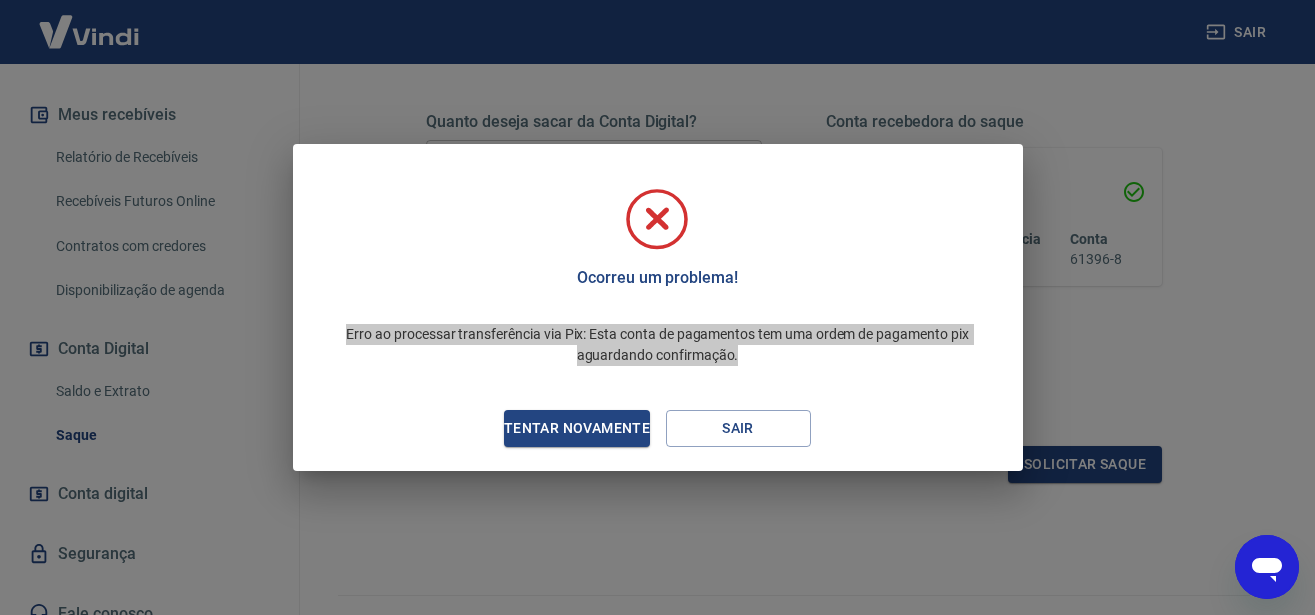 scroll, scrollTop: 2280, scrollLeft: 0, axis: vertical 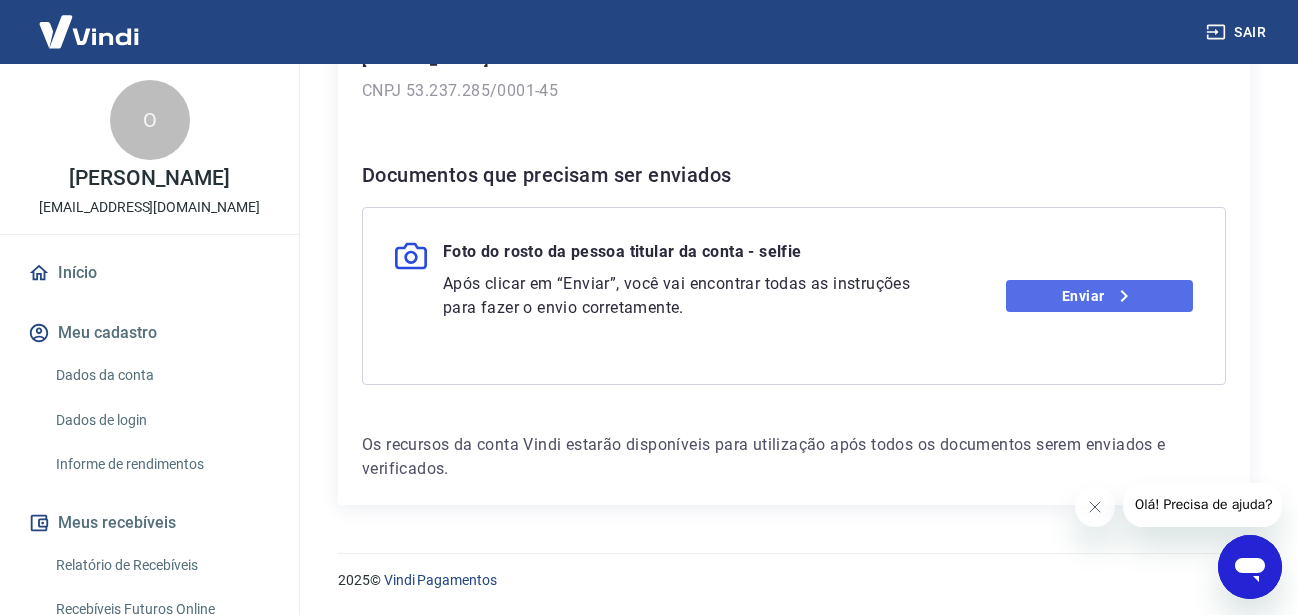 click on "Enviar" at bounding box center (1100, 296) 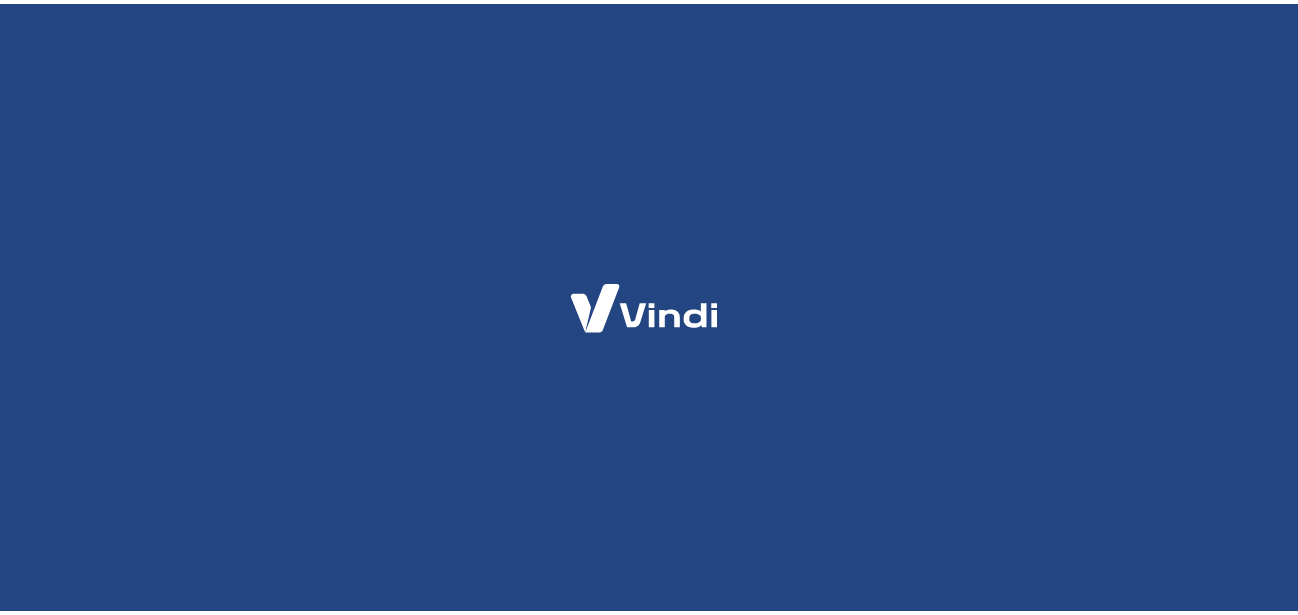 scroll, scrollTop: 0, scrollLeft: 0, axis: both 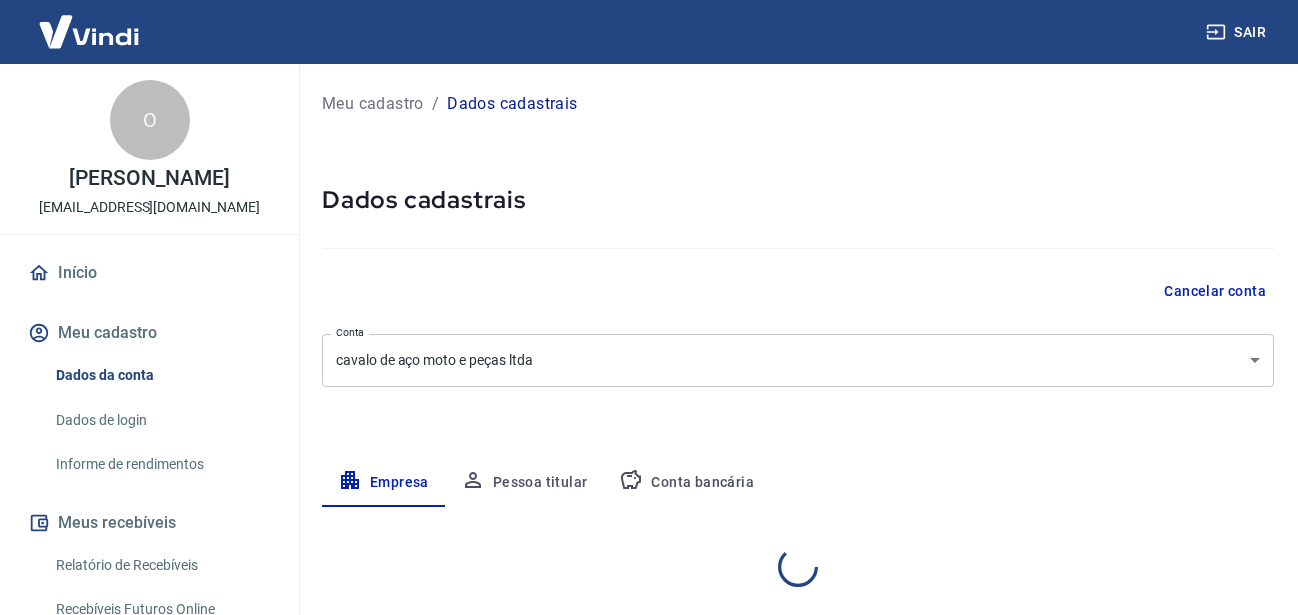 select on "SP" 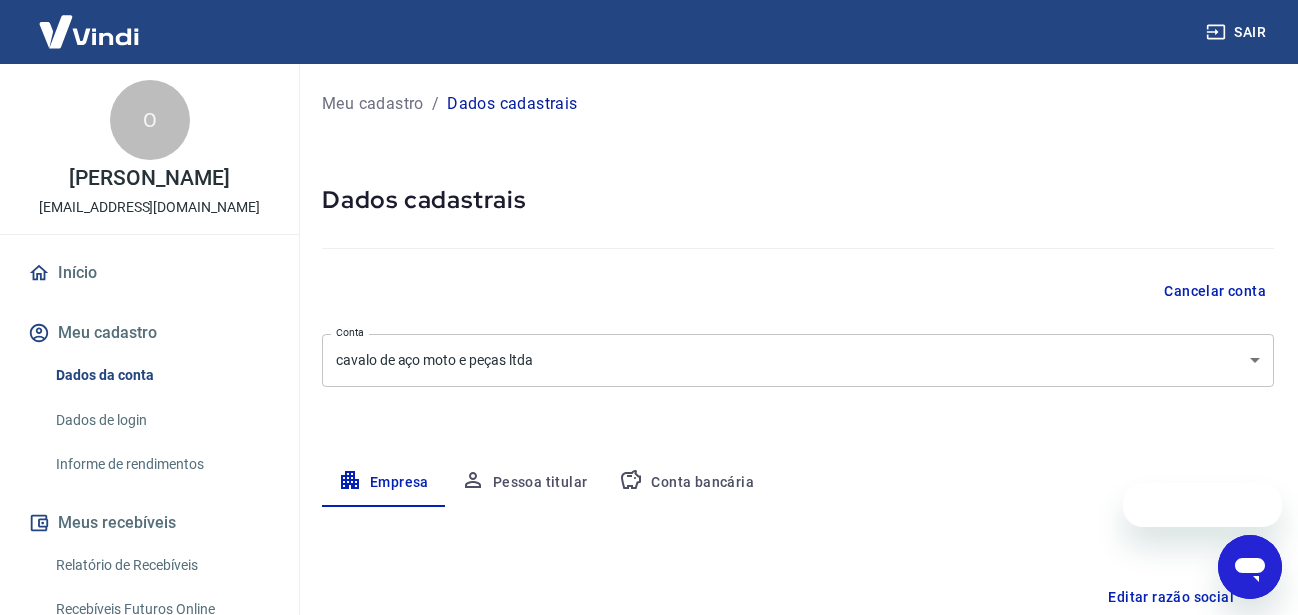 scroll, scrollTop: 0, scrollLeft: 0, axis: both 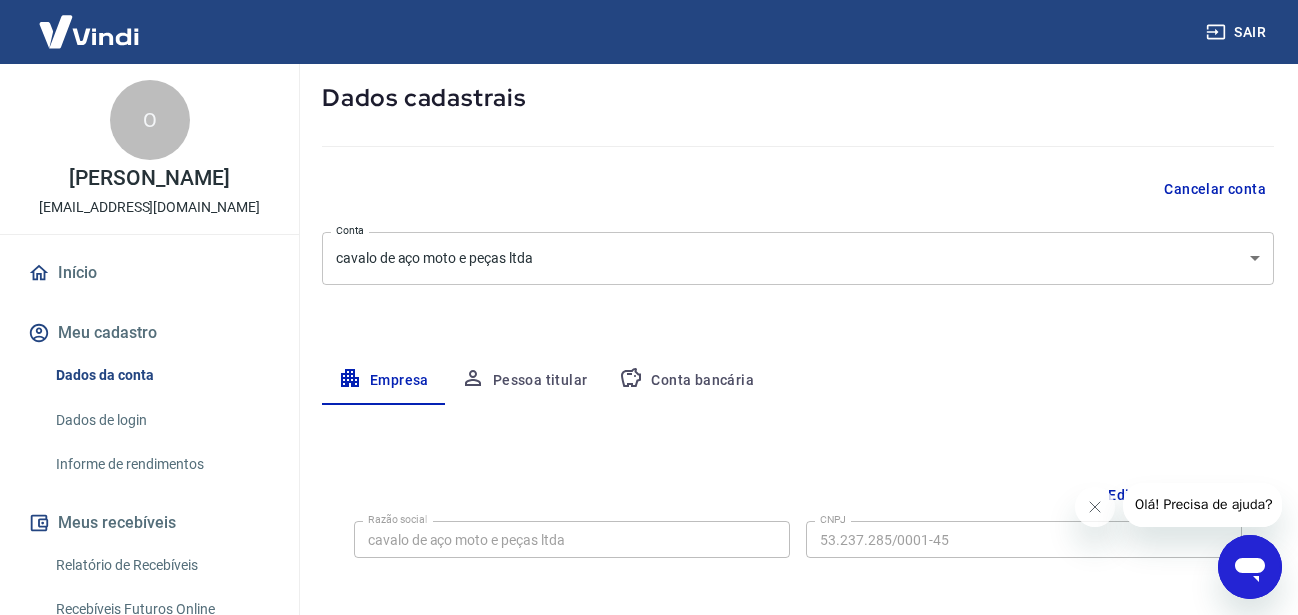 click on "Pessoa titular" at bounding box center [524, 381] 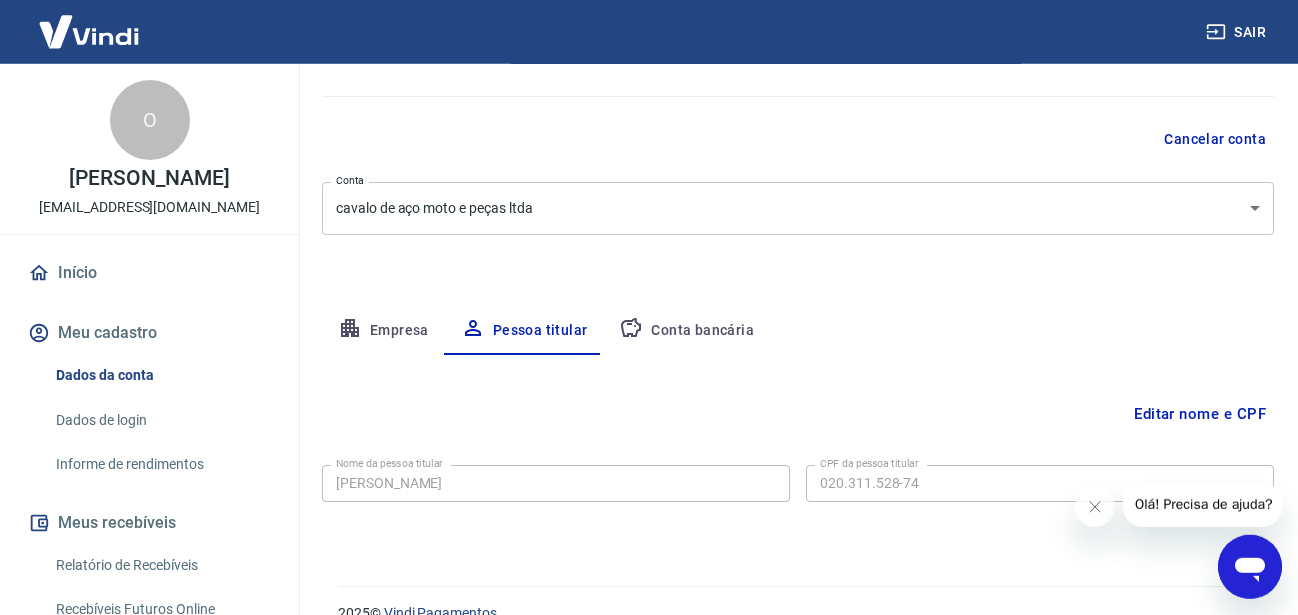scroll, scrollTop: 185, scrollLeft: 0, axis: vertical 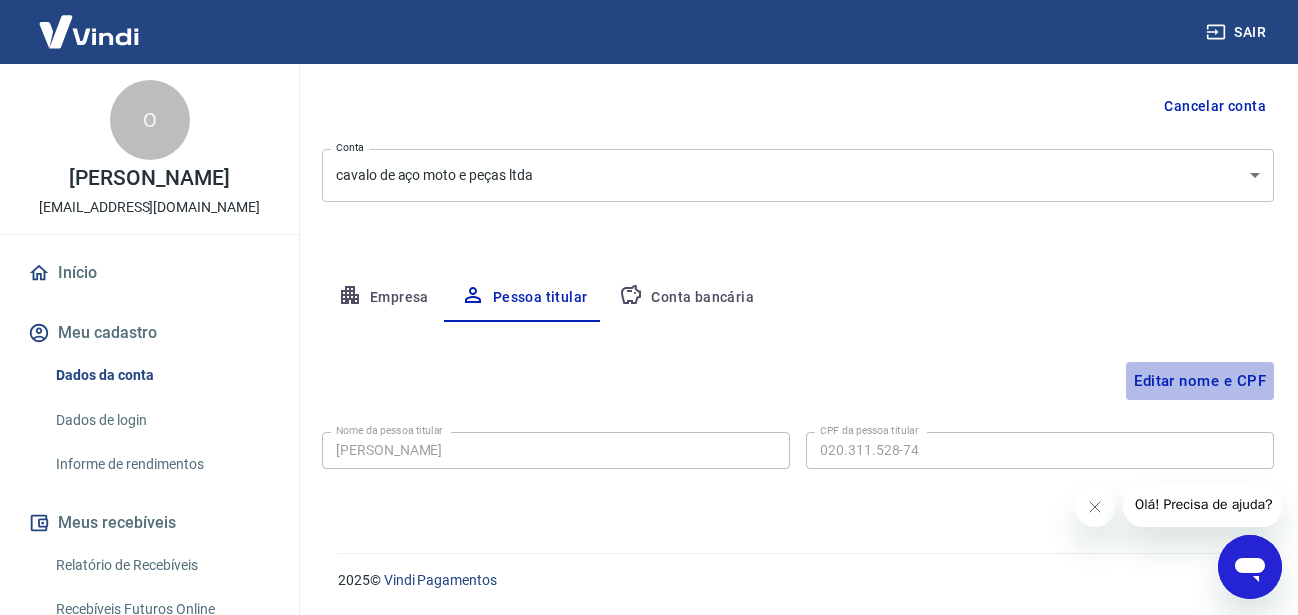 click on "Editar nome e CPF" at bounding box center (1200, 381) 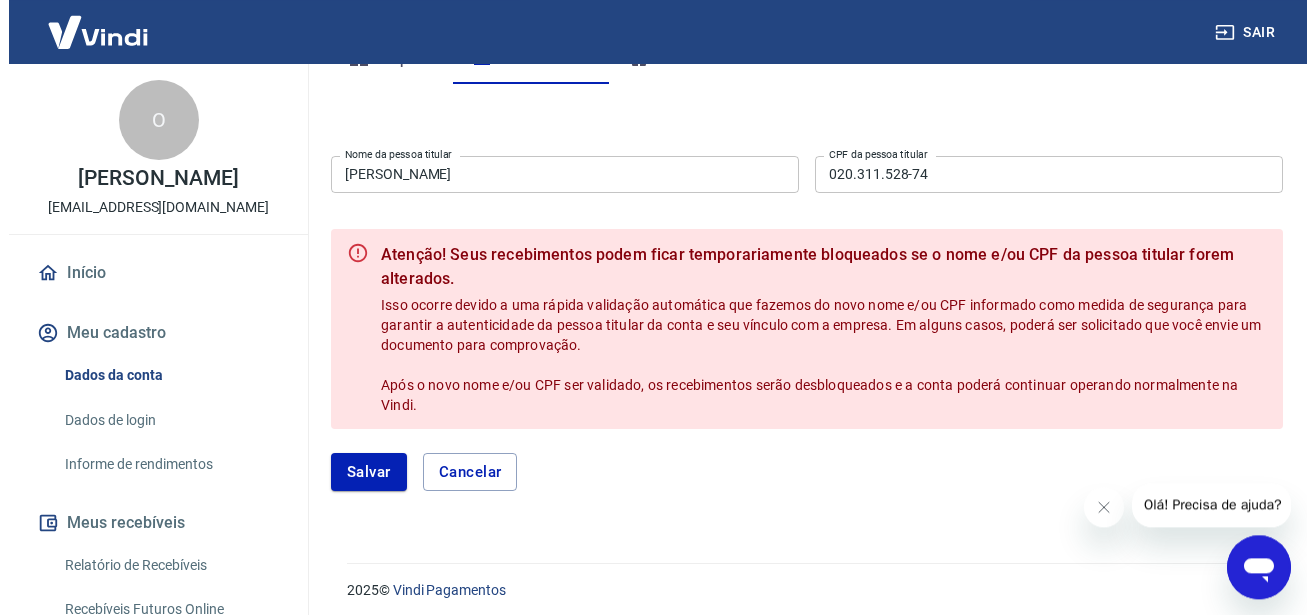 scroll, scrollTop: 433, scrollLeft: 0, axis: vertical 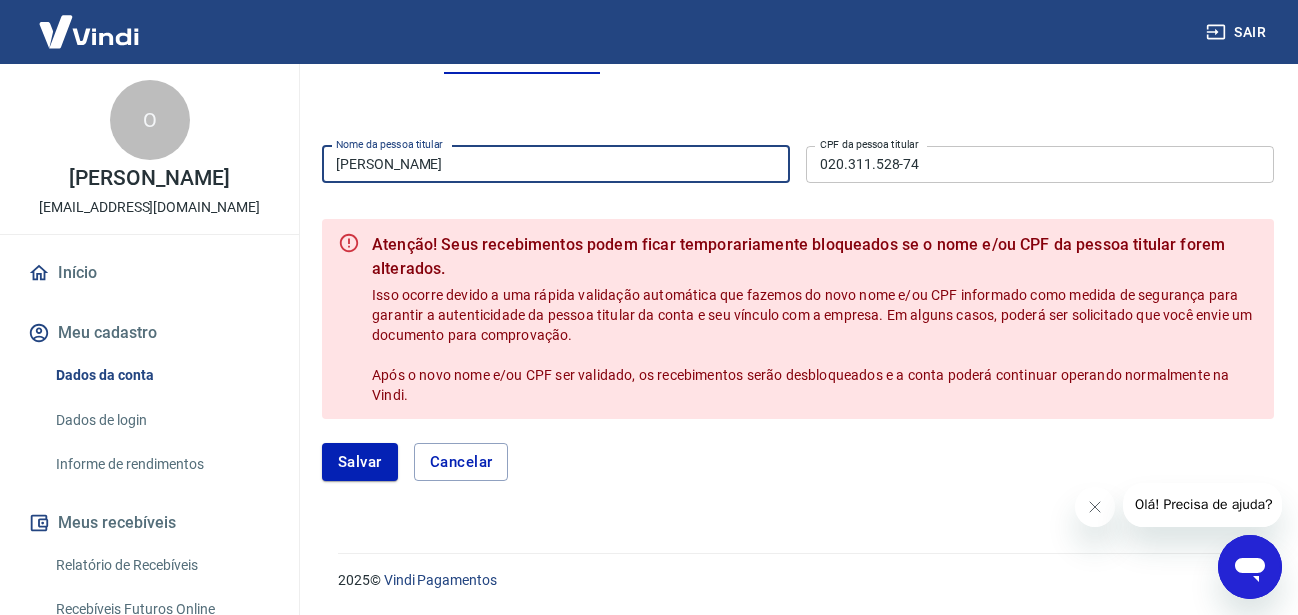 click on "OSNI ZAMBONINI" at bounding box center [556, 164] 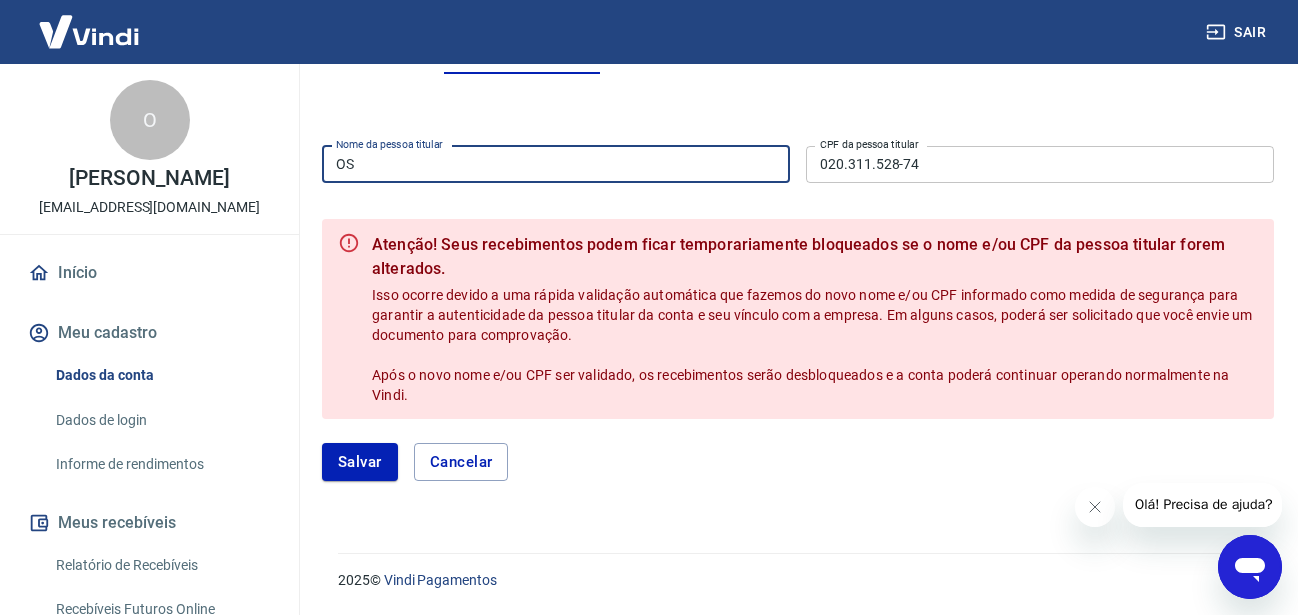 type on "O" 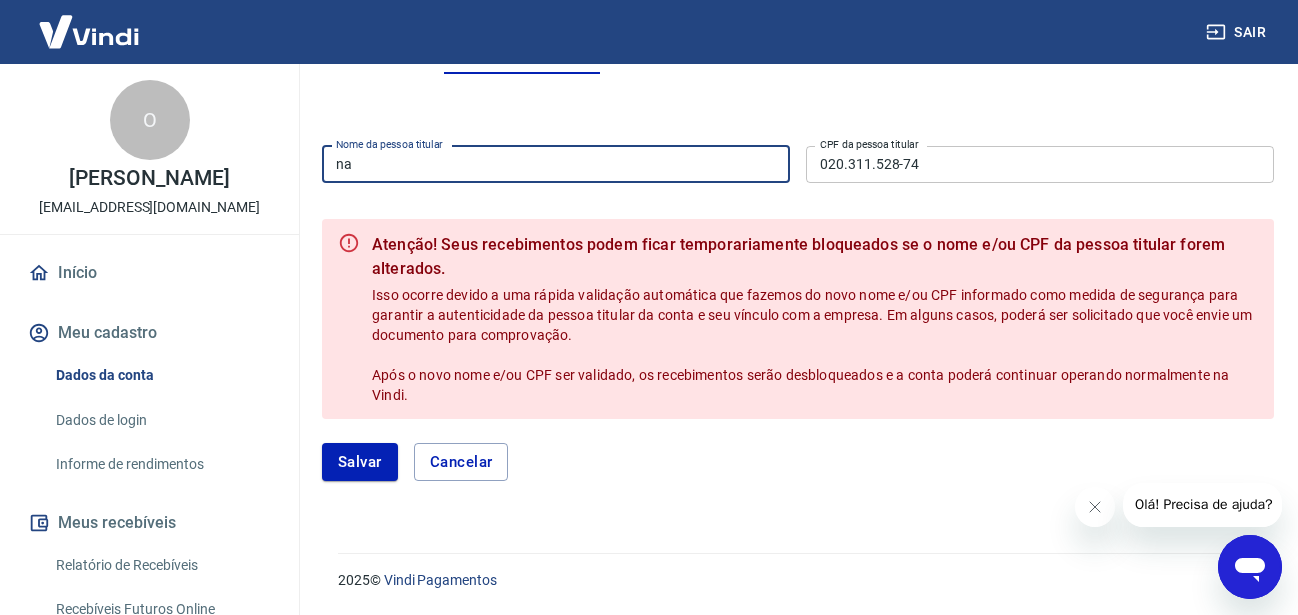 type on "n" 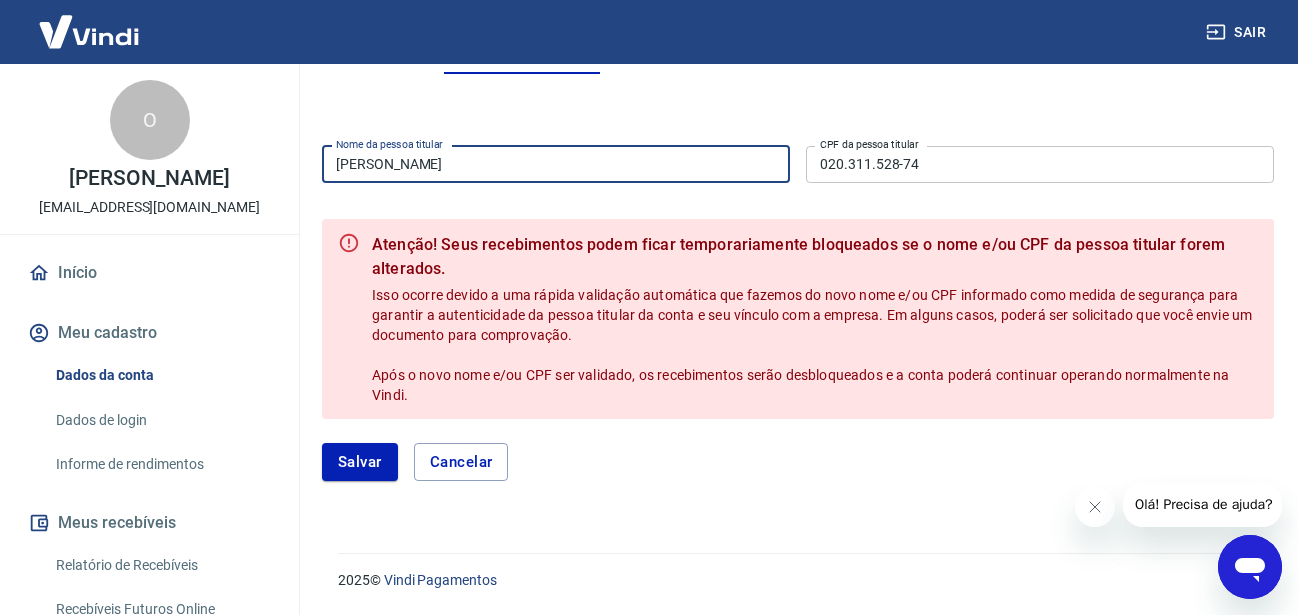 type on "[PERSON_NAME]" 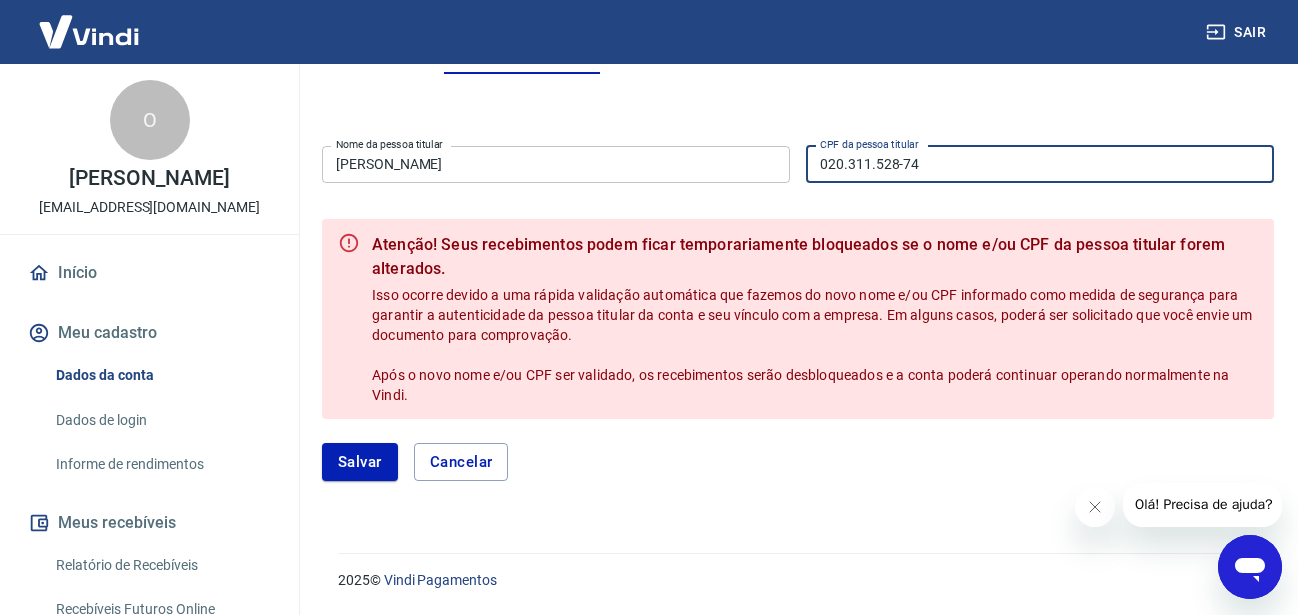 click on "020.311.528-74" at bounding box center (1040, 164) 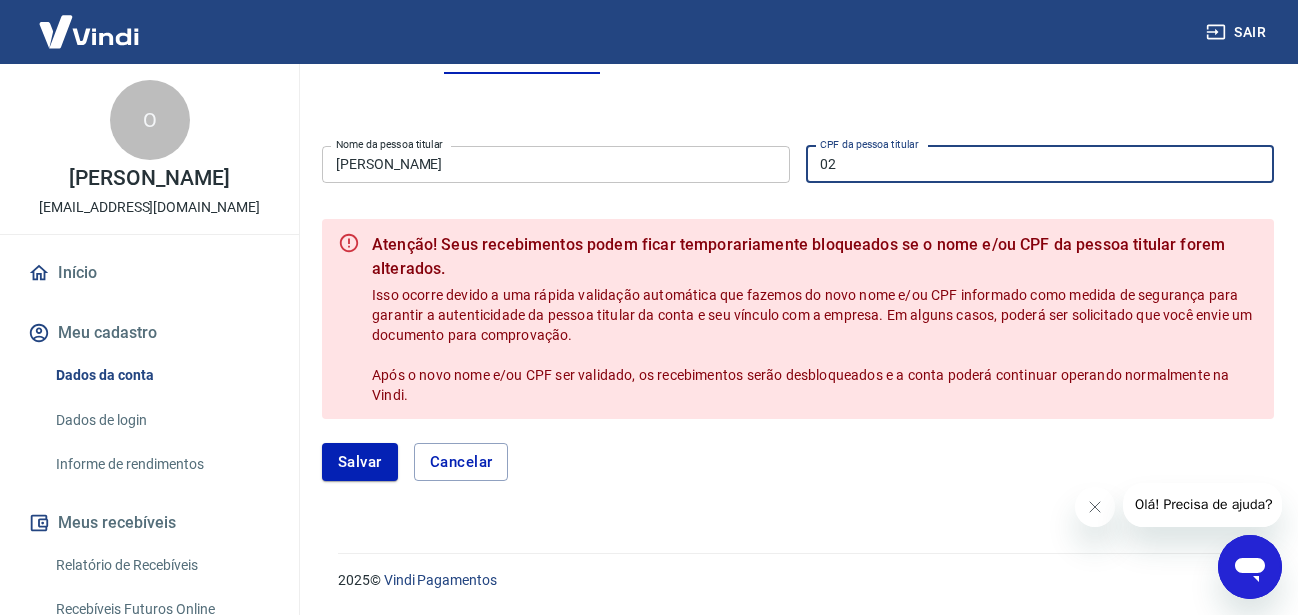 type on "0" 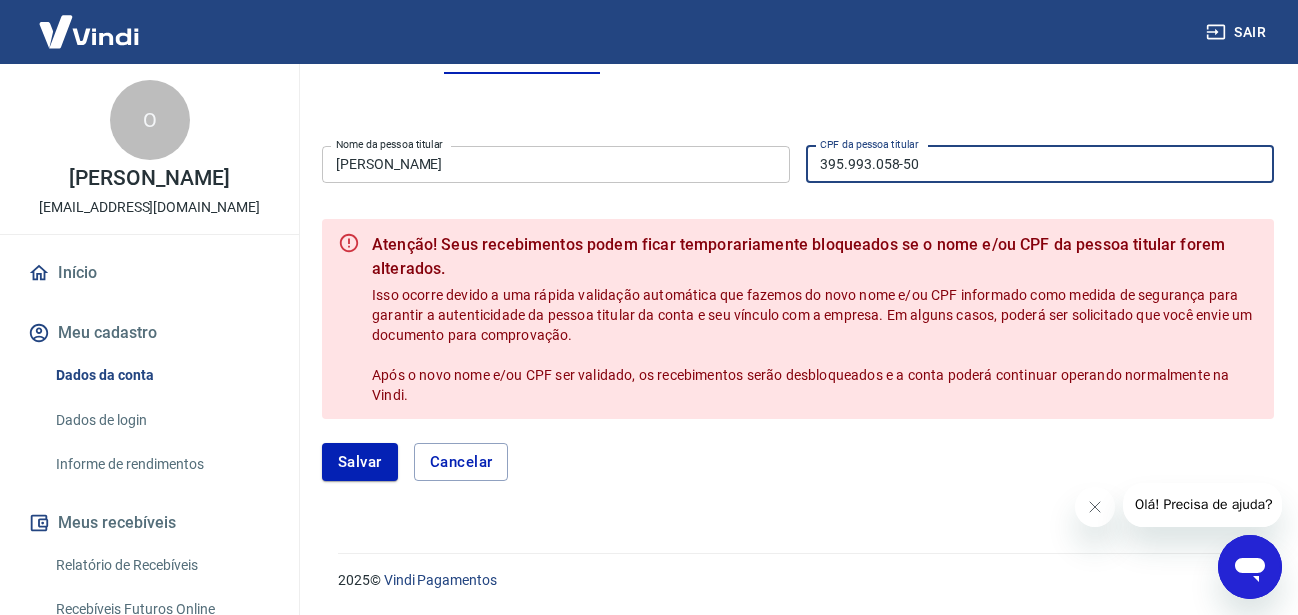 type on "395.993.058-50" 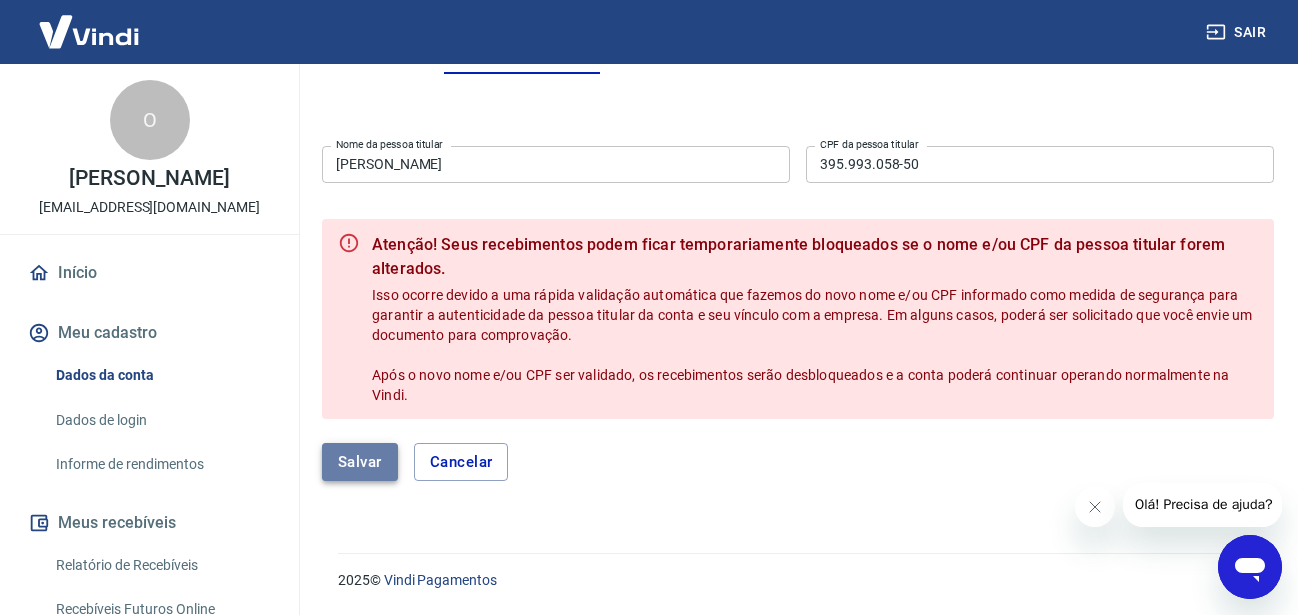 click on "Salvar" at bounding box center (360, 462) 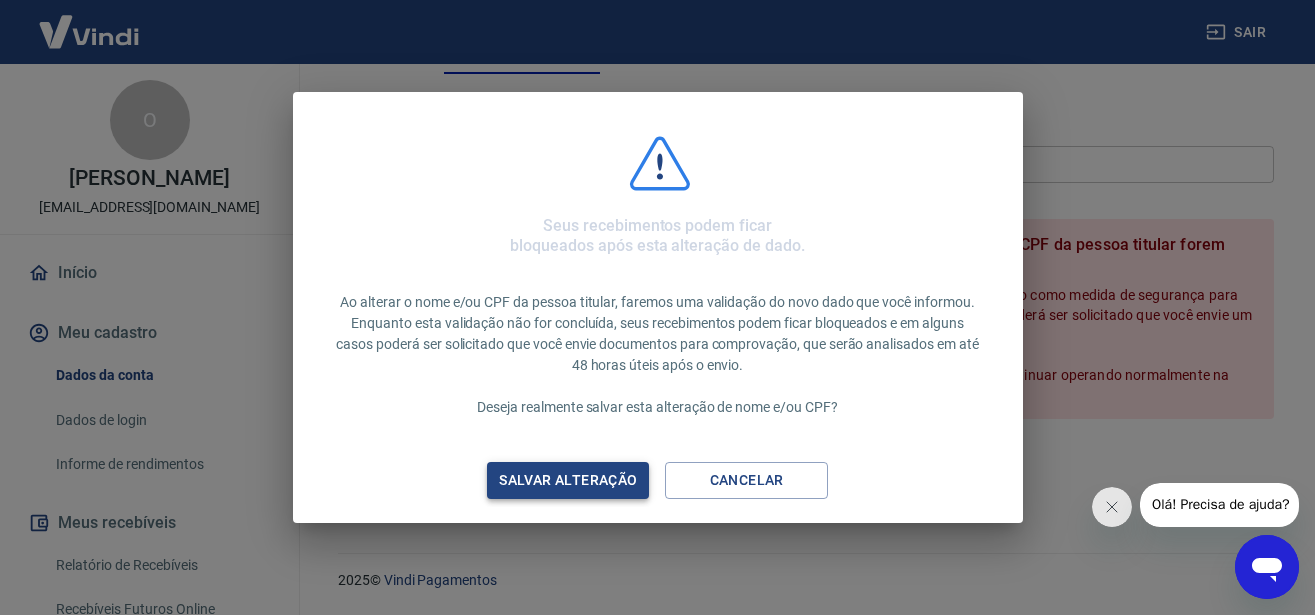 click on "Salvar alteração" at bounding box center (568, 480) 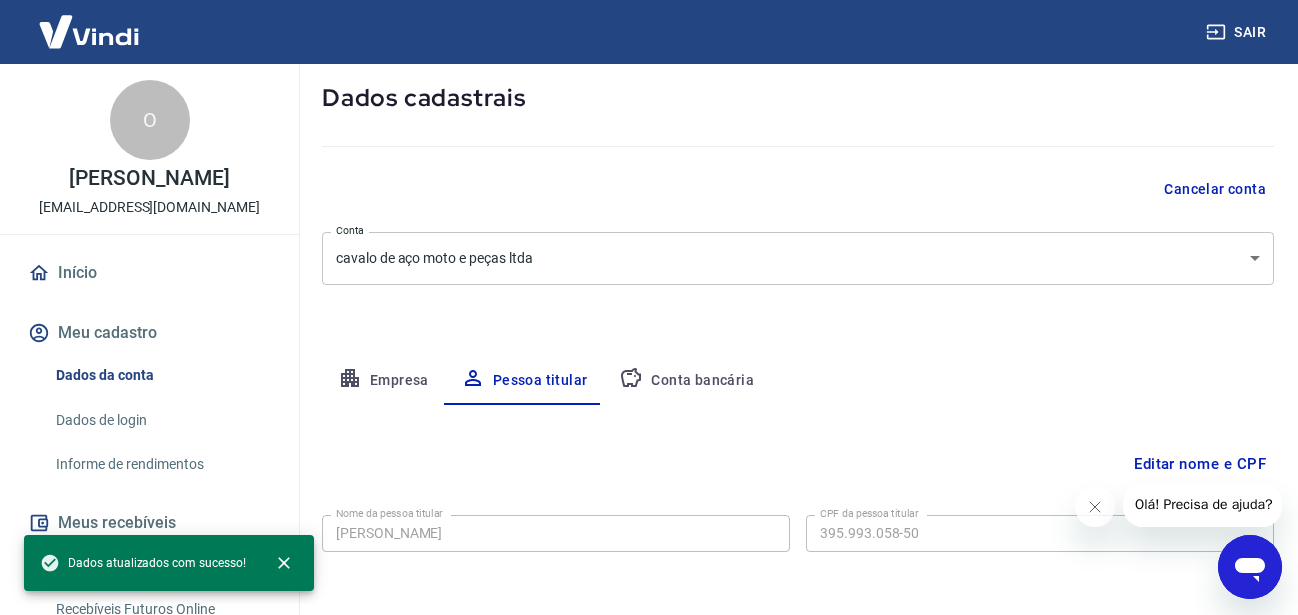 scroll, scrollTop: 185, scrollLeft: 0, axis: vertical 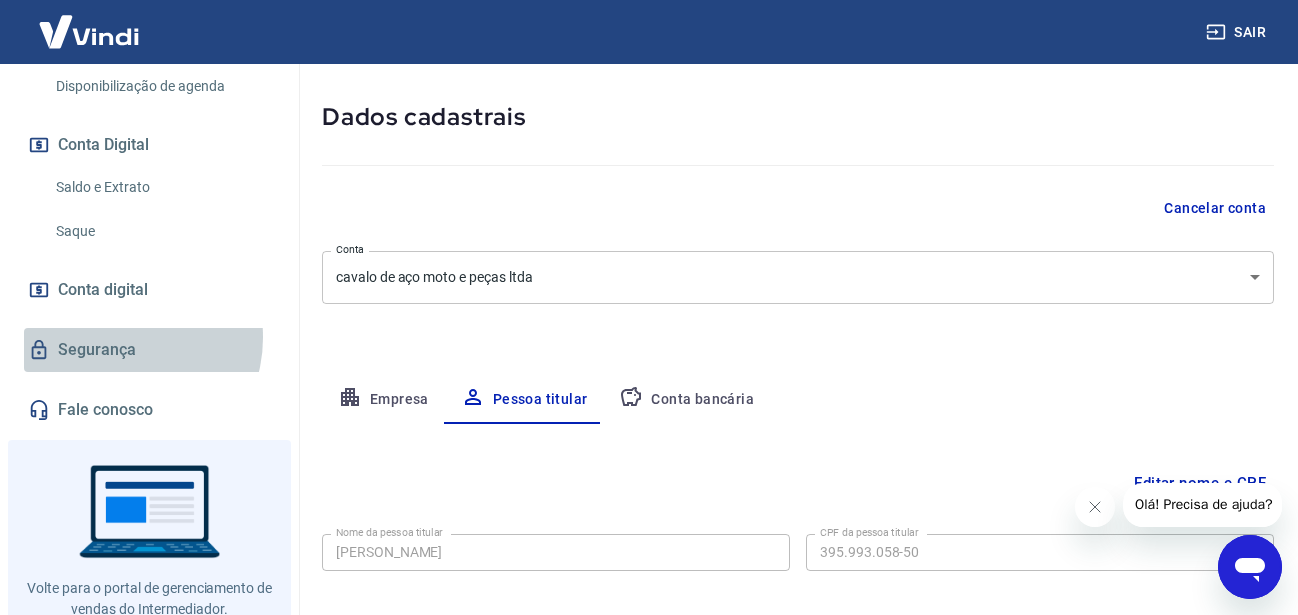 click on "Segurança" at bounding box center [149, 350] 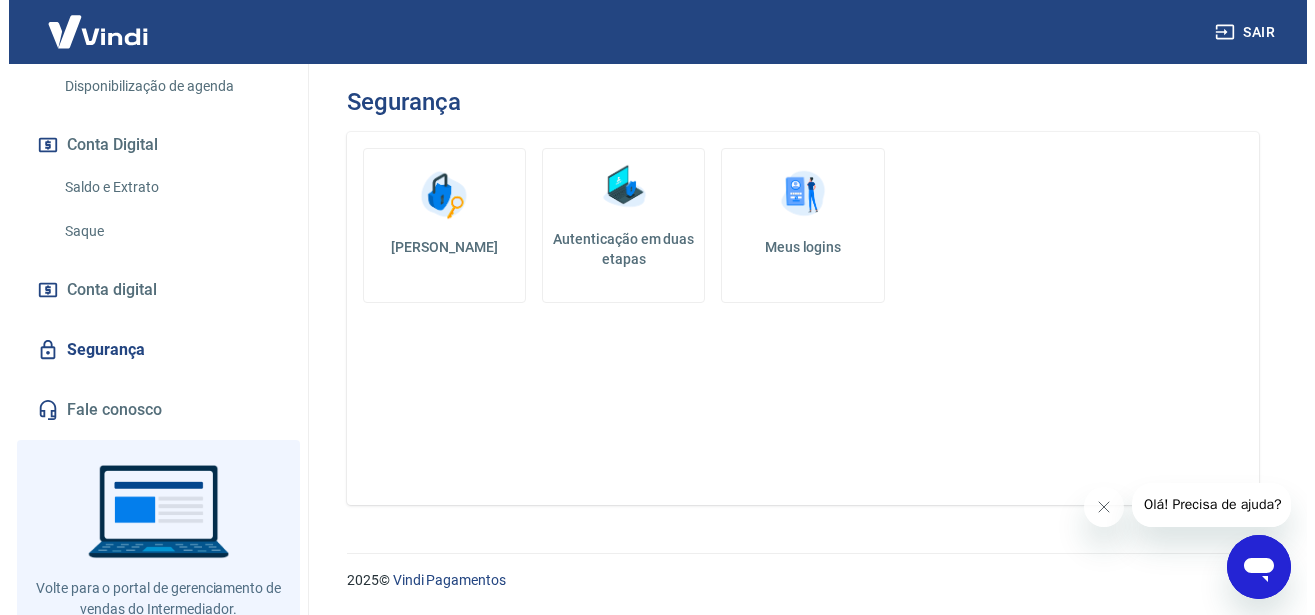 scroll, scrollTop: 0, scrollLeft: 0, axis: both 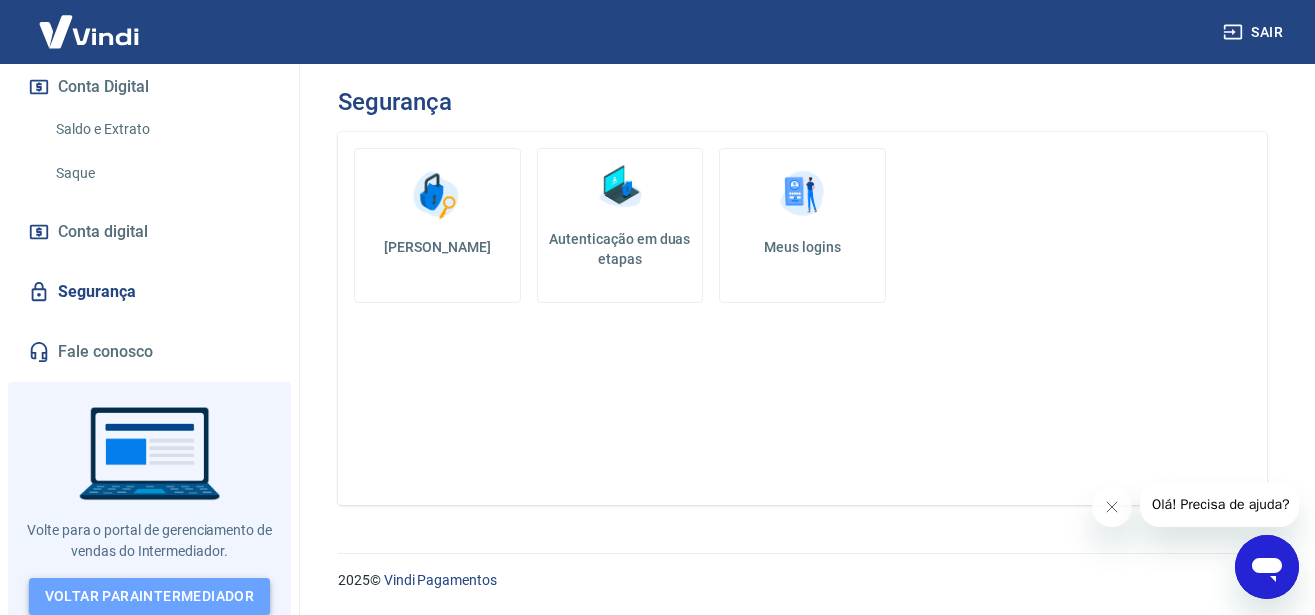 click on "Voltar para  Intermediador" at bounding box center [150, 596] 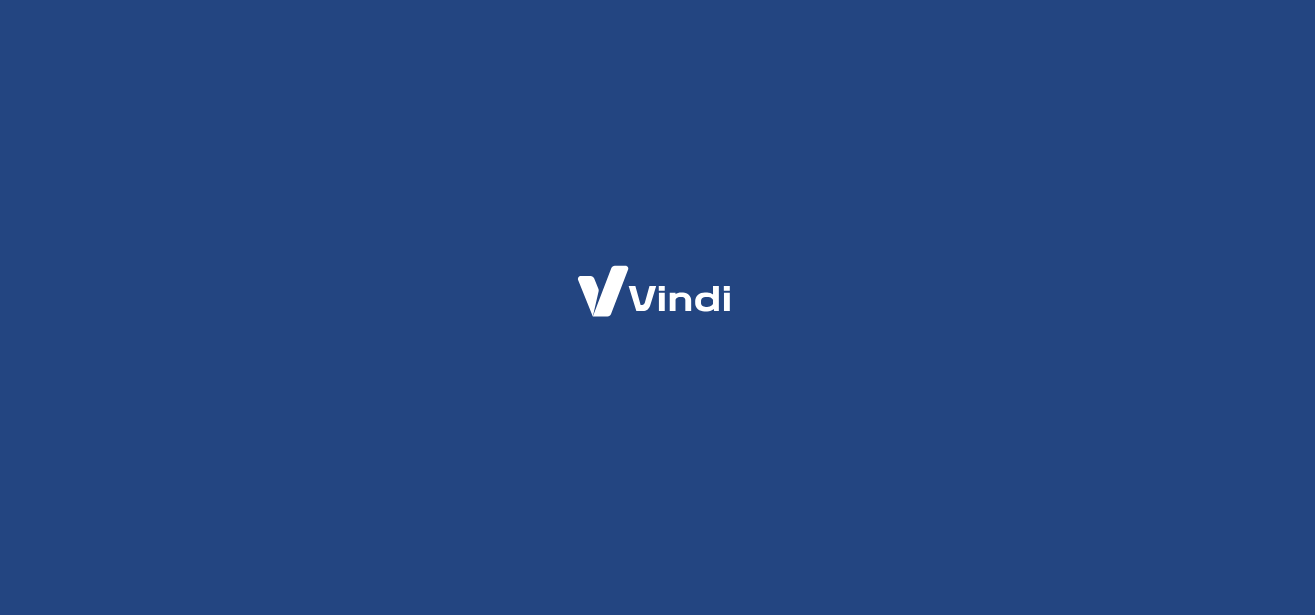 scroll, scrollTop: 0, scrollLeft: 0, axis: both 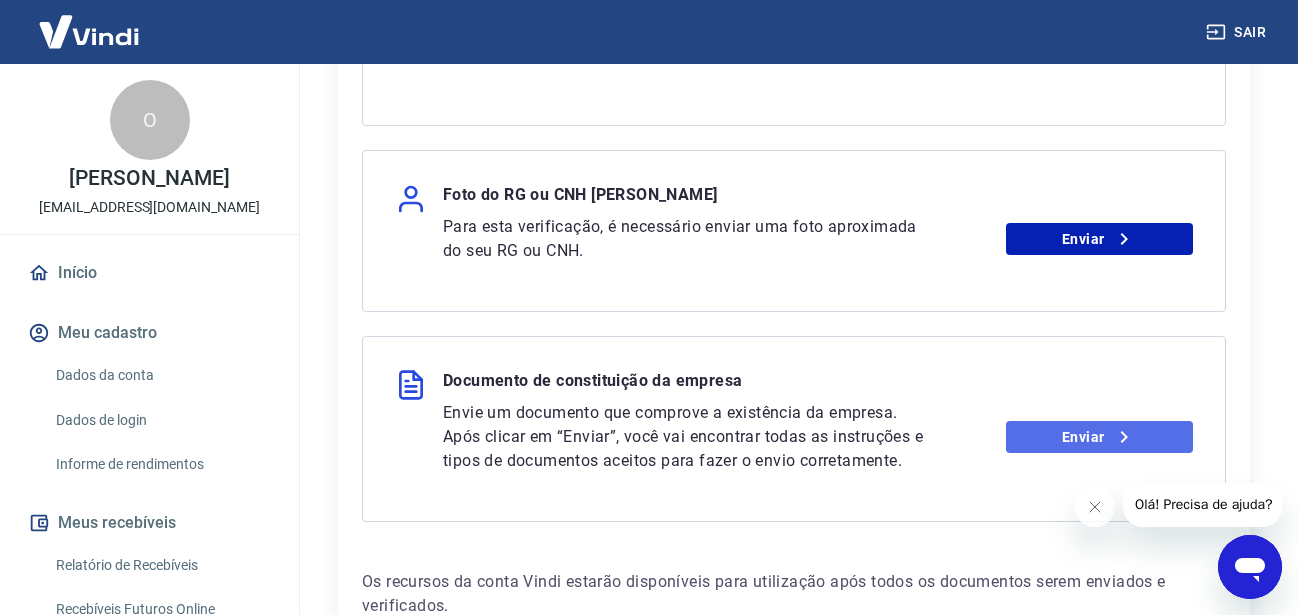 click on "Enviar" at bounding box center (1100, 437) 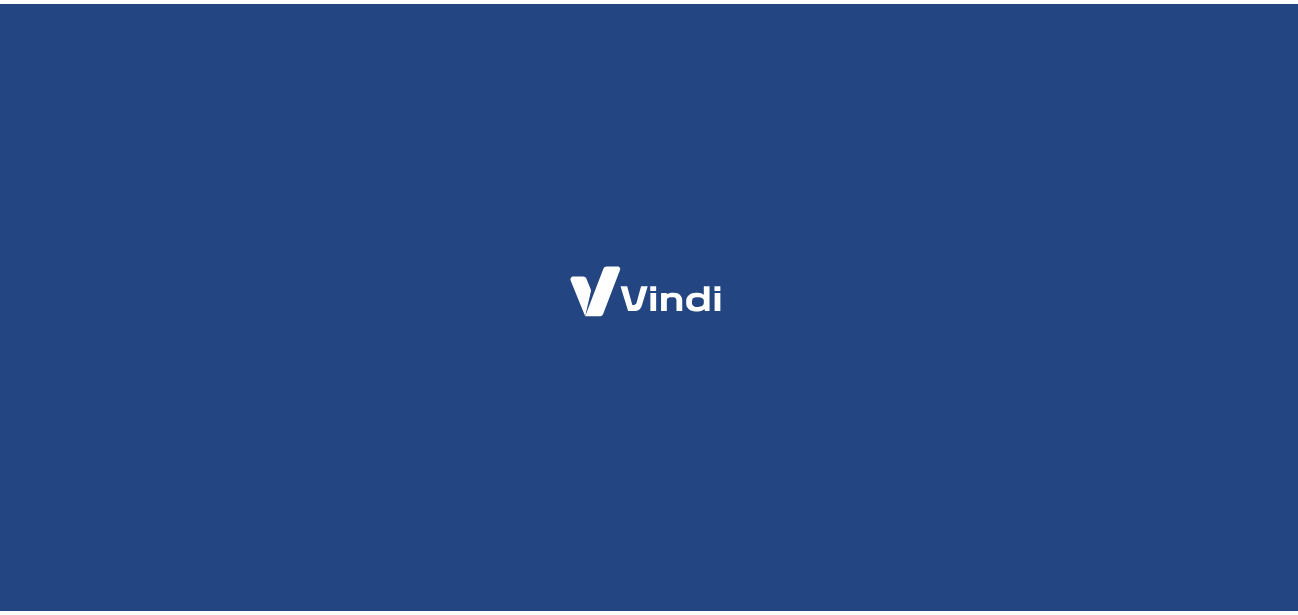 scroll, scrollTop: 0, scrollLeft: 0, axis: both 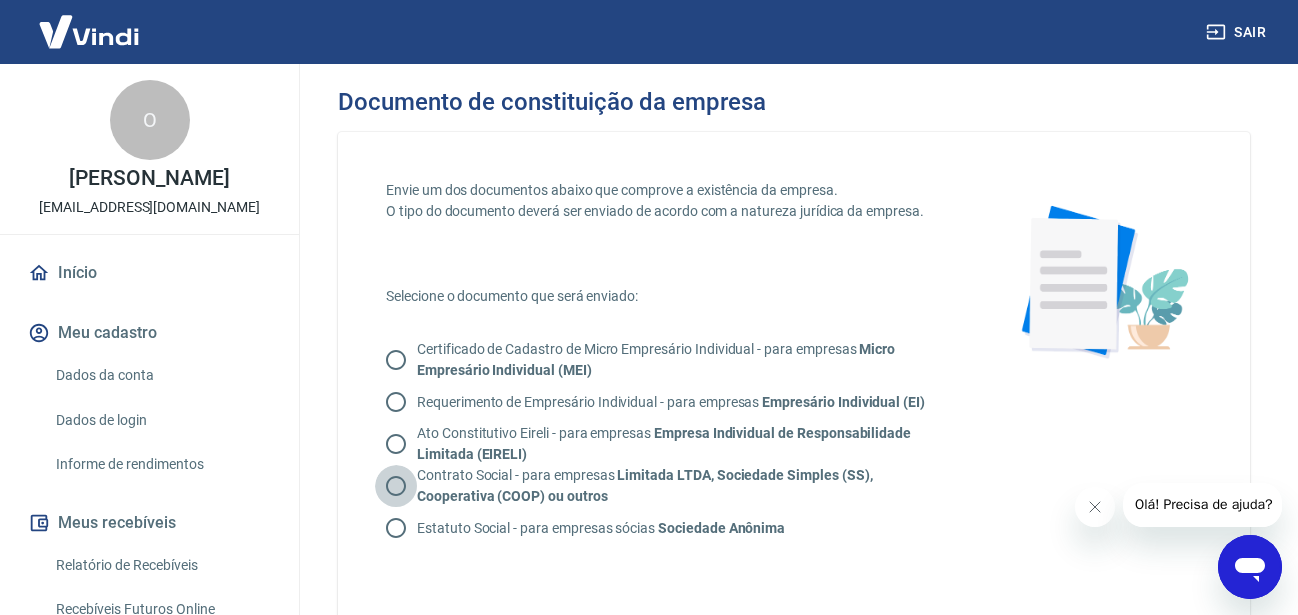click on "Contrato Social - para empresas   Limitada LTDA, Sociedade Simples (SS), Cooperativa (COOP) ou outros" at bounding box center (396, 486) 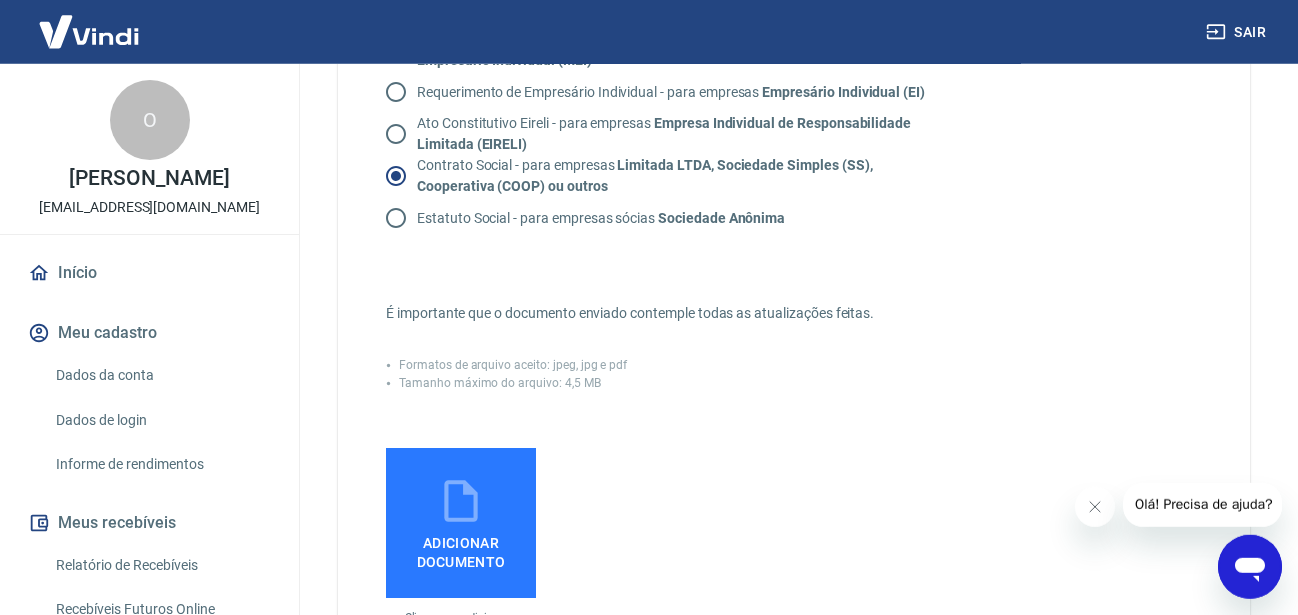 scroll, scrollTop: 306, scrollLeft: 0, axis: vertical 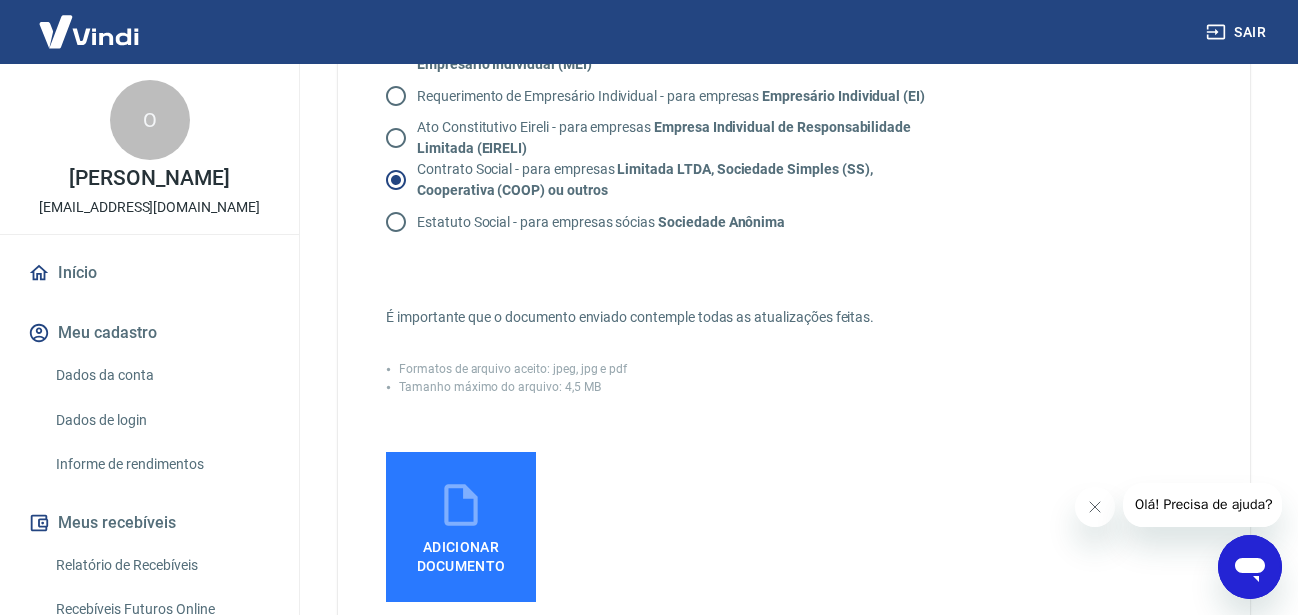 click on "Adicionar documento" at bounding box center [461, 552] 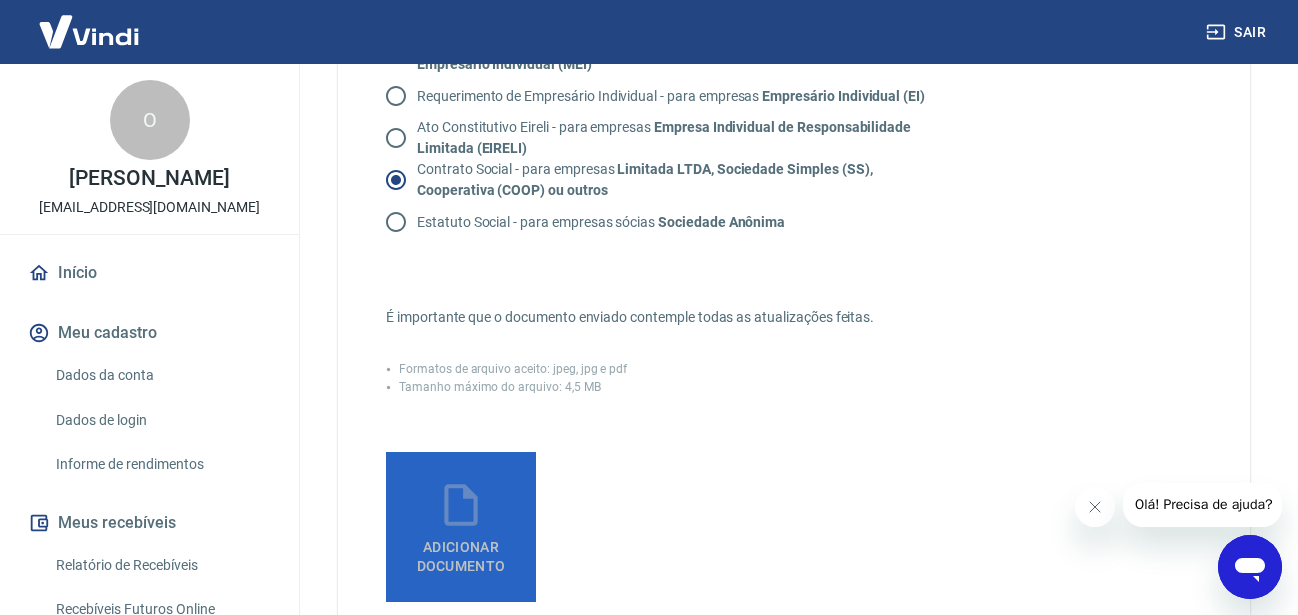 click 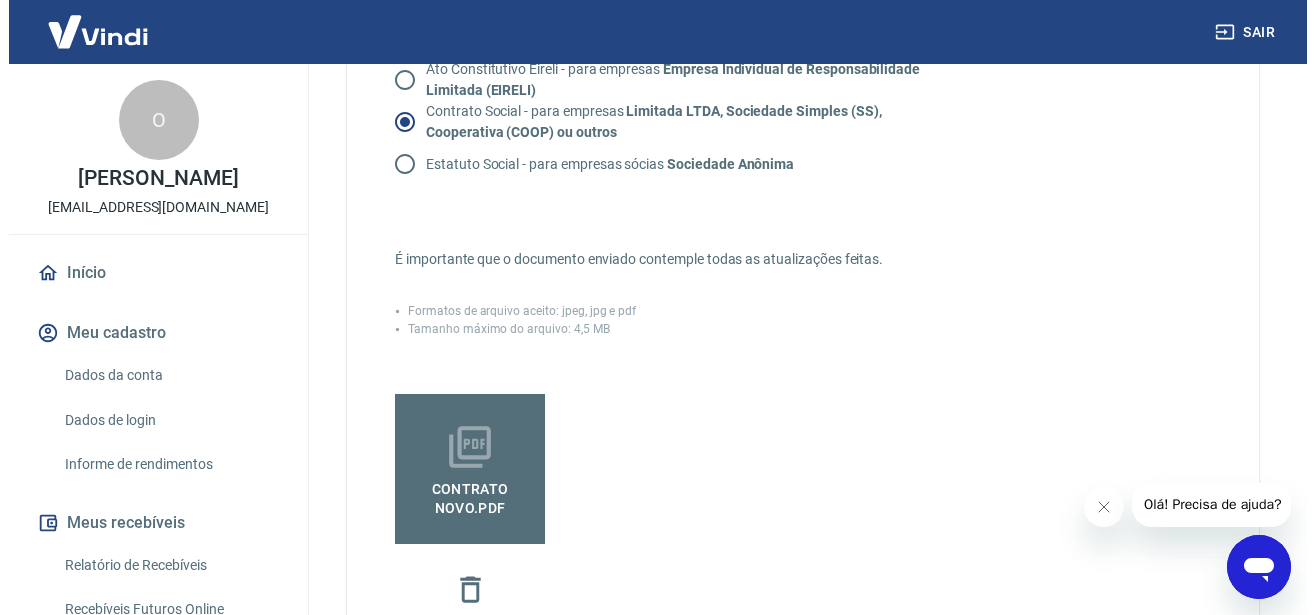 scroll, scrollTop: 670, scrollLeft: 0, axis: vertical 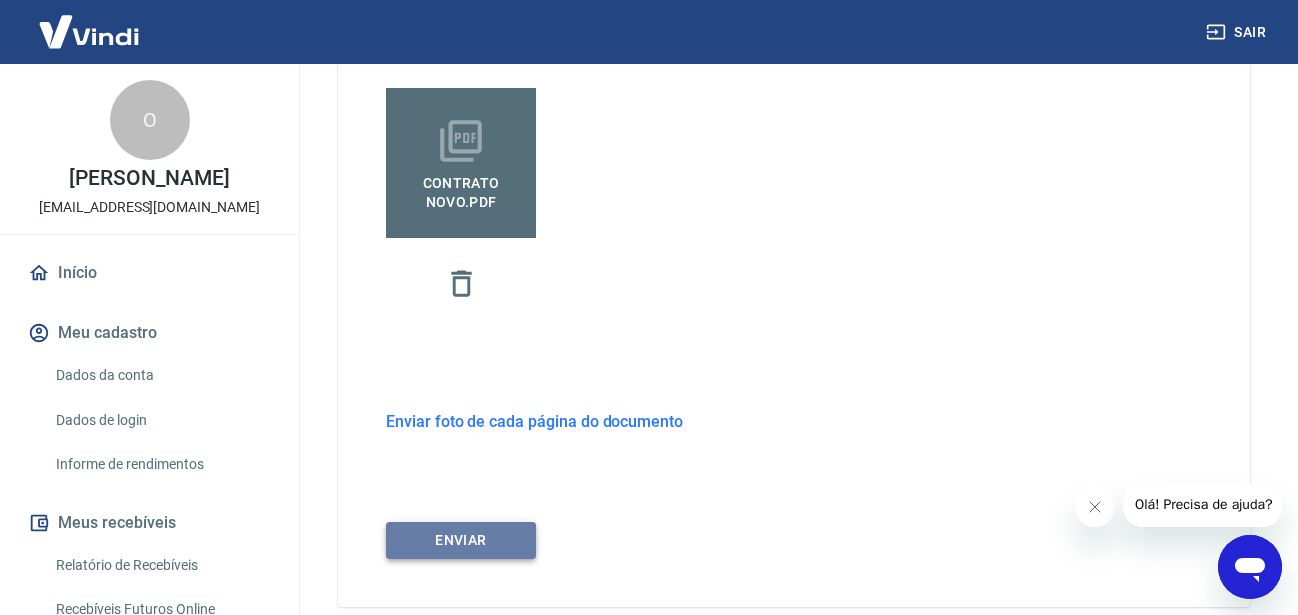 click on "ENVIAR" at bounding box center (461, 540) 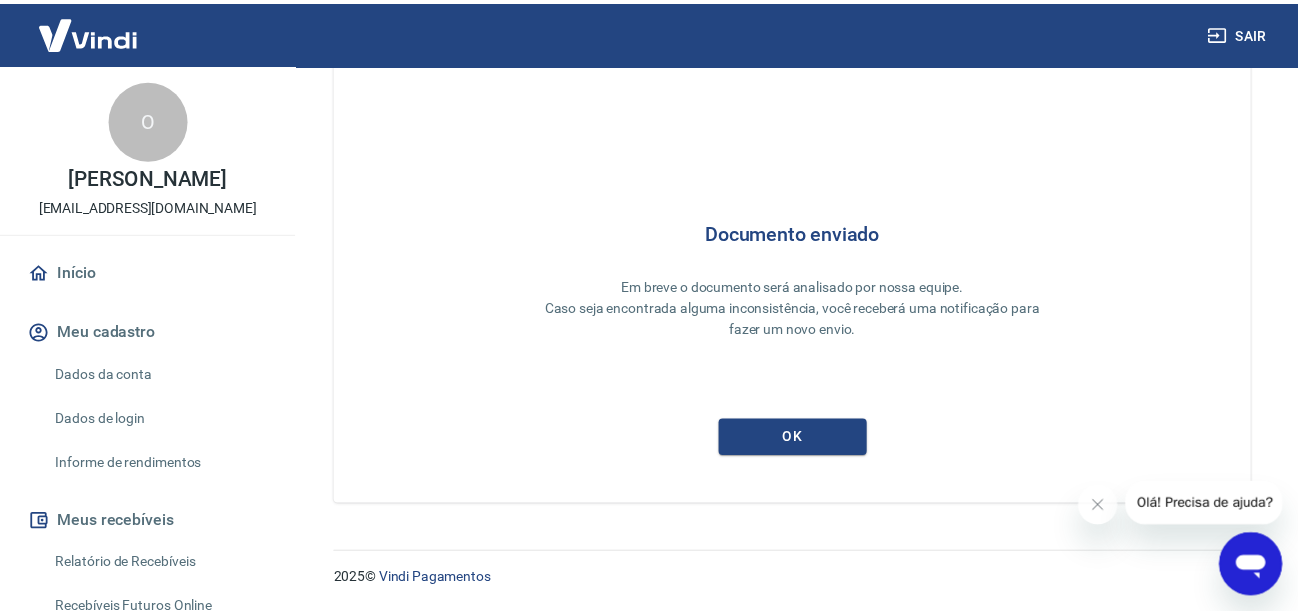 scroll, scrollTop: 79, scrollLeft: 0, axis: vertical 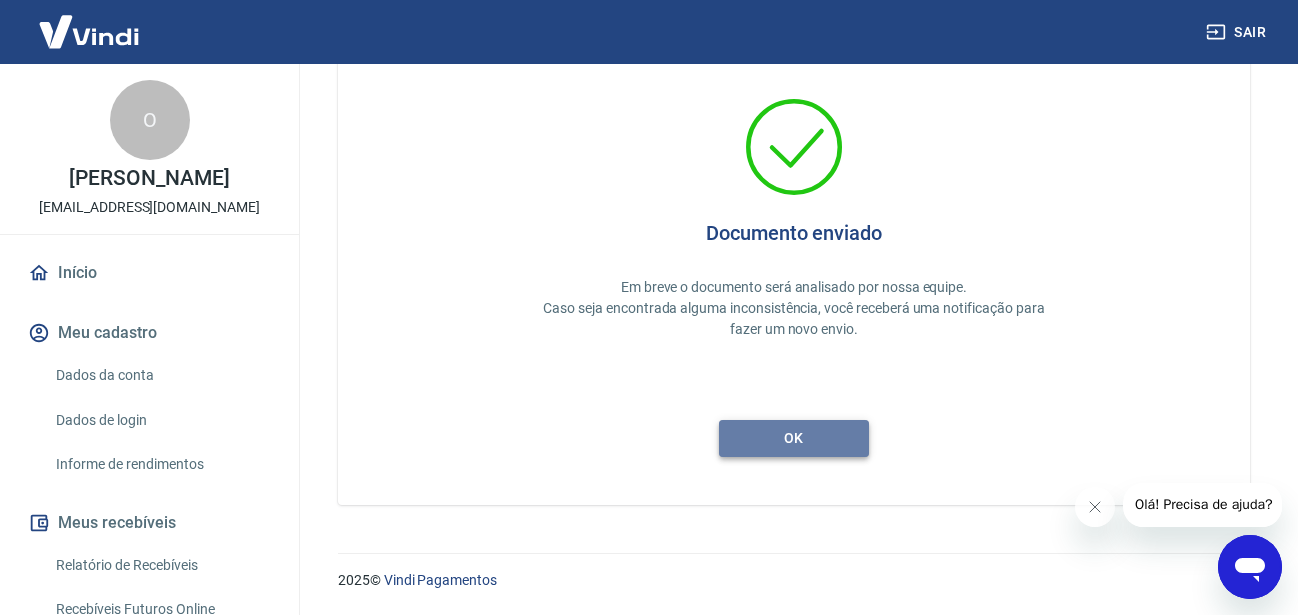 click on "ok" at bounding box center [794, 438] 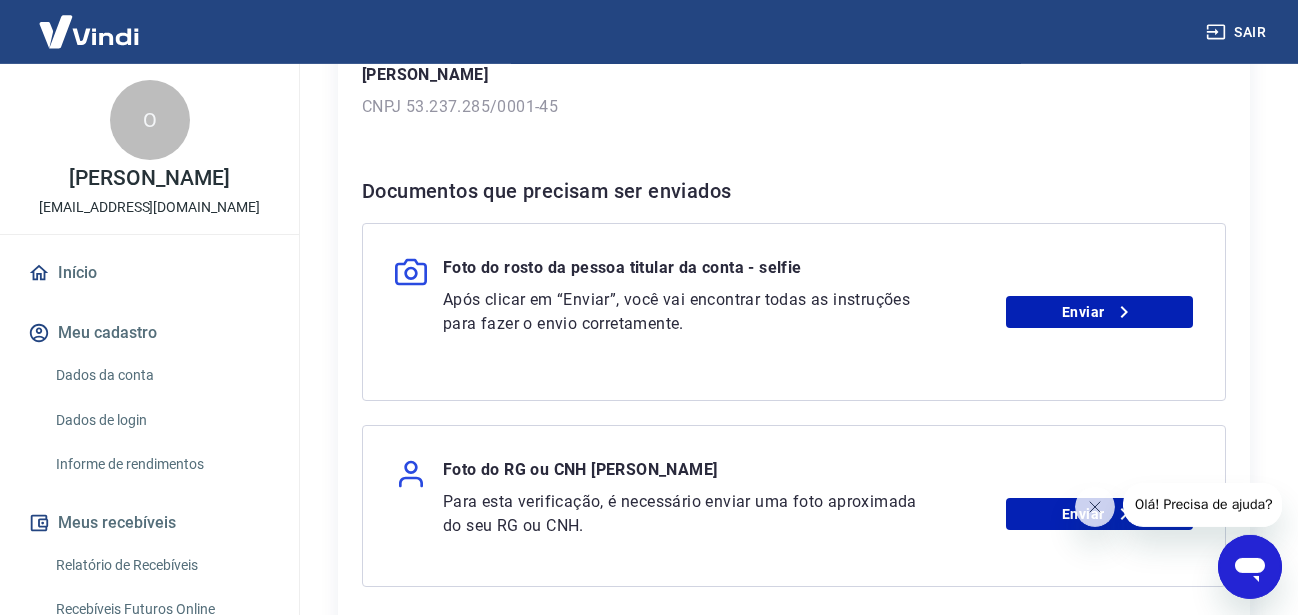 scroll, scrollTop: 335, scrollLeft: 0, axis: vertical 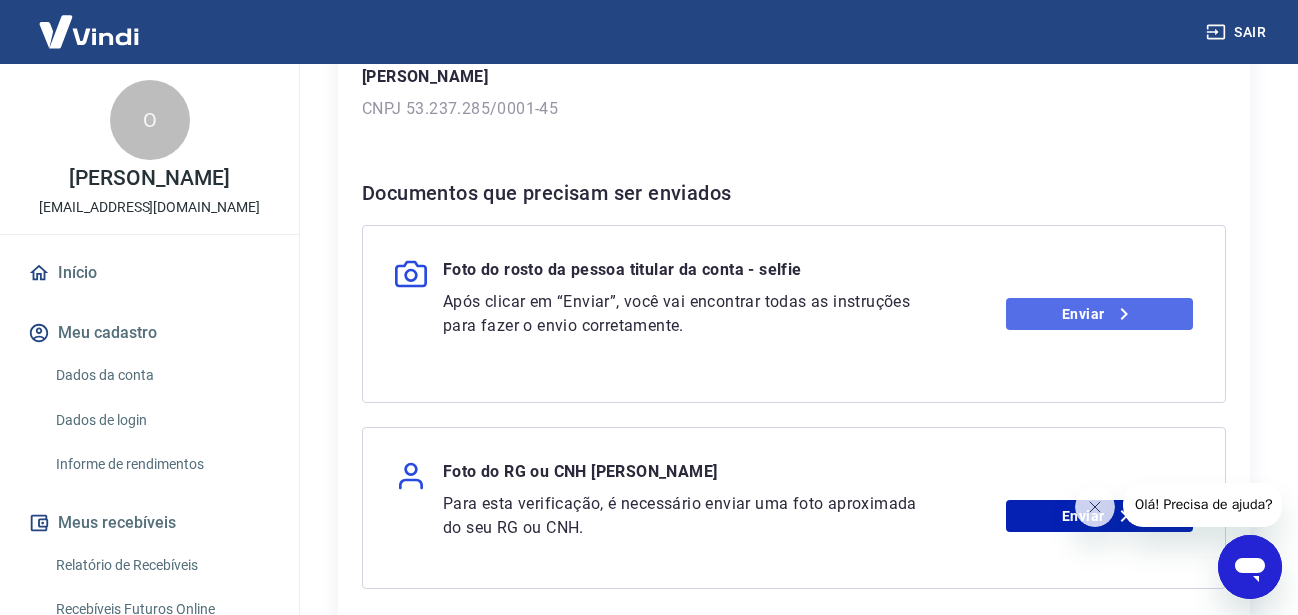 click on "Enviar" at bounding box center (1100, 314) 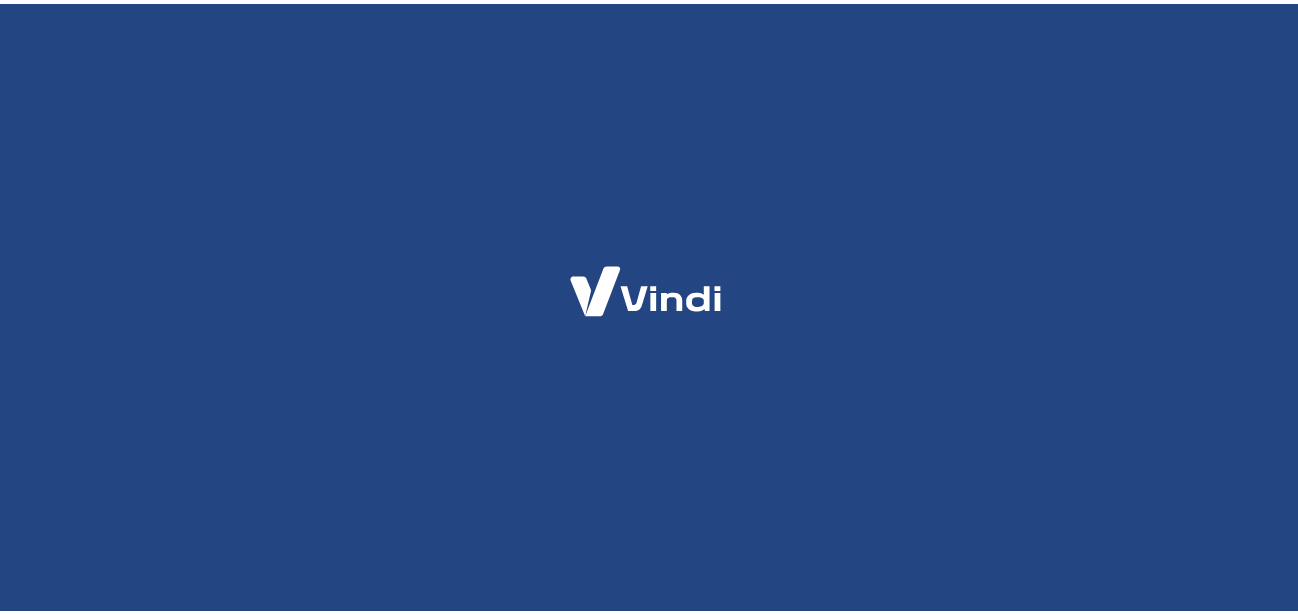 scroll, scrollTop: 0, scrollLeft: 0, axis: both 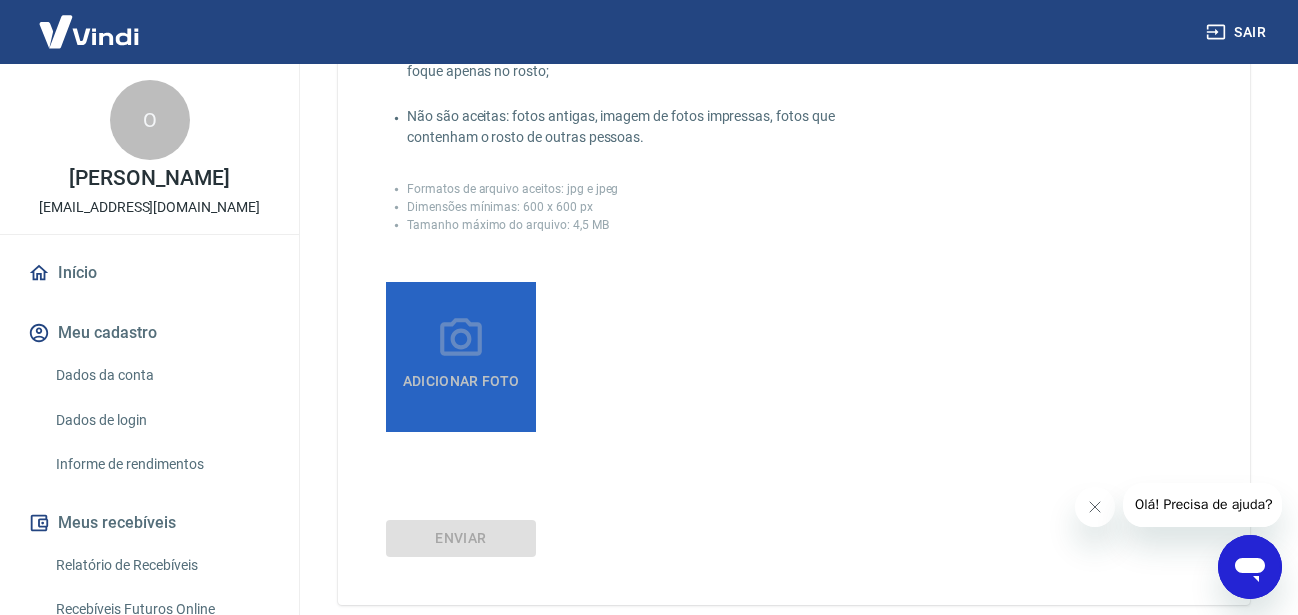 click 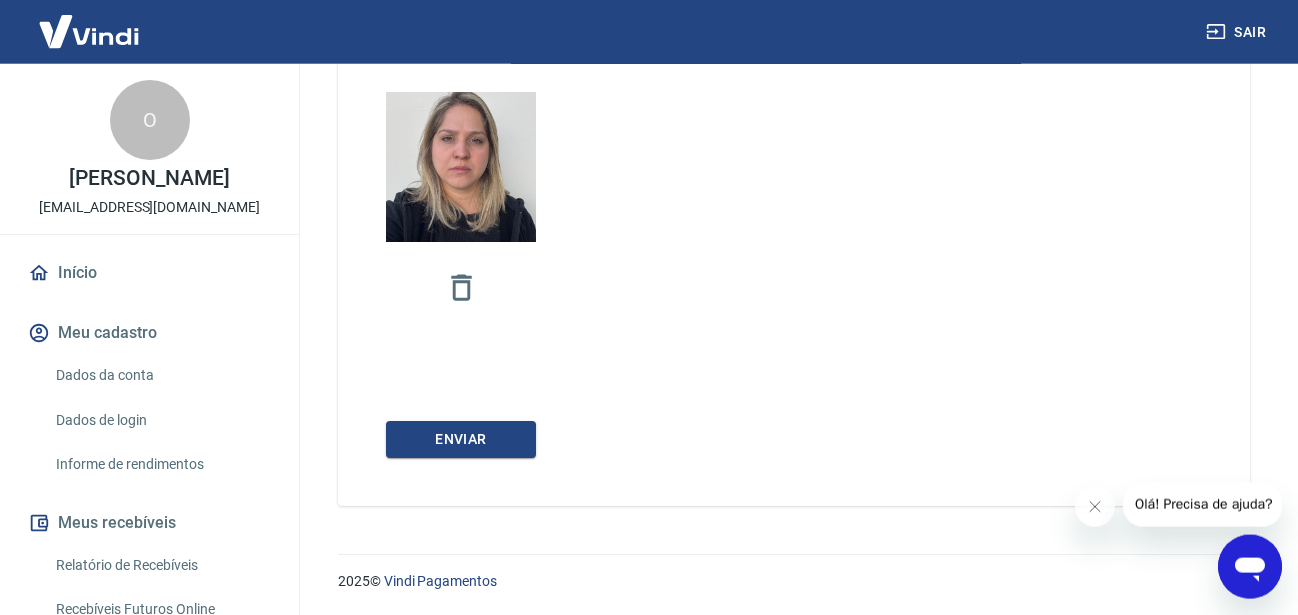 scroll, scrollTop: 599, scrollLeft: 0, axis: vertical 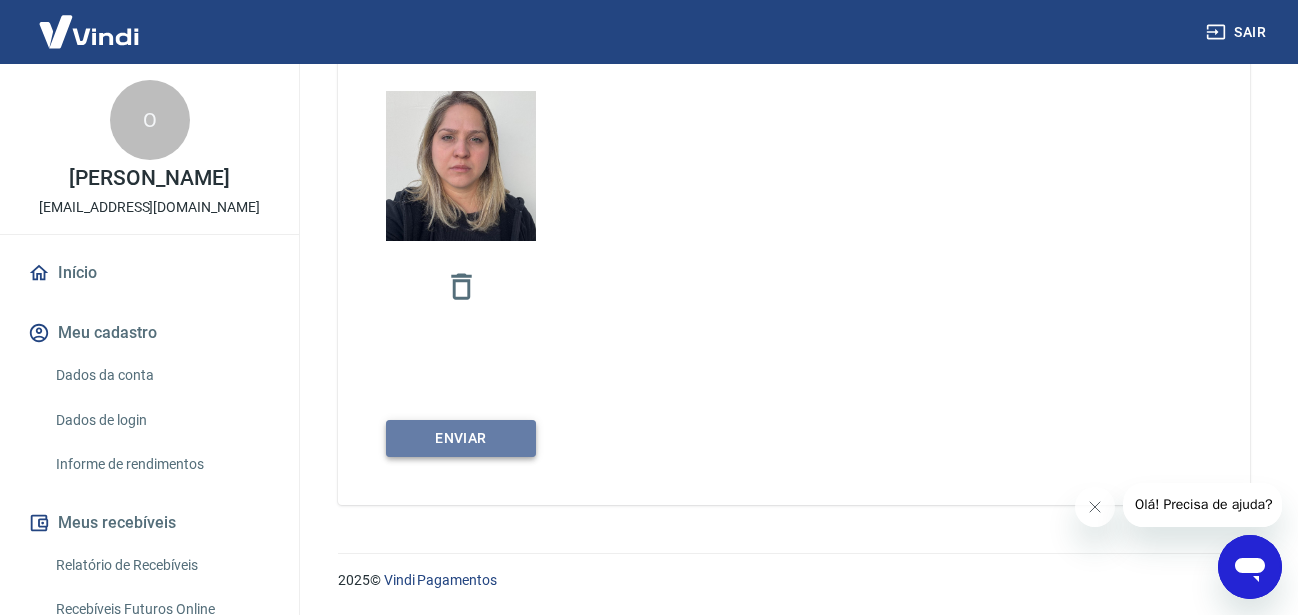 click on "Enviar" at bounding box center [461, 438] 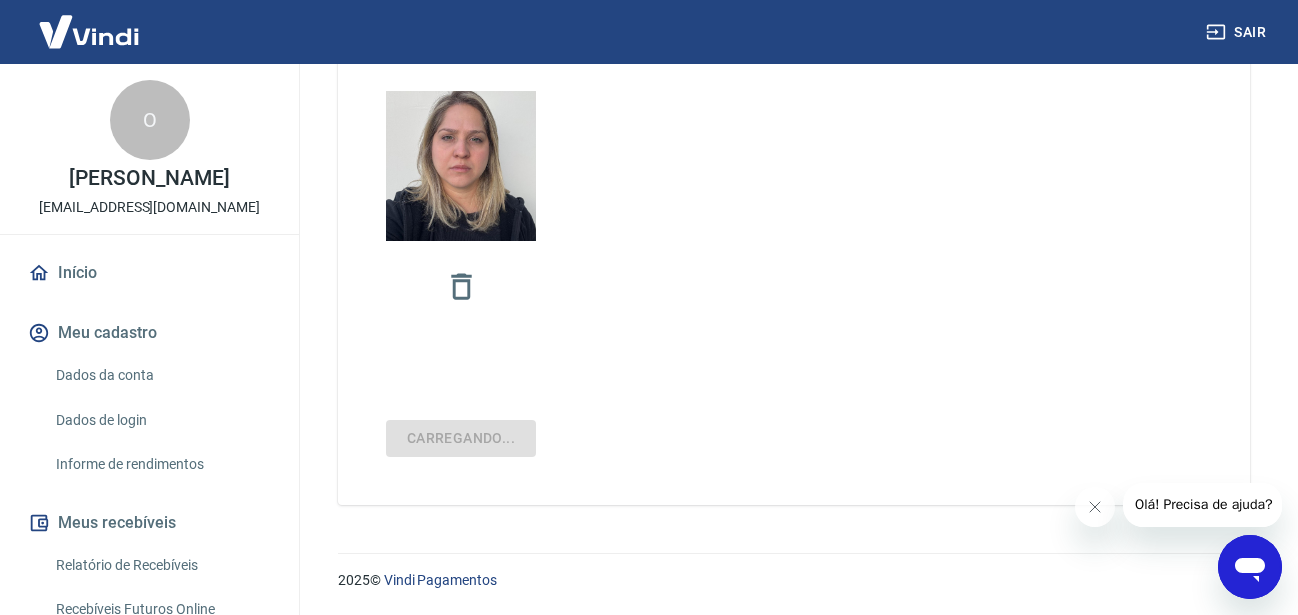scroll, scrollTop: 79, scrollLeft: 0, axis: vertical 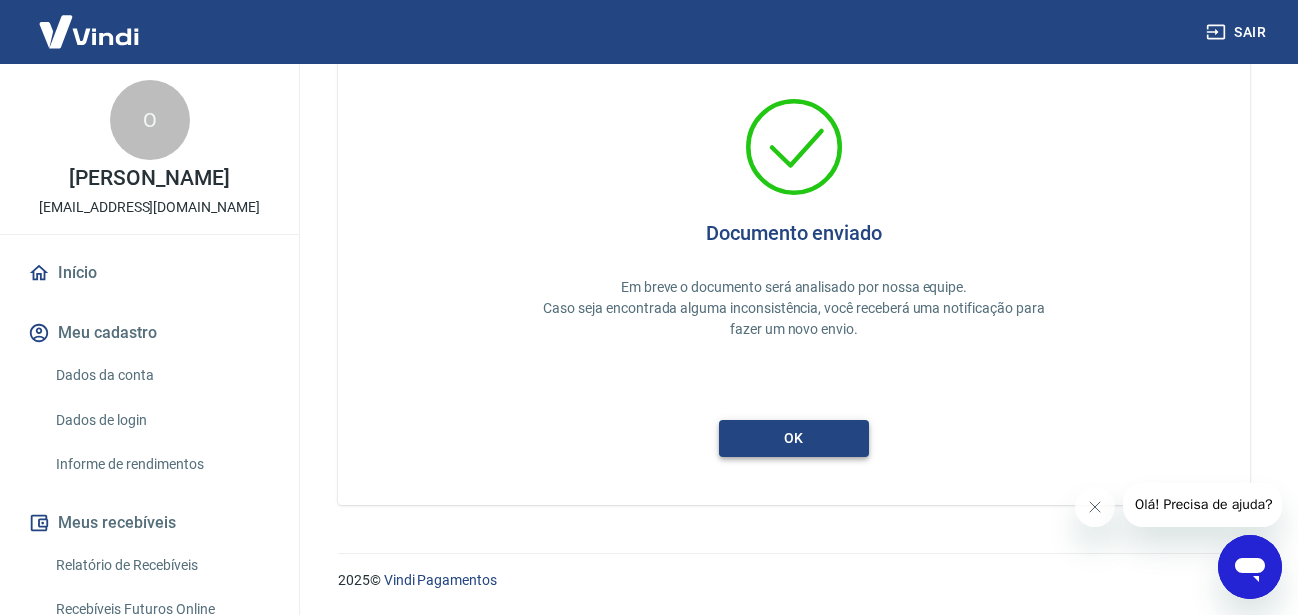 click on "ok" at bounding box center [794, 438] 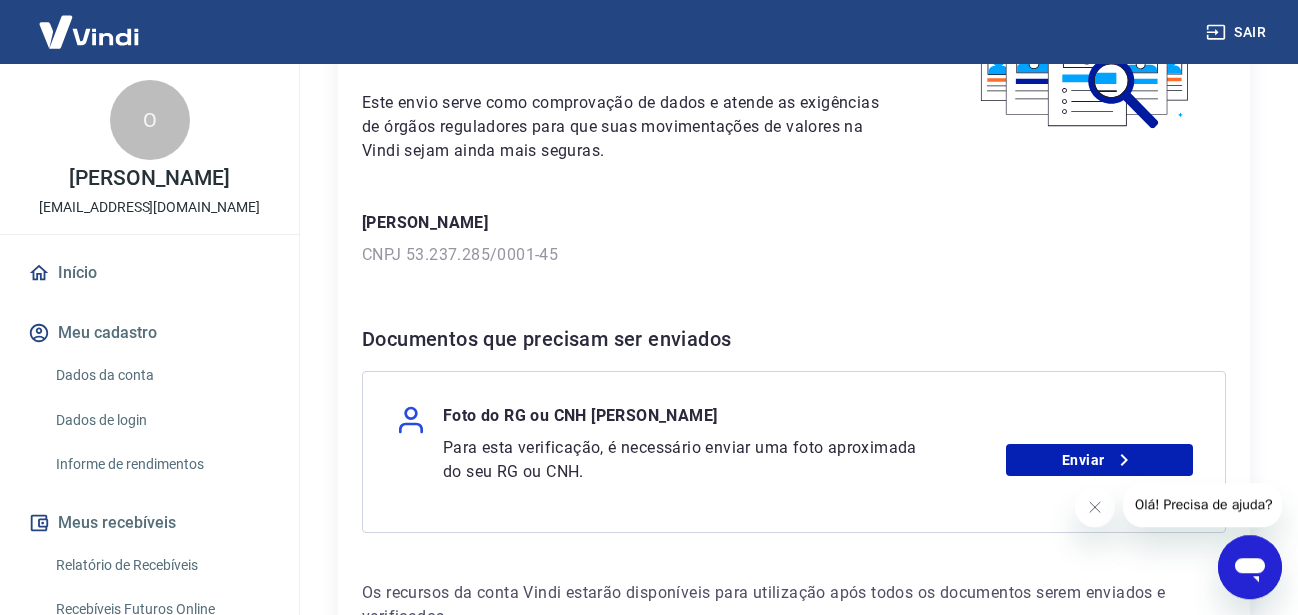 scroll, scrollTop: 306, scrollLeft: 0, axis: vertical 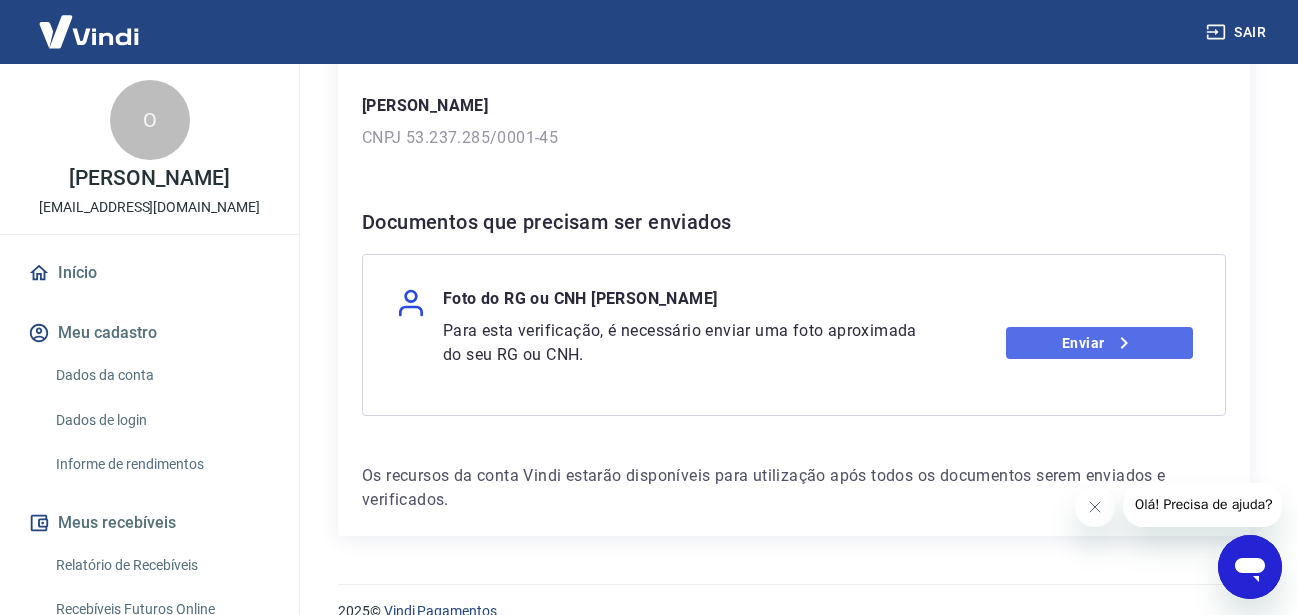 click 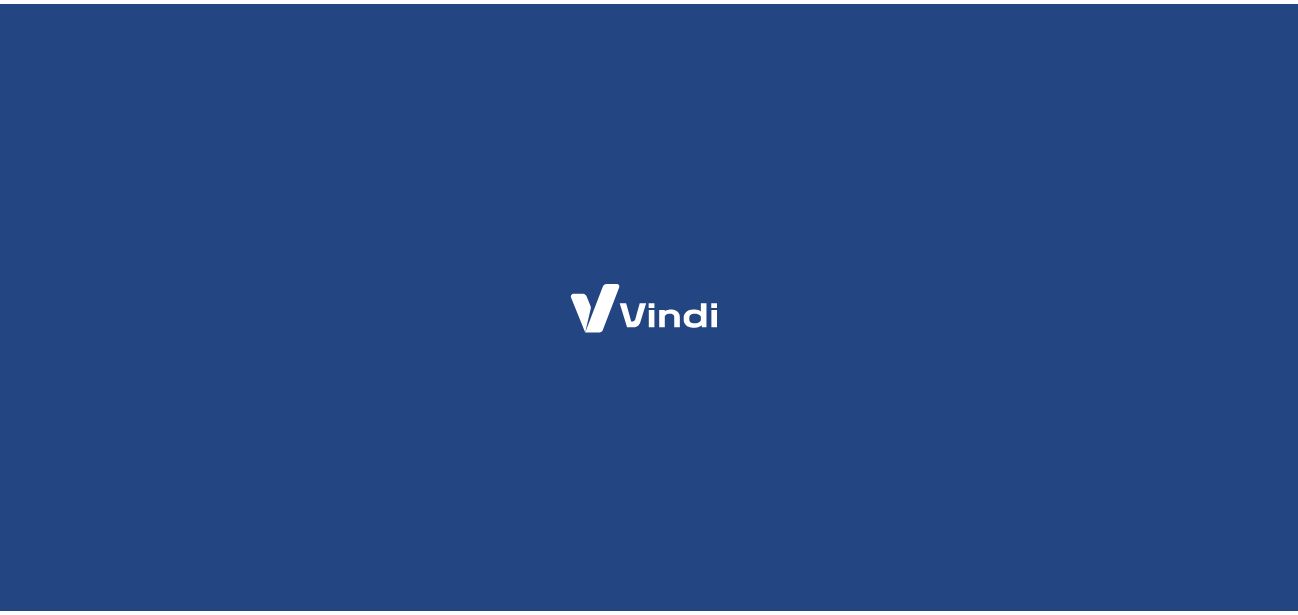 scroll, scrollTop: 0, scrollLeft: 0, axis: both 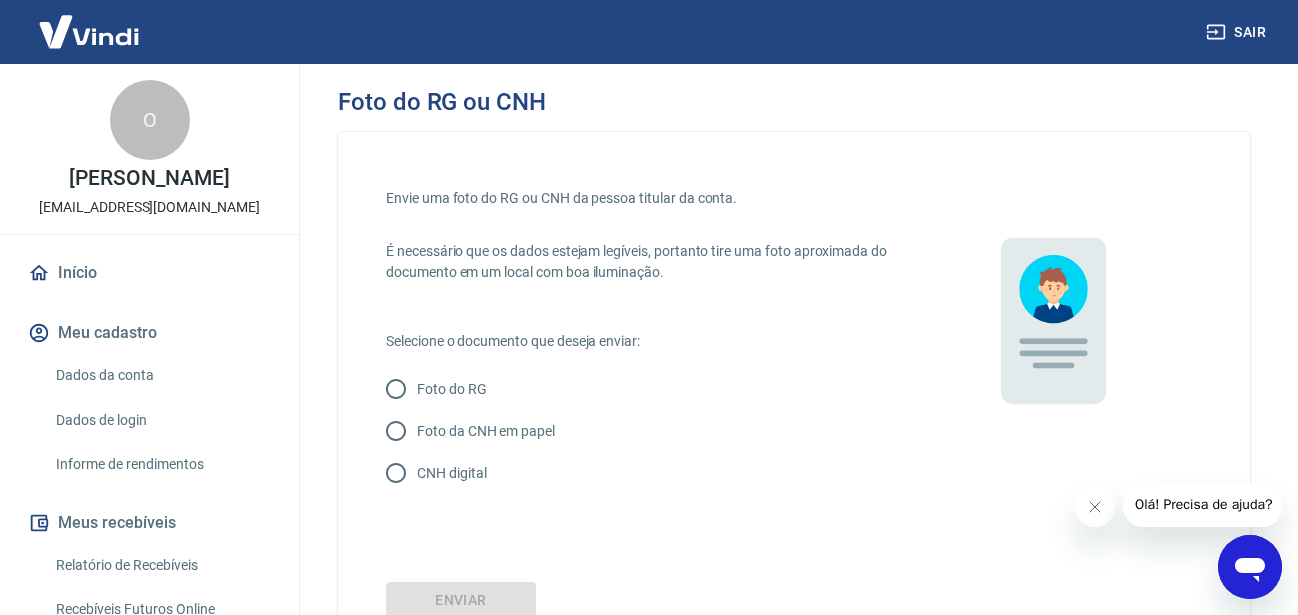 click on "CNH digital" at bounding box center (451, 473) 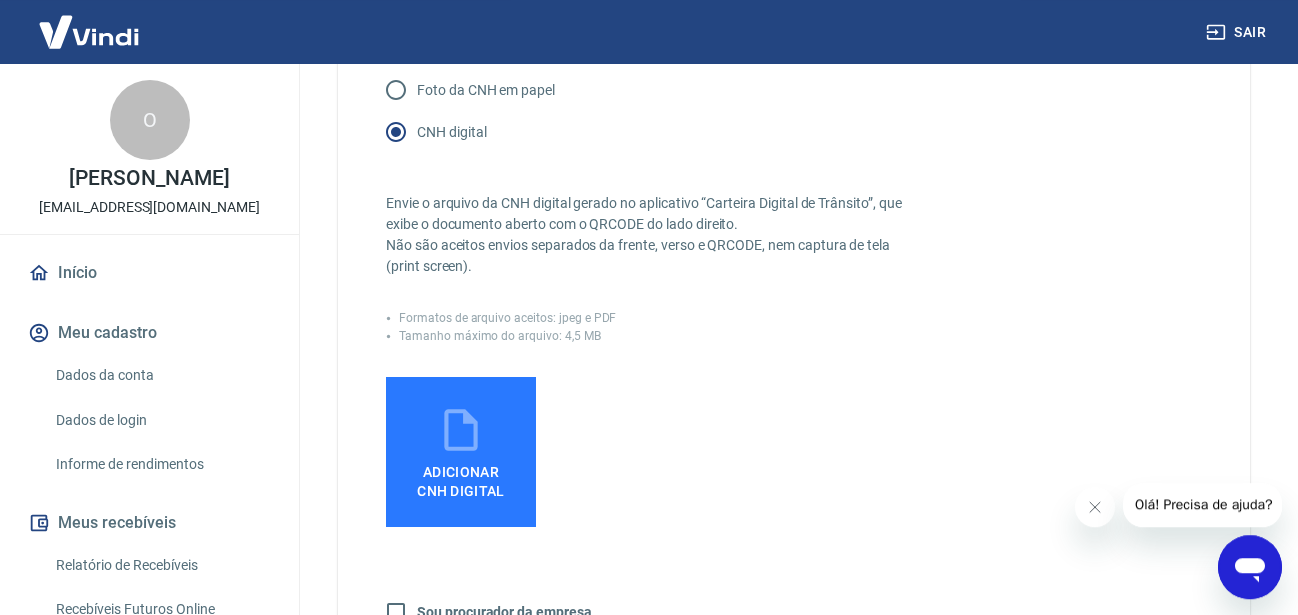 scroll, scrollTop: 408, scrollLeft: 0, axis: vertical 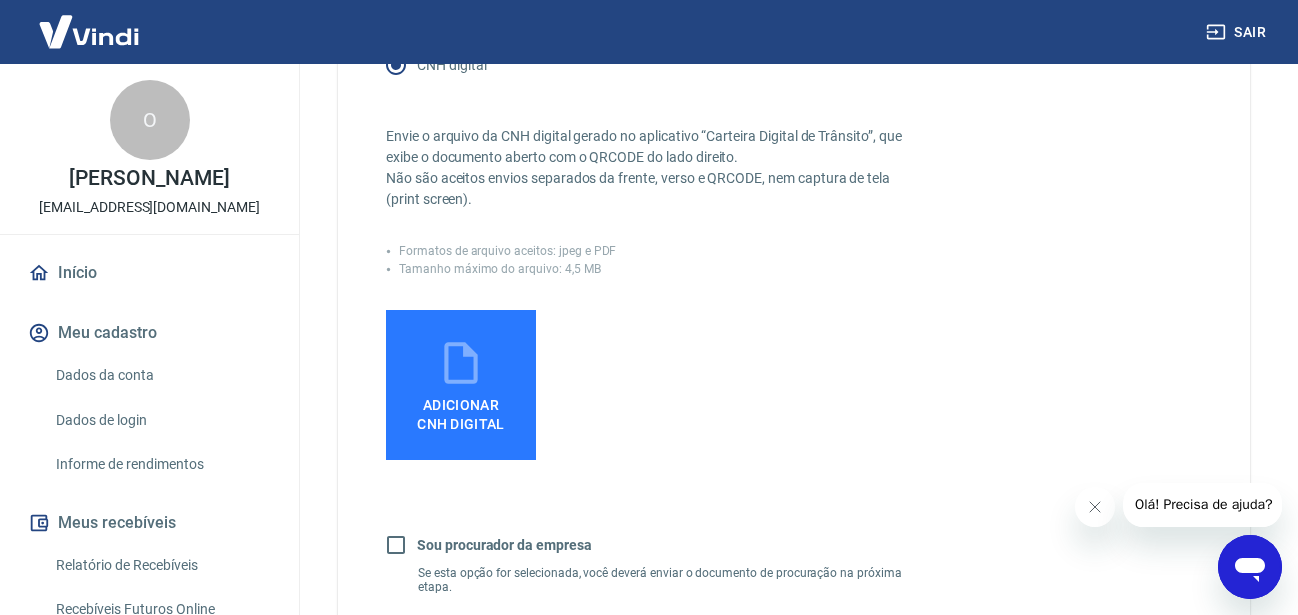 click 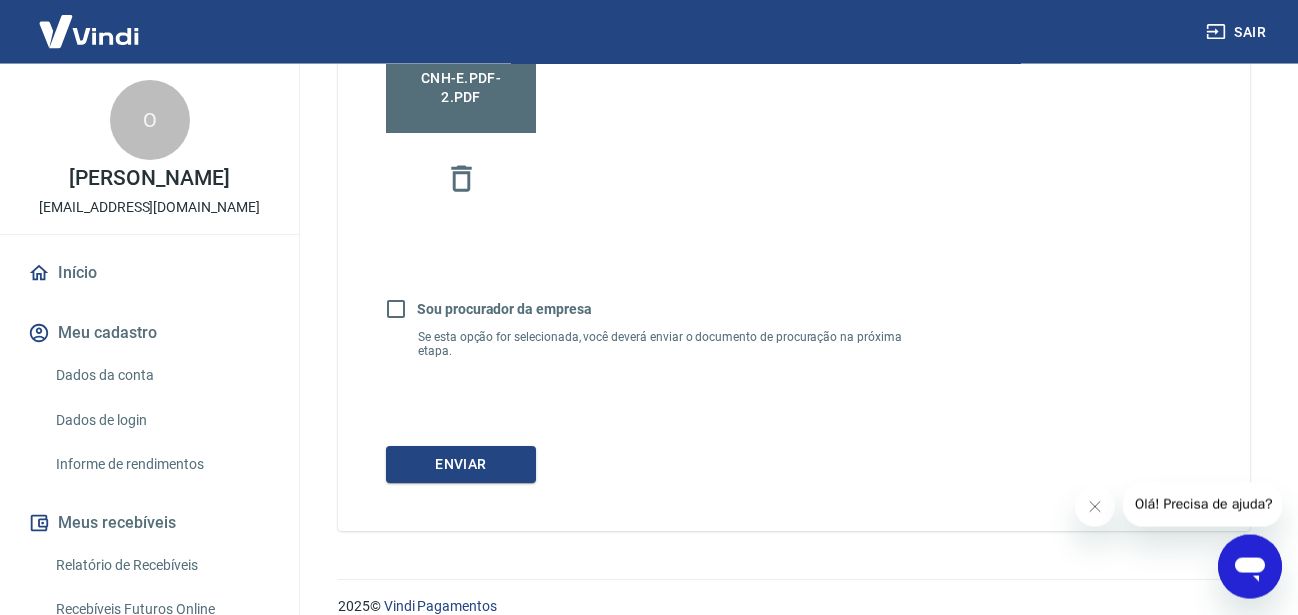 scroll, scrollTop: 761, scrollLeft: 0, axis: vertical 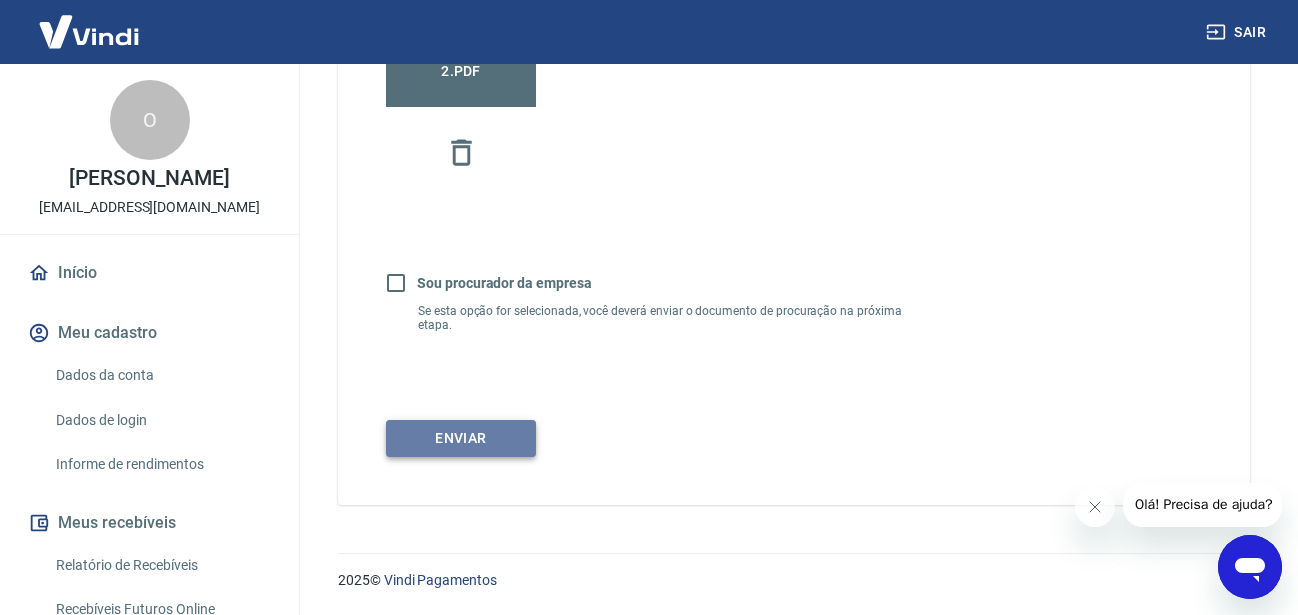 click on "Enviar" at bounding box center [461, 438] 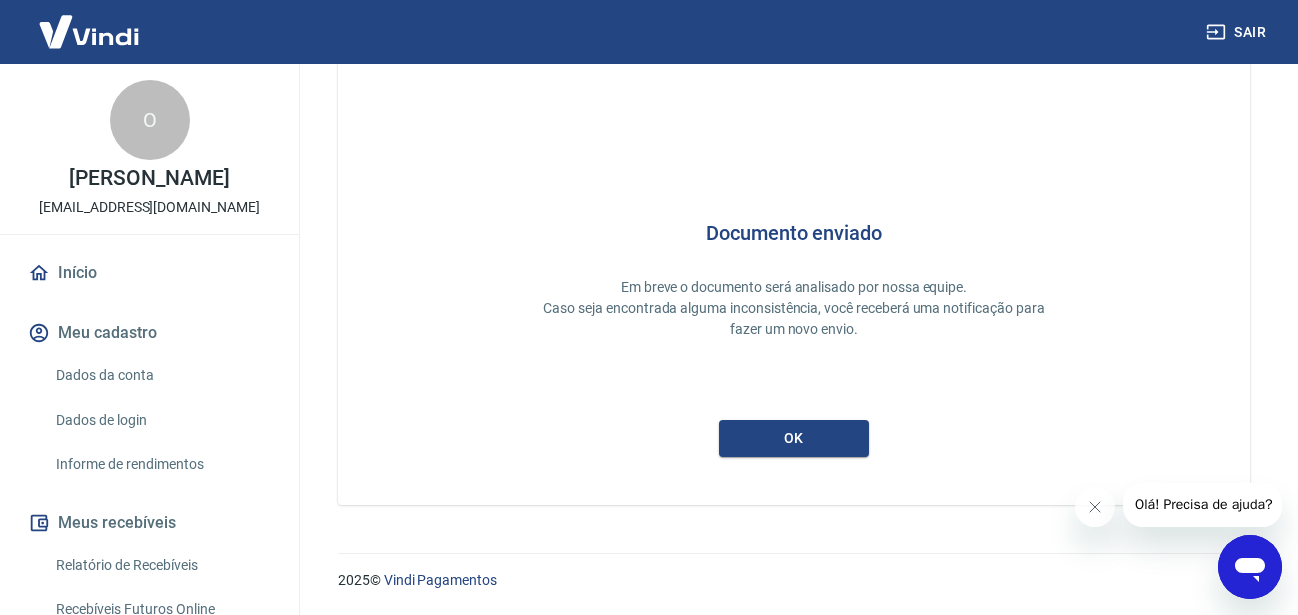 scroll, scrollTop: 79, scrollLeft: 0, axis: vertical 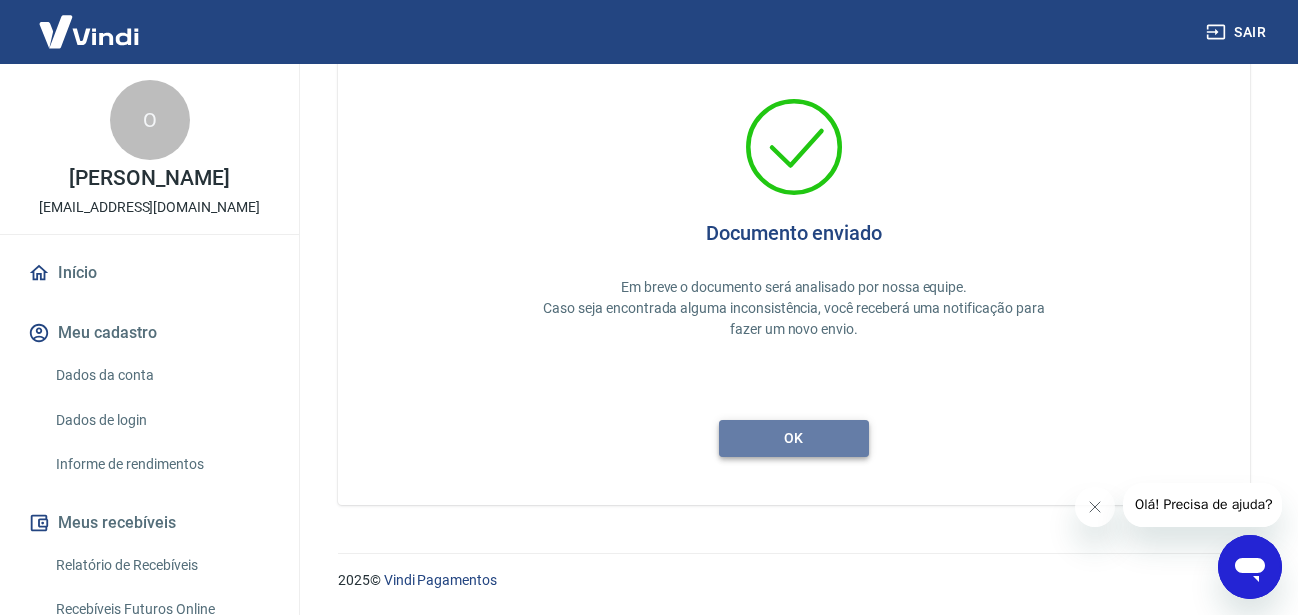 click on "ok" at bounding box center (794, 438) 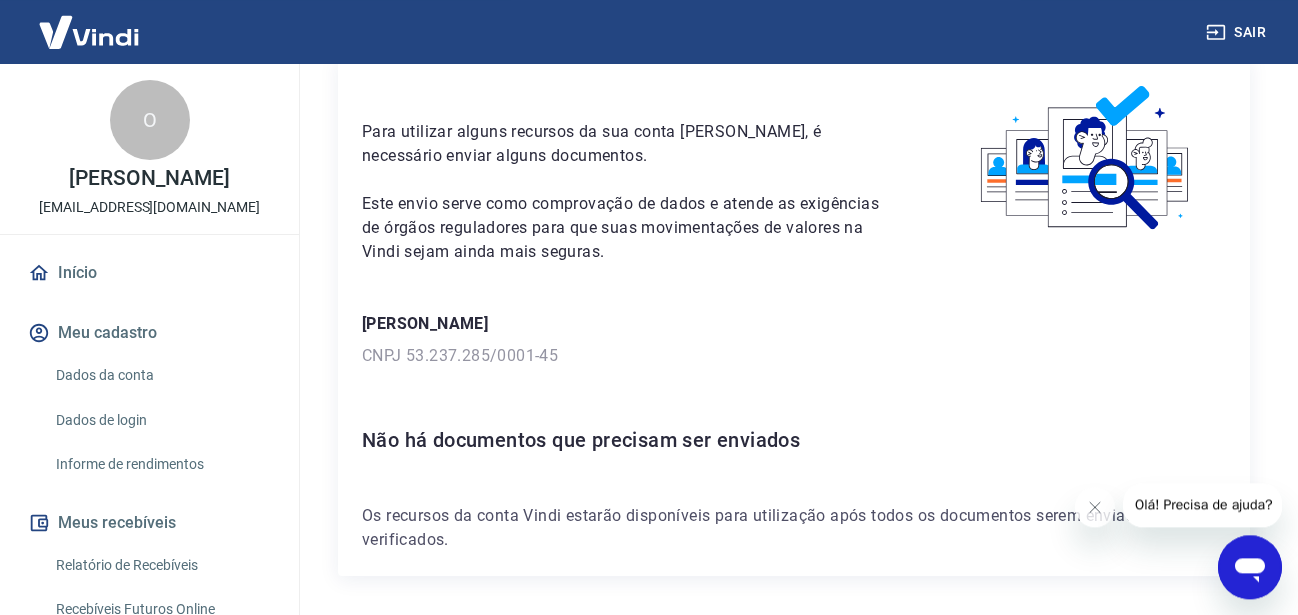scroll, scrollTop: 0, scrollLeft: 0, axis: both 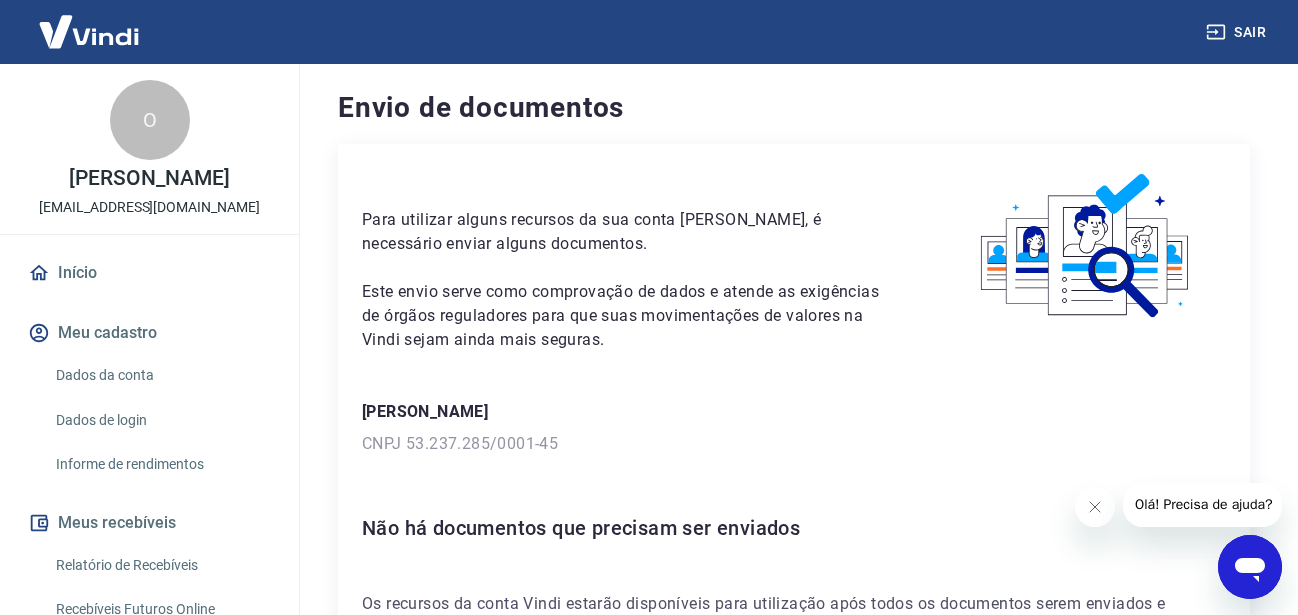 click on "Início" at bounding box center (149, 273) 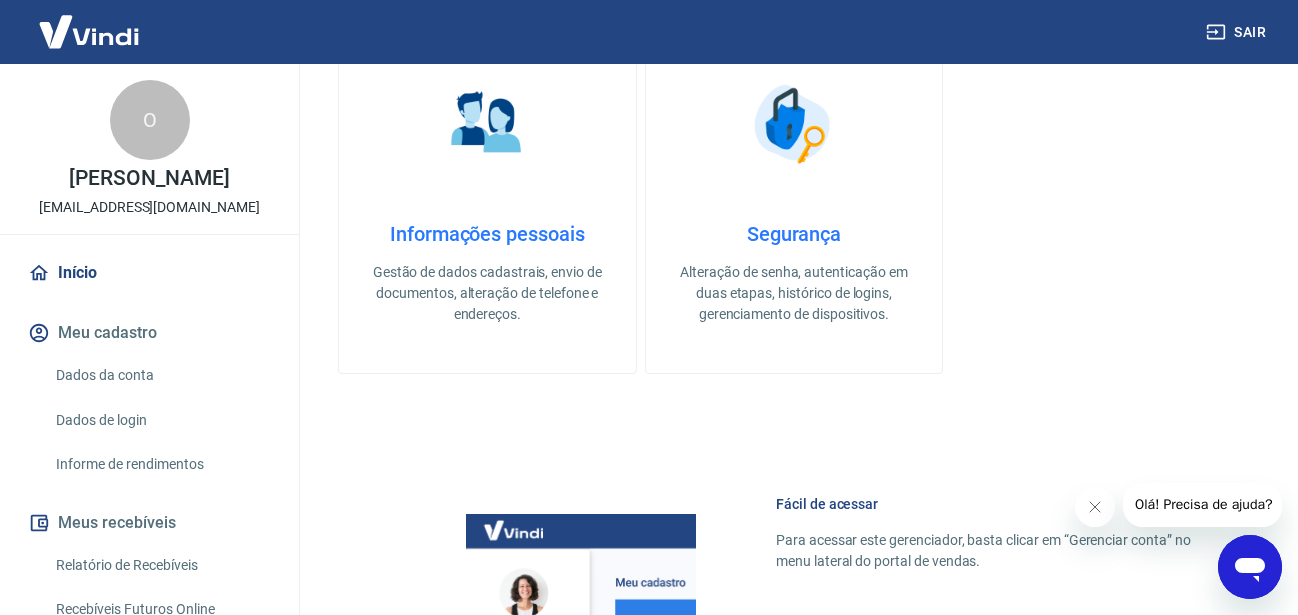 scroll, scrollTop: 1020, scrollLeft: 0, axis: vertical 